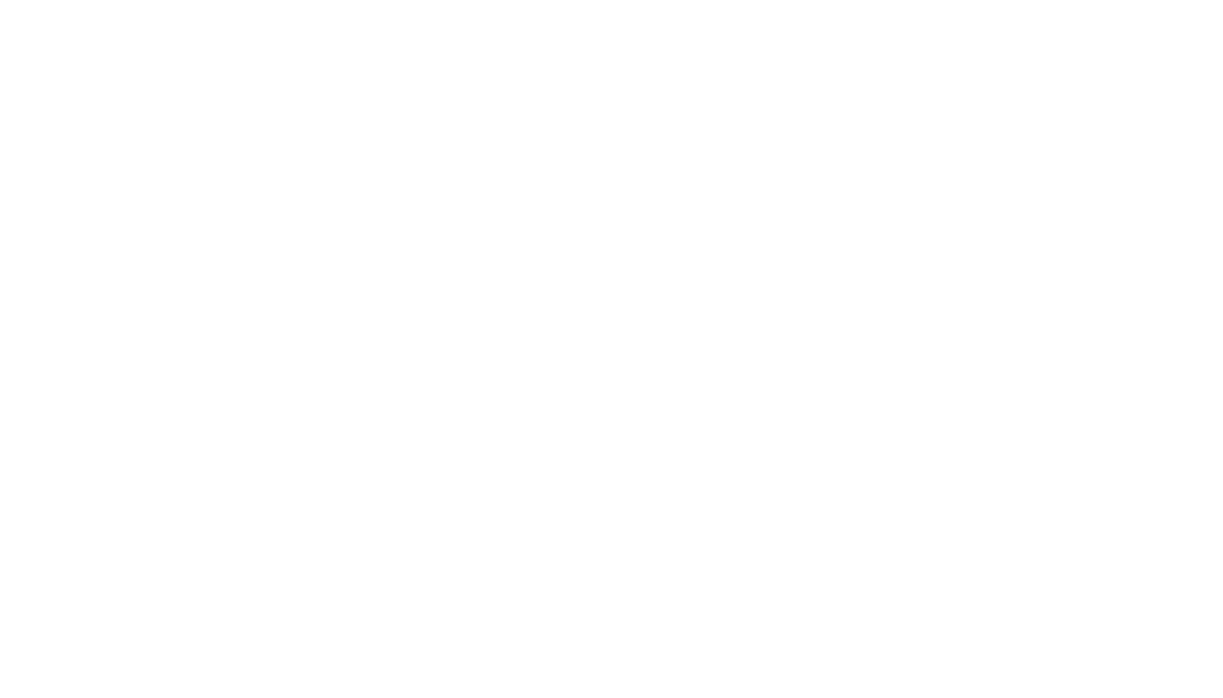 scroll, scrollTop: 0, scrollLeft: 0, axis: both 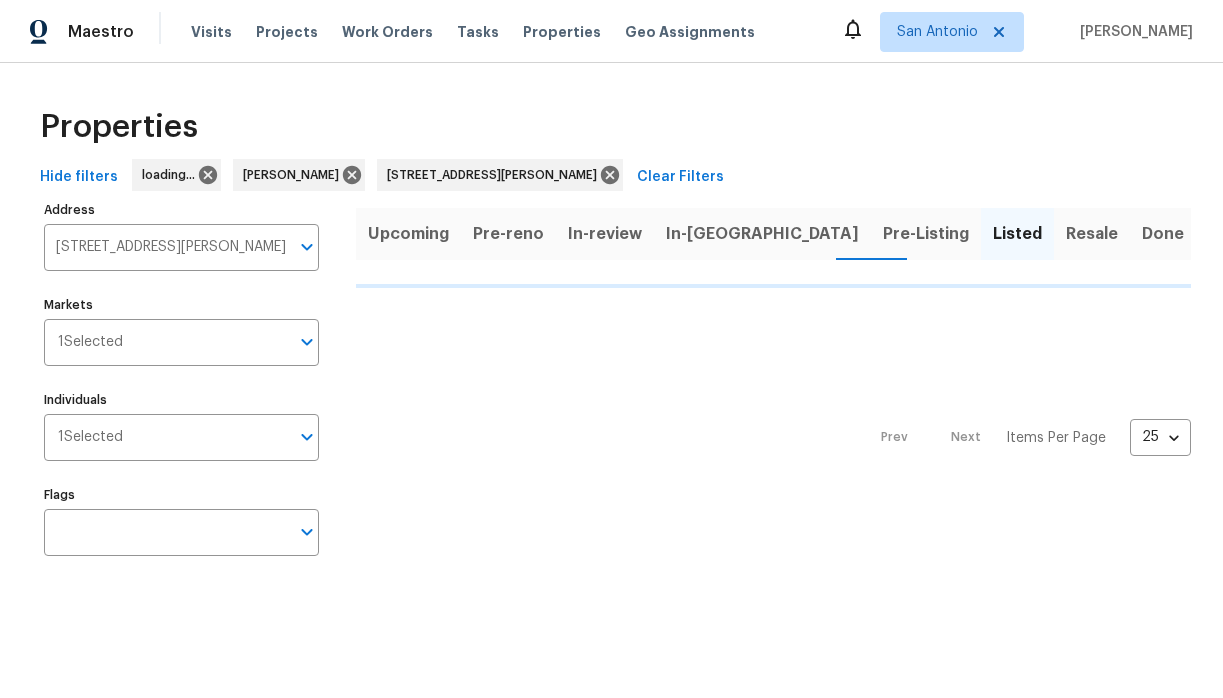 type on "[STREET_ADDRESS][PERSON_NAME]" 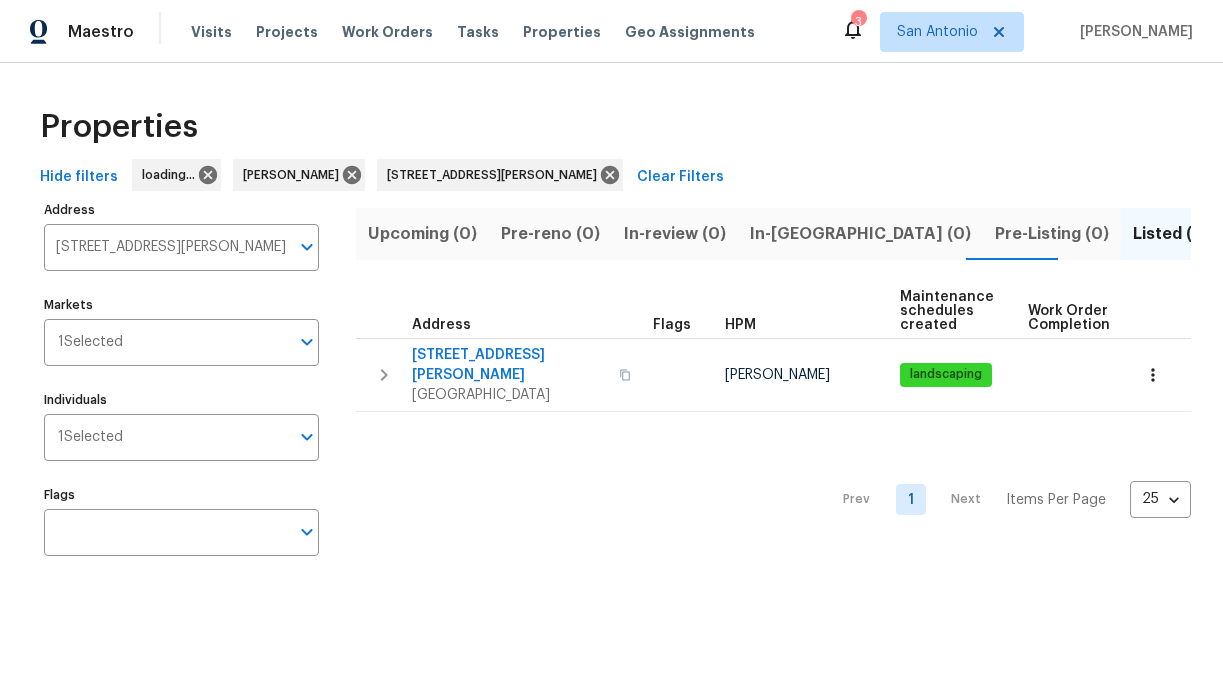 scroll, scrollTop: 0, scrollLeft: 0, axis: both 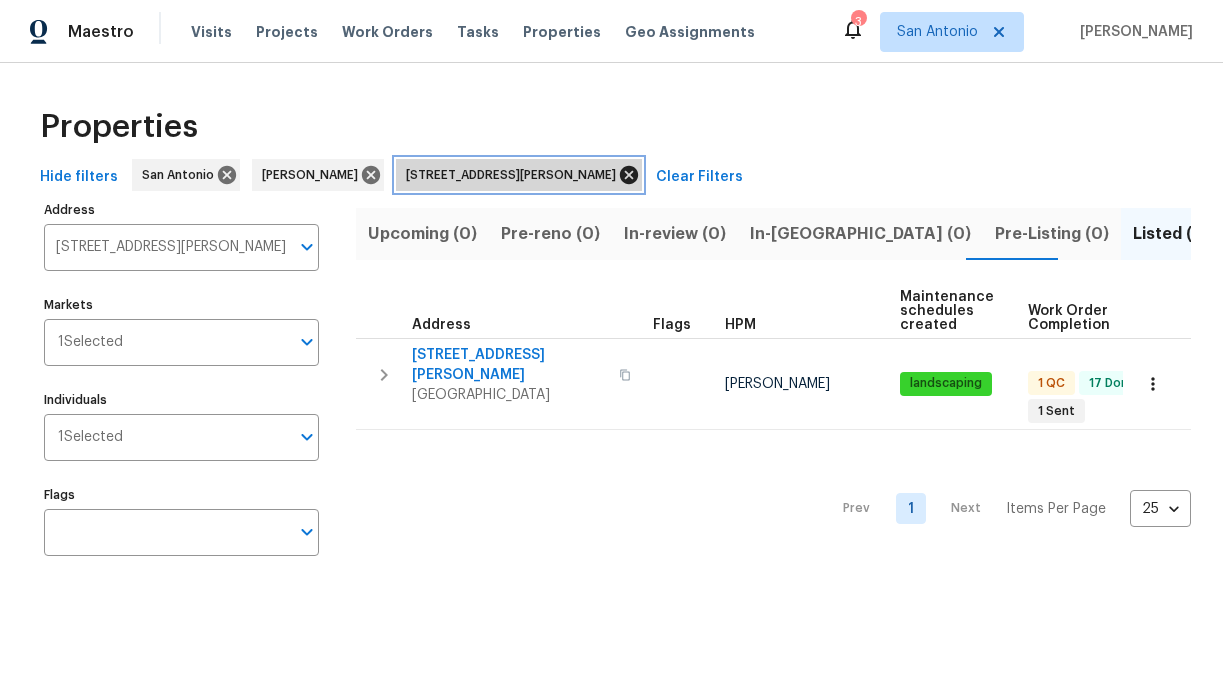 click 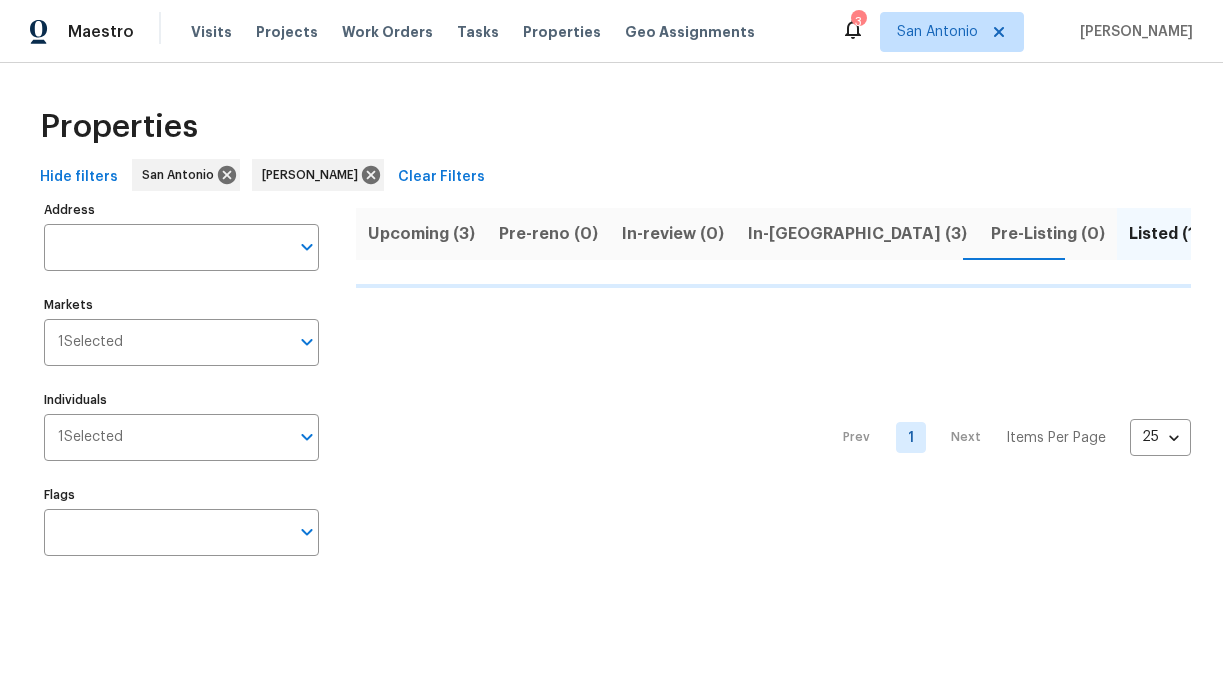 click on "In-reno (3)" at bounding box center (857, 234) 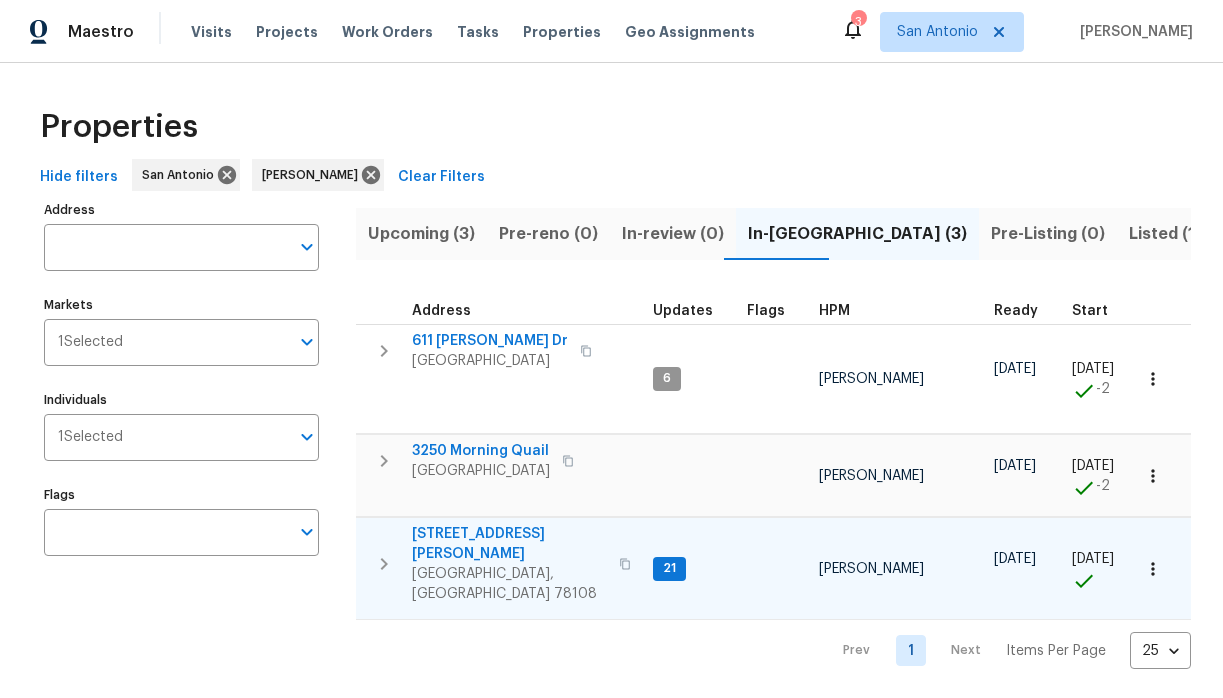 click on "201 Gatewood Trce" at bounding box center (509, 544) 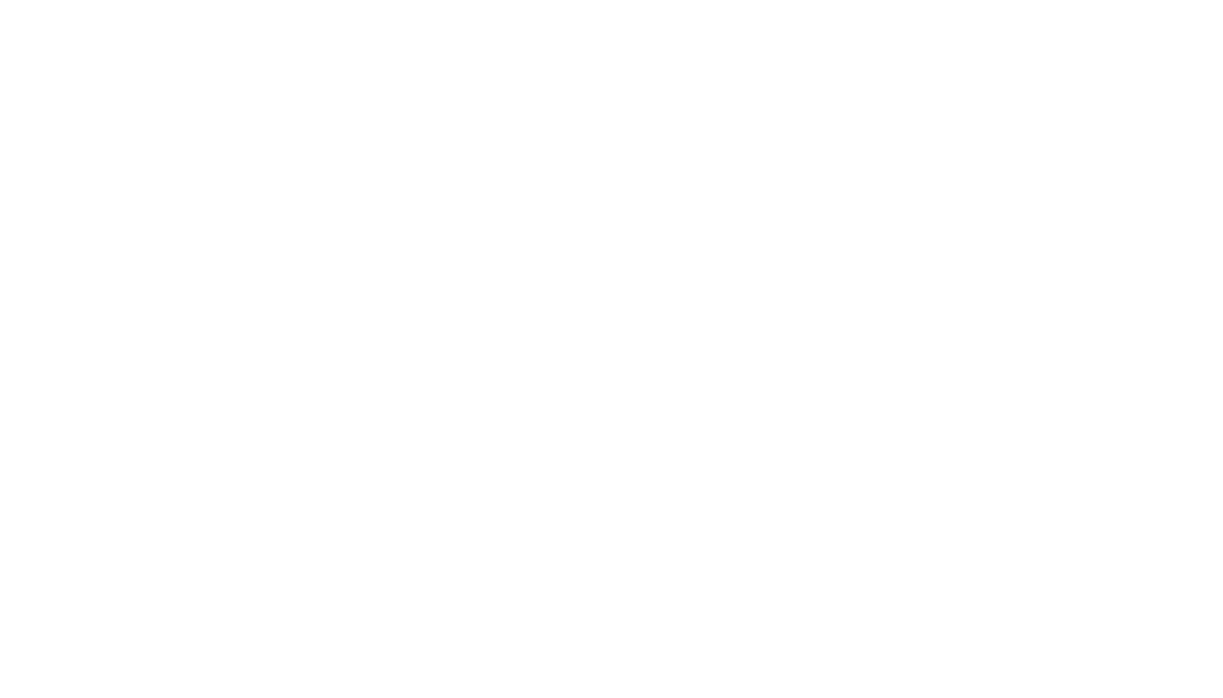 scroll, scrollTop: 0, scrollLeft: 0, axis: both 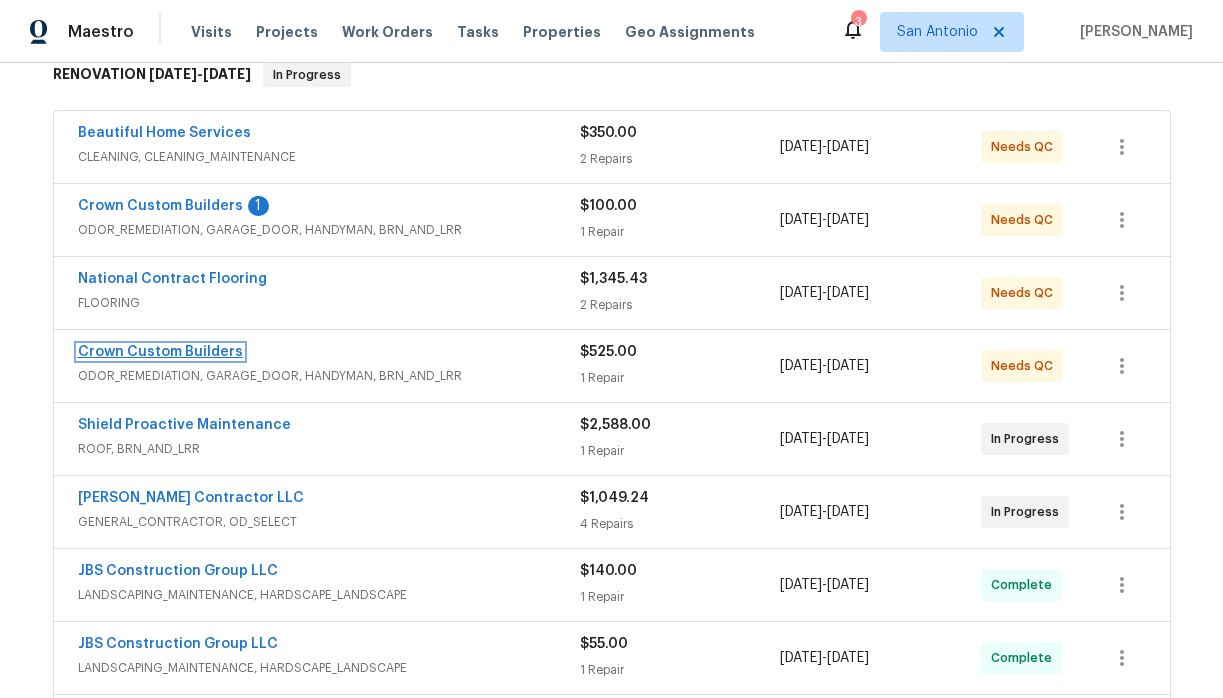click on "Crown Custom Builders" at bounding box center (160, 352) 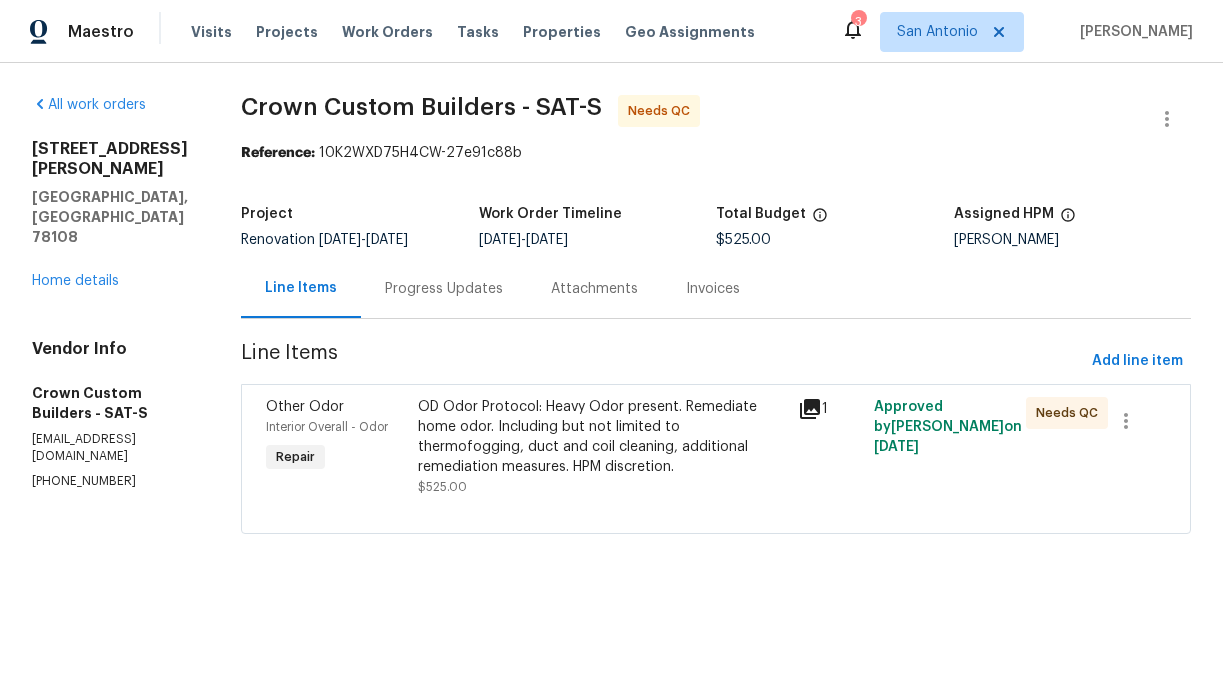click on "OD Odor Protocol: Heavy Odor present. Remediate home odor. Including but not limited to thermofogging, duct and coil cleaning, additional remediation measures. HPM discretion." at bounding box center (602, 437) 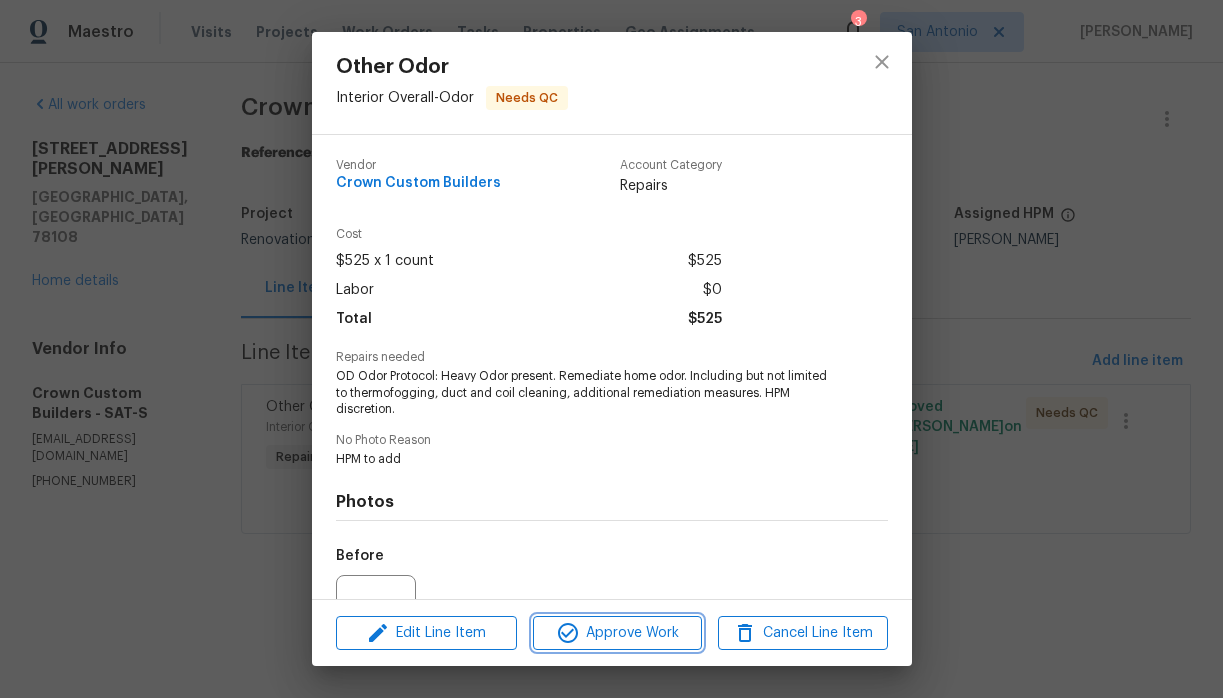click on "Approve Work" at bounding box center (617, 633) 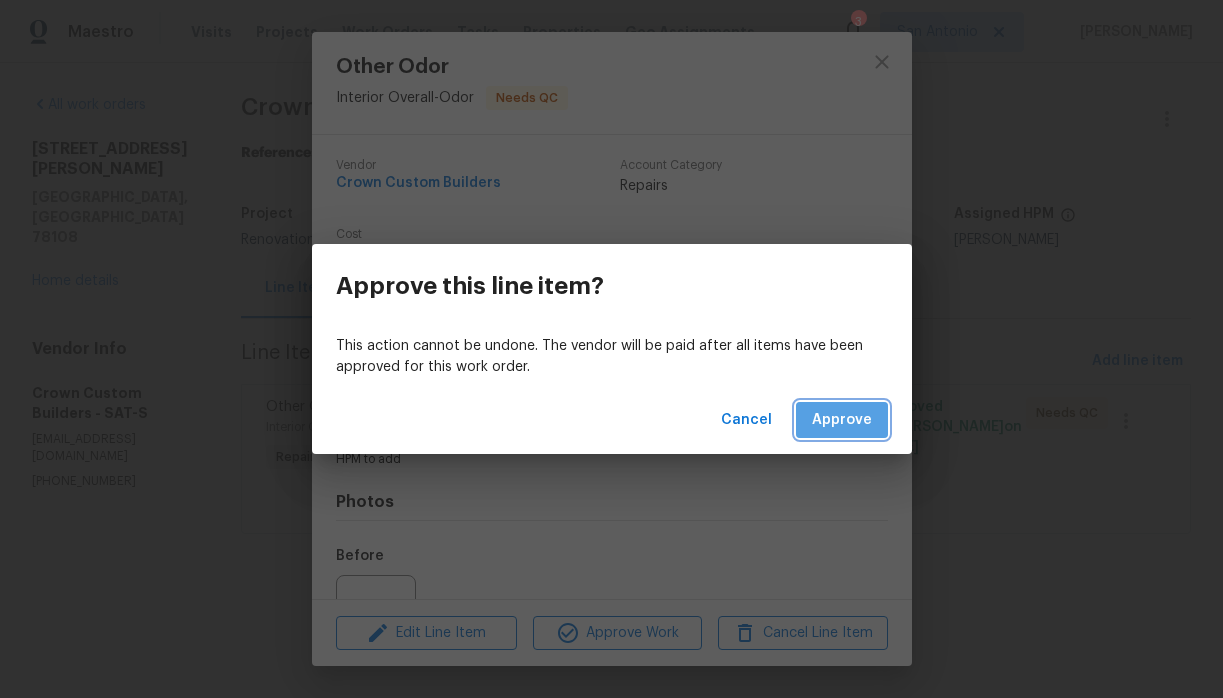 click on "Approve" at bounding box center (842, 420) 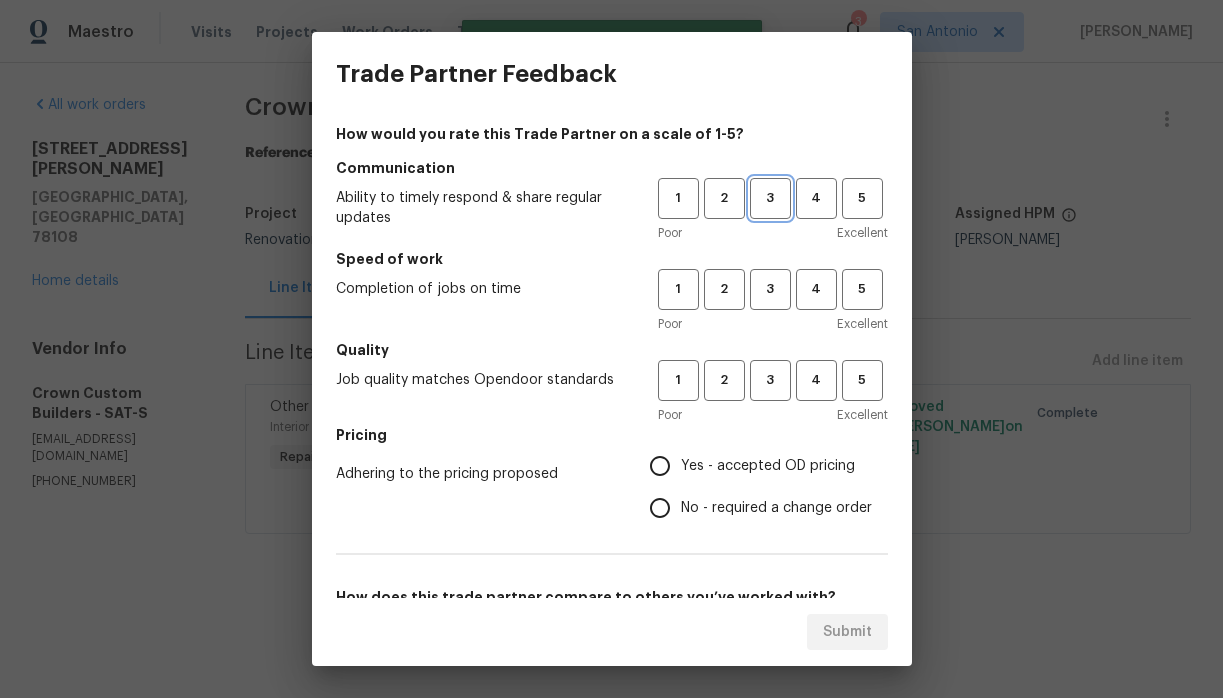 click on "3" at bounding box center [770, 198] 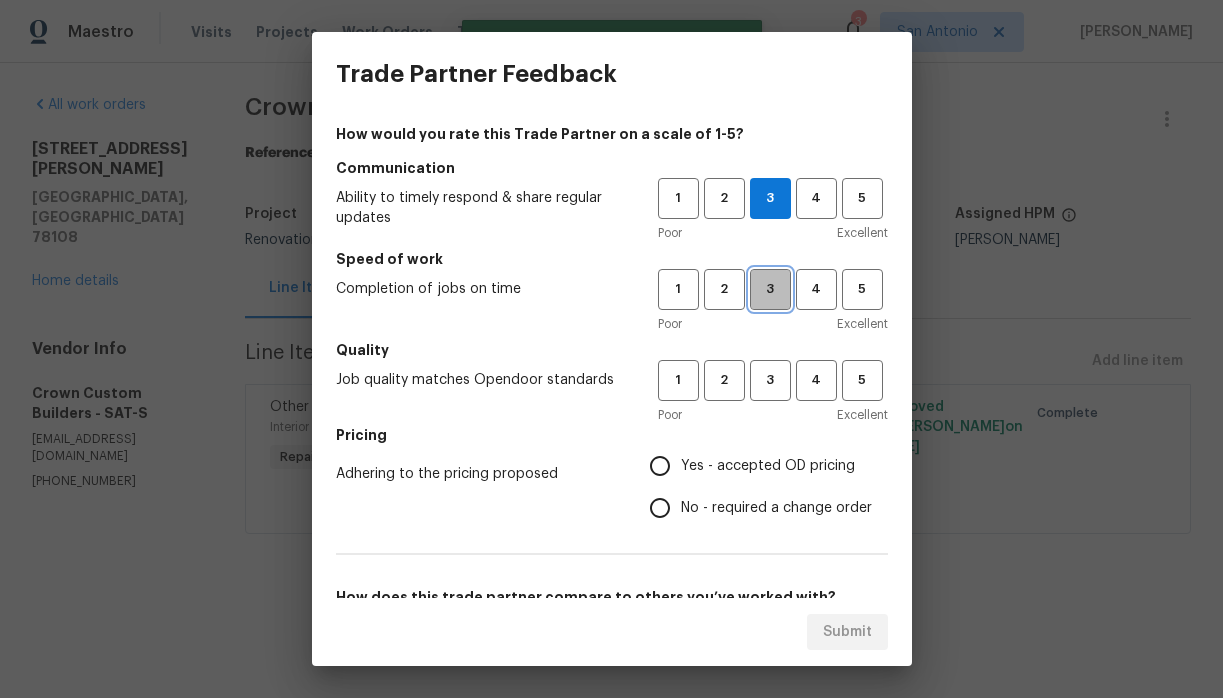 click on "3" at bounding box center [770, 289] 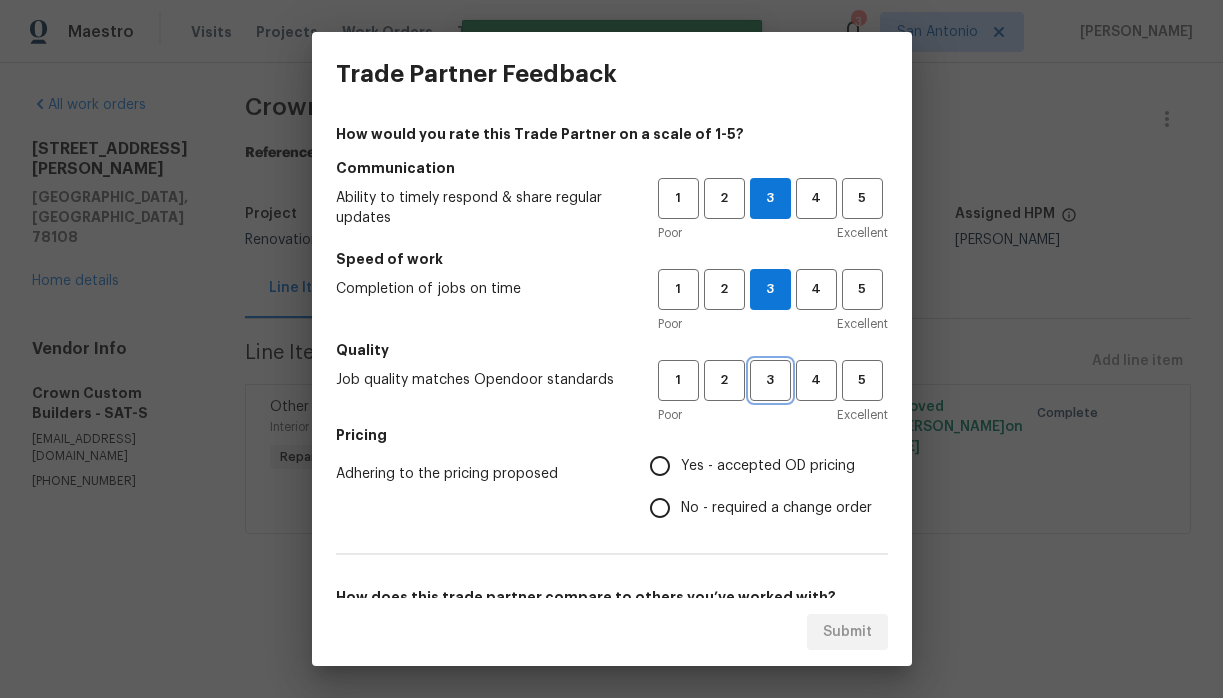 click on "3" at bounding box center (770, 380) 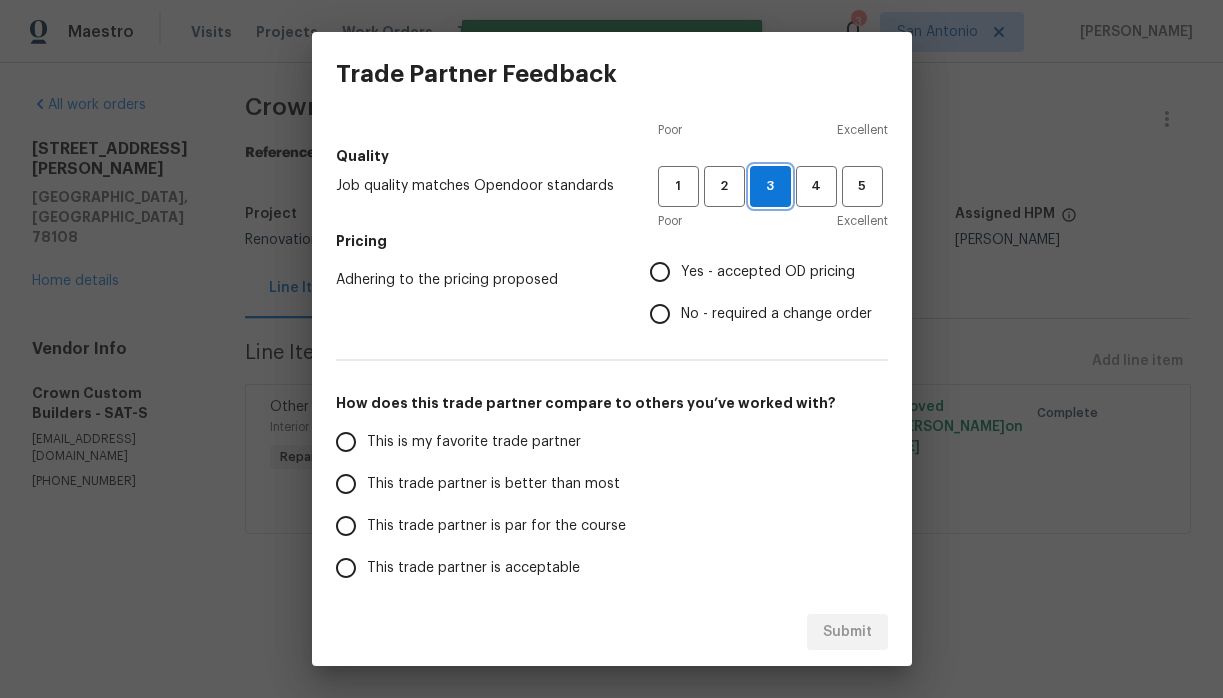 scroll, scrollTop: 224, scrollLeft: 0, axis: vertical 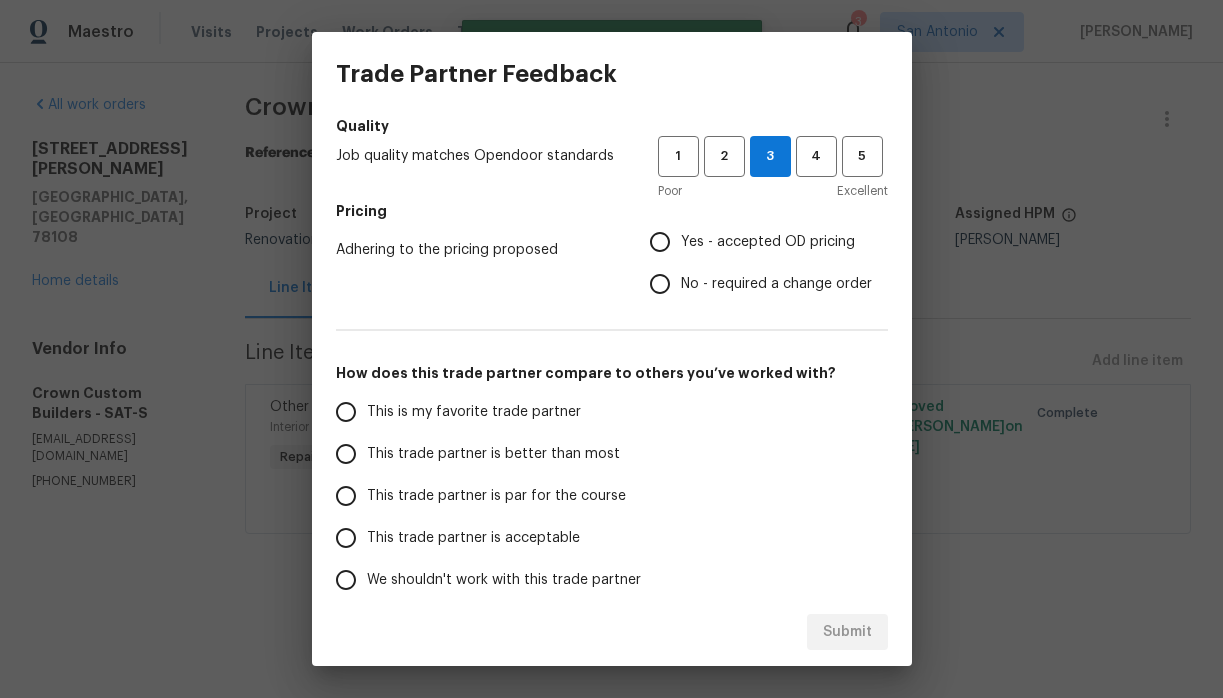 click on "No - required a change order" at bounding box center (776, 284) 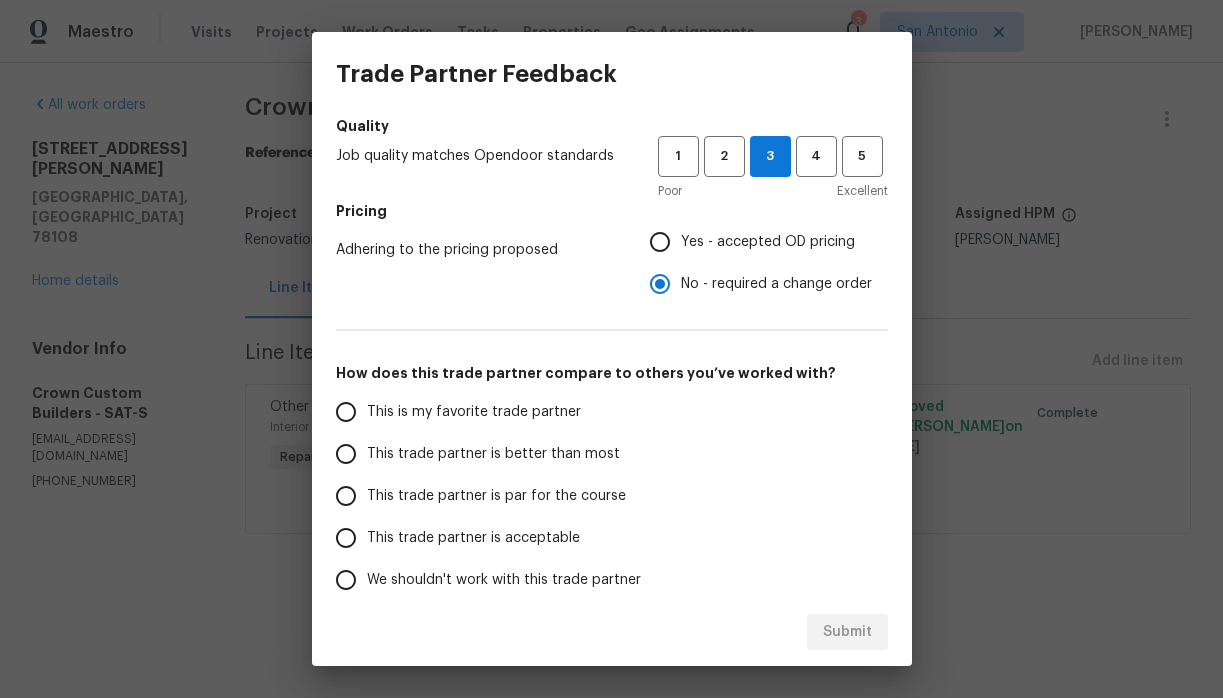 click on "Yes - accepted OD pricing" at bounding box center [768, 242] 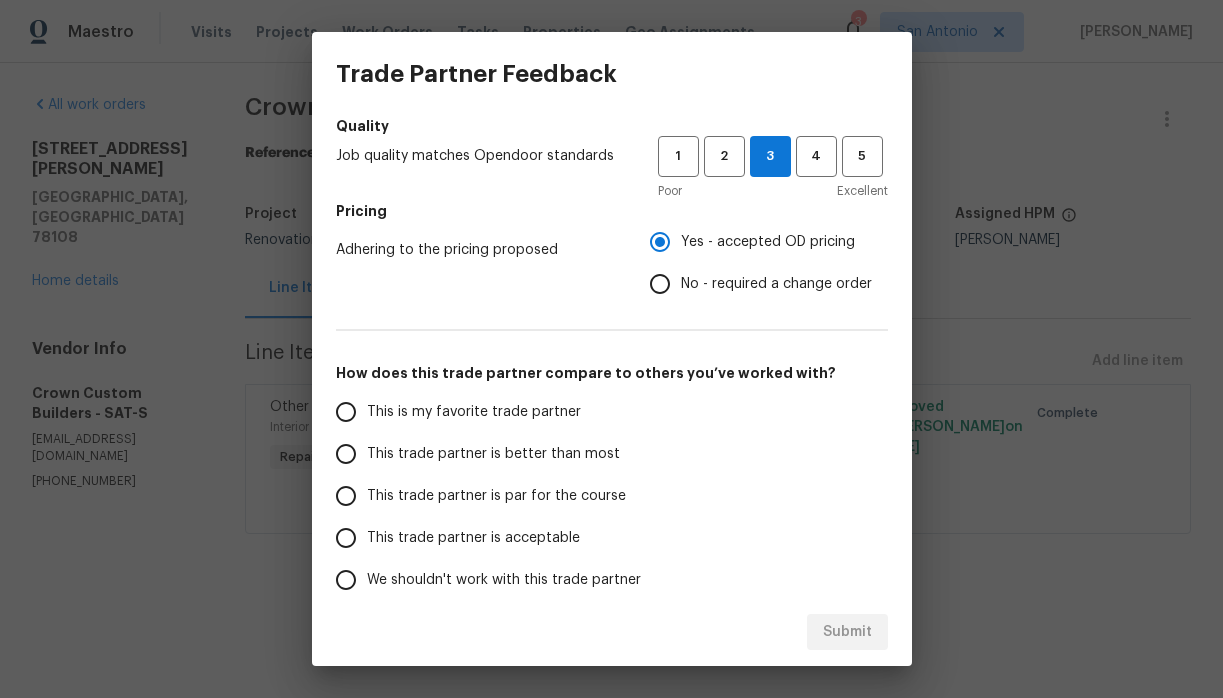 click on "This trade partner is par for the course" at bounding box center (496, 496) 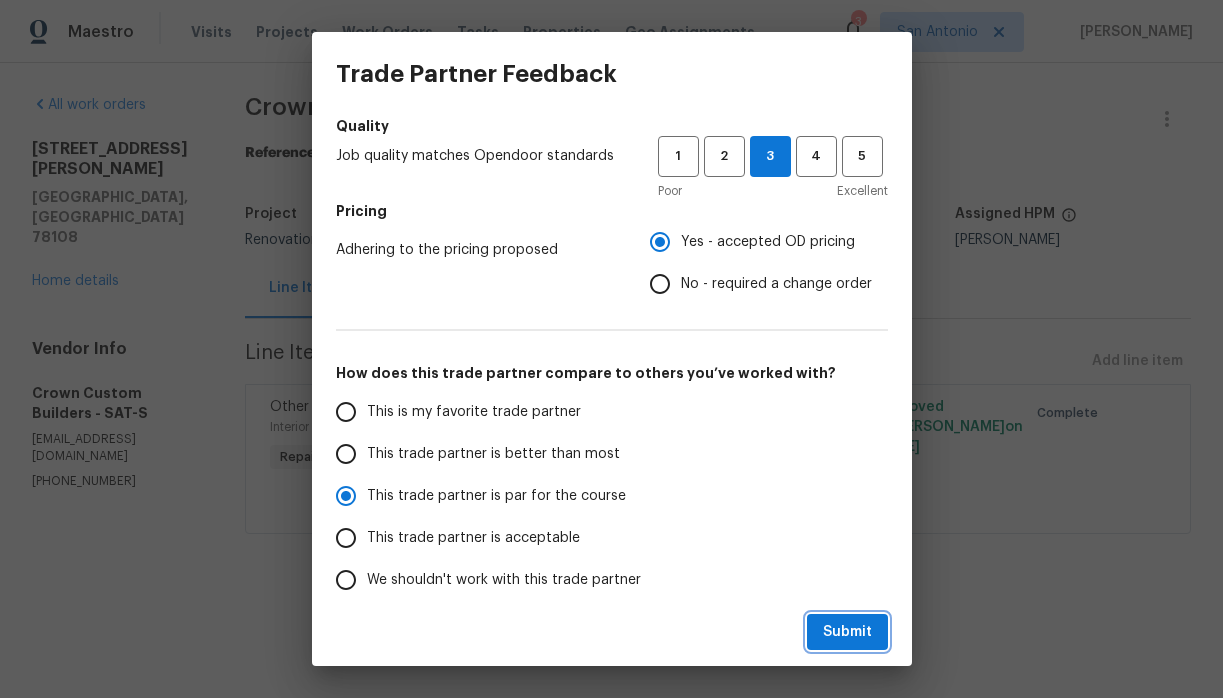 click on "Submit" at bounding box center (847, 632) 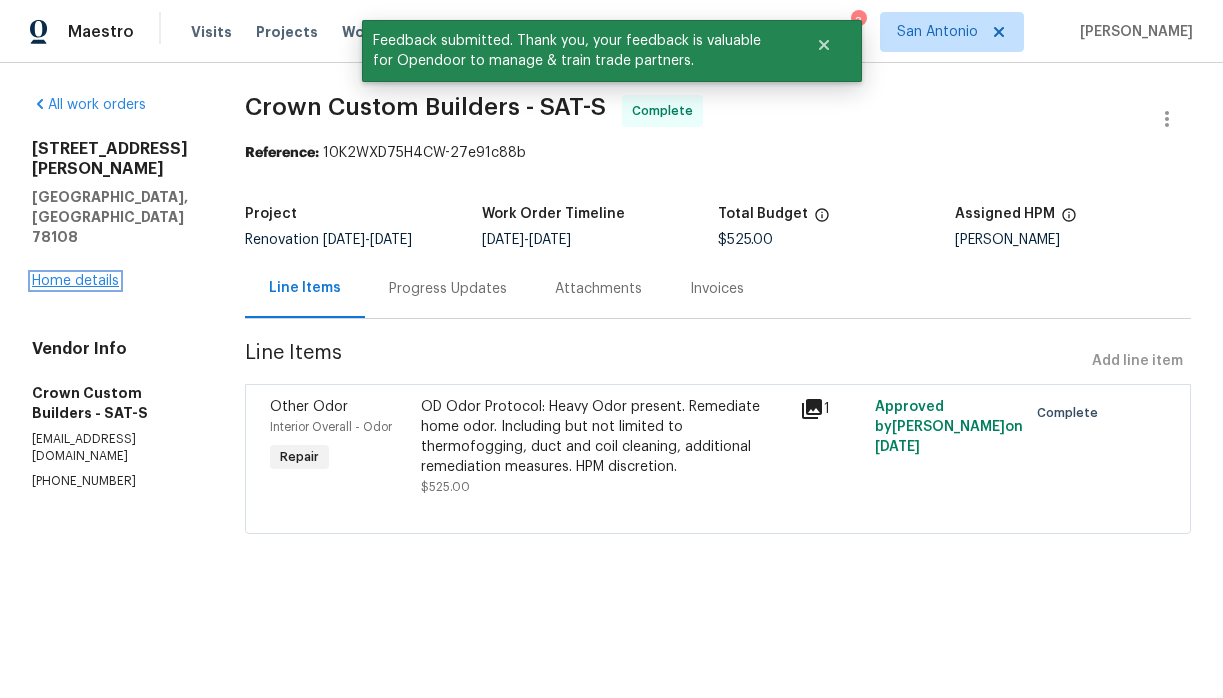 click on "Home details" at bounding box center [75, 281] 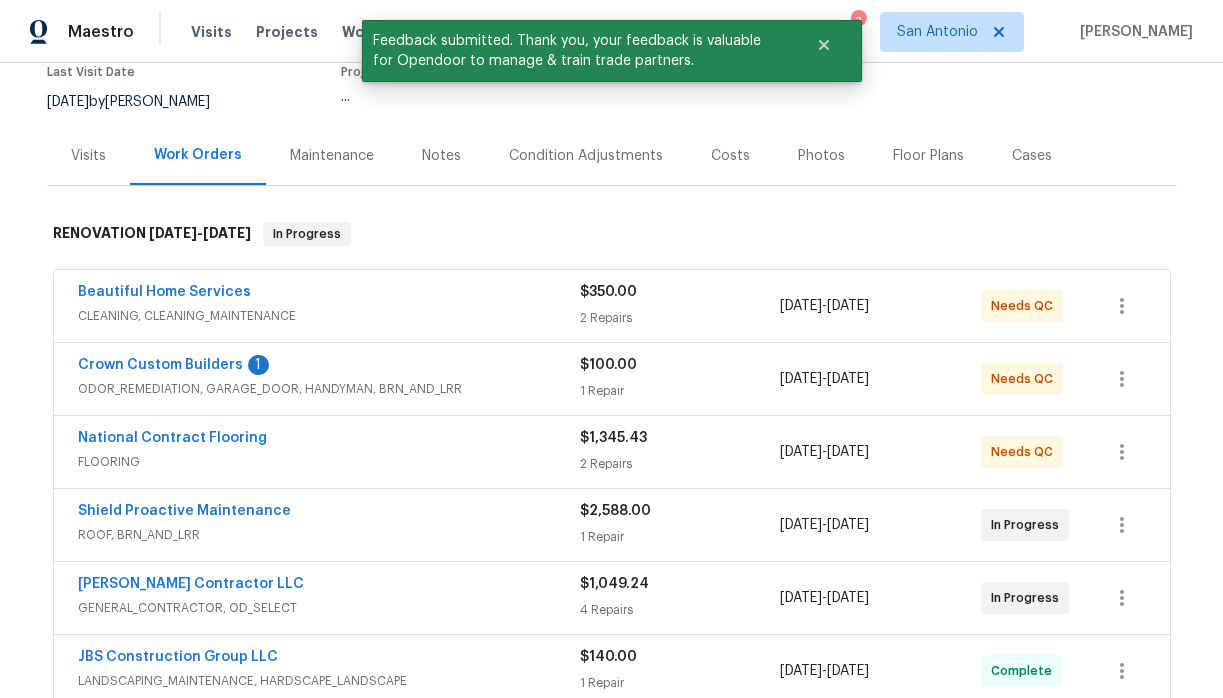 scroll, scrollTop: 180, scrollLeft: 0, axis: vertical 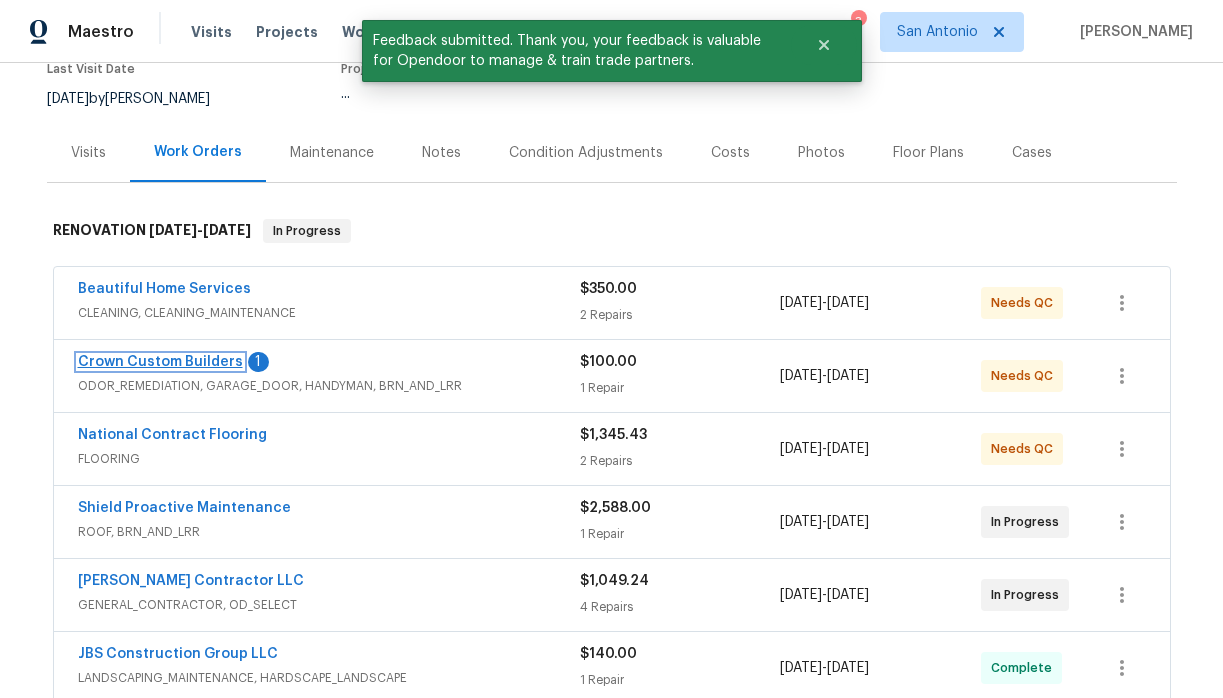 click on "Crown Custom Builders" at bounding box center [160, 362] 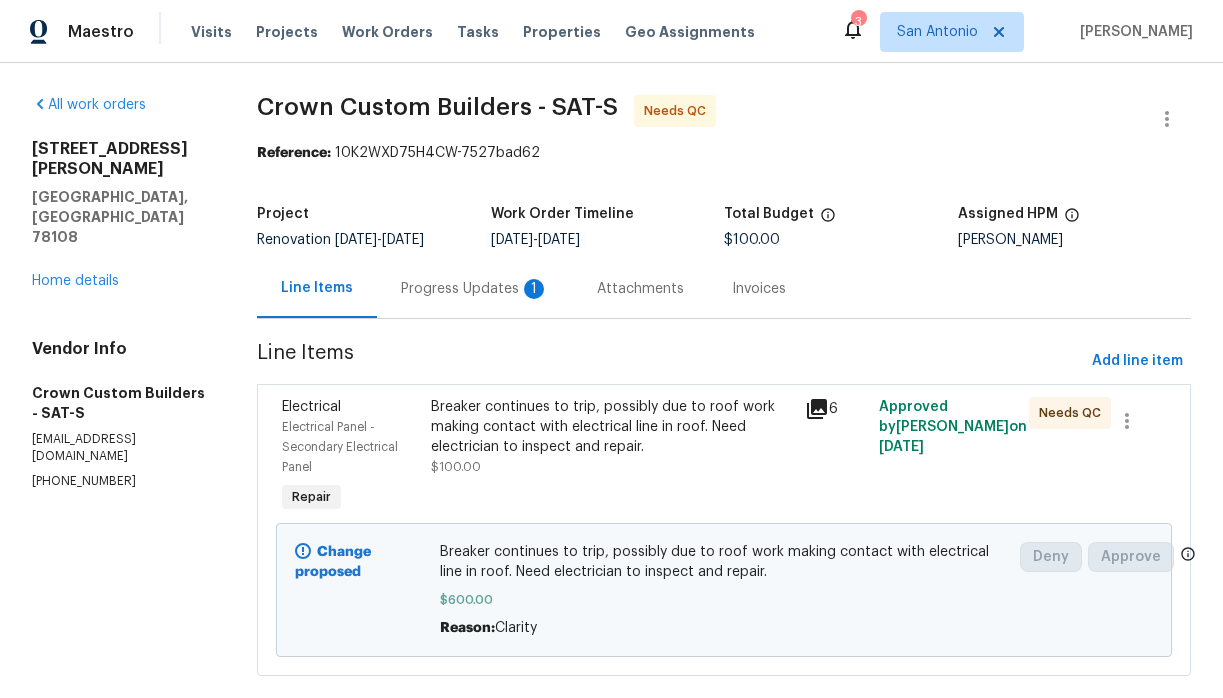 click on "Progress Updates 1" at bounding box center [475, 289] 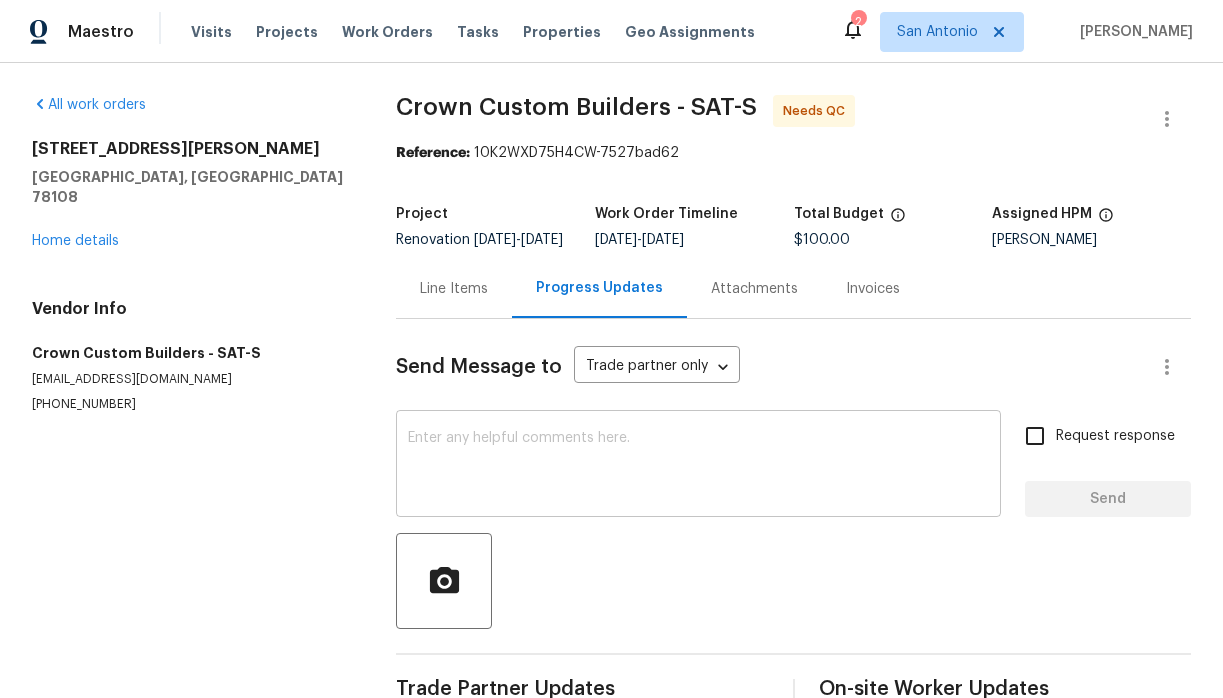 scroll, scrollTop: 215, scrollLeft: 0, axis: vertical 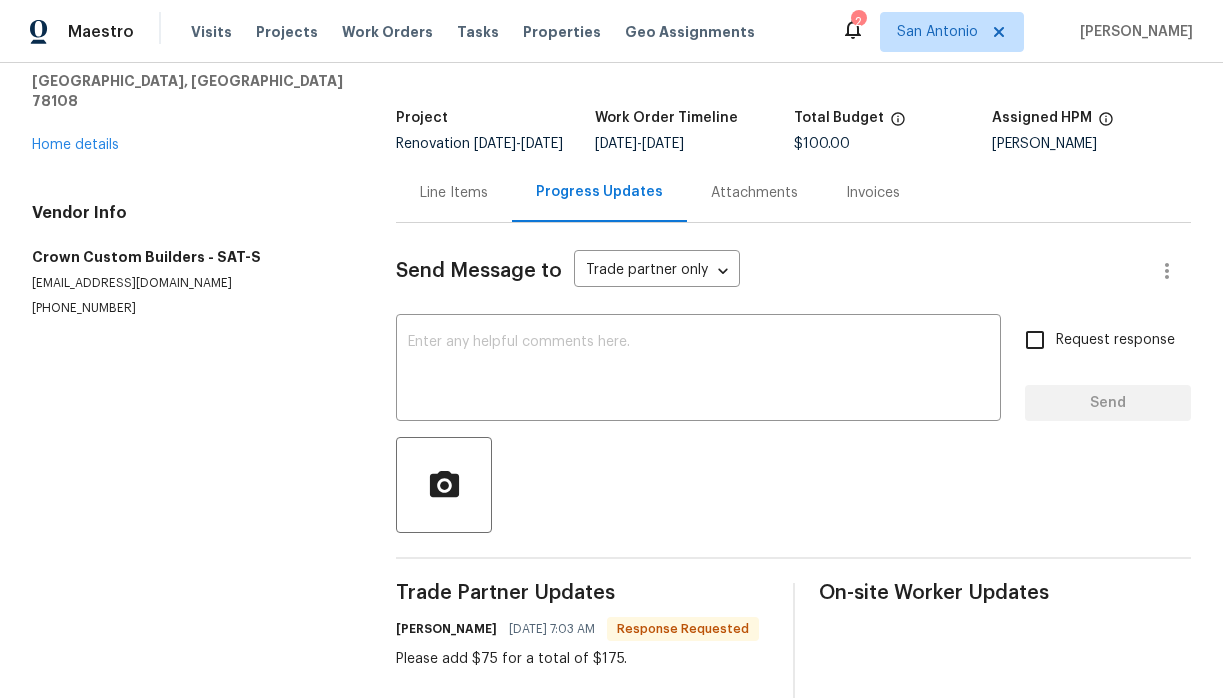 click on "Line Items" at bounding box center (454, 193) 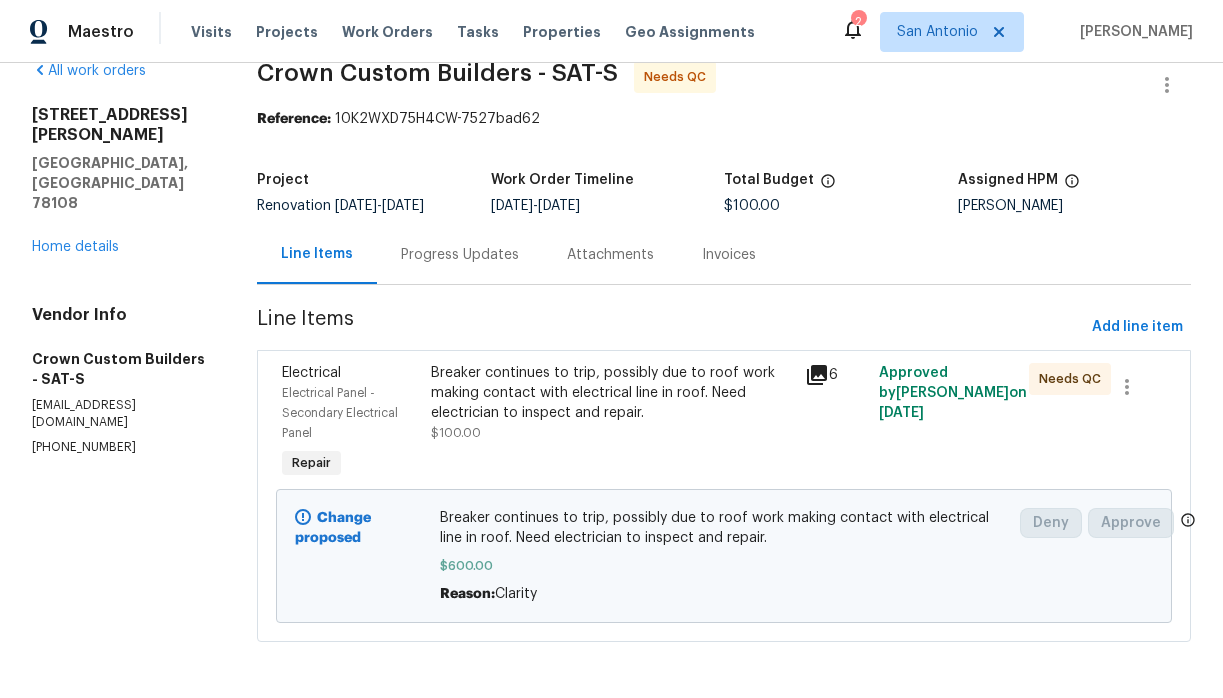 scroll, scrollTop: 36, scrollLeft: 0, axis: vertical 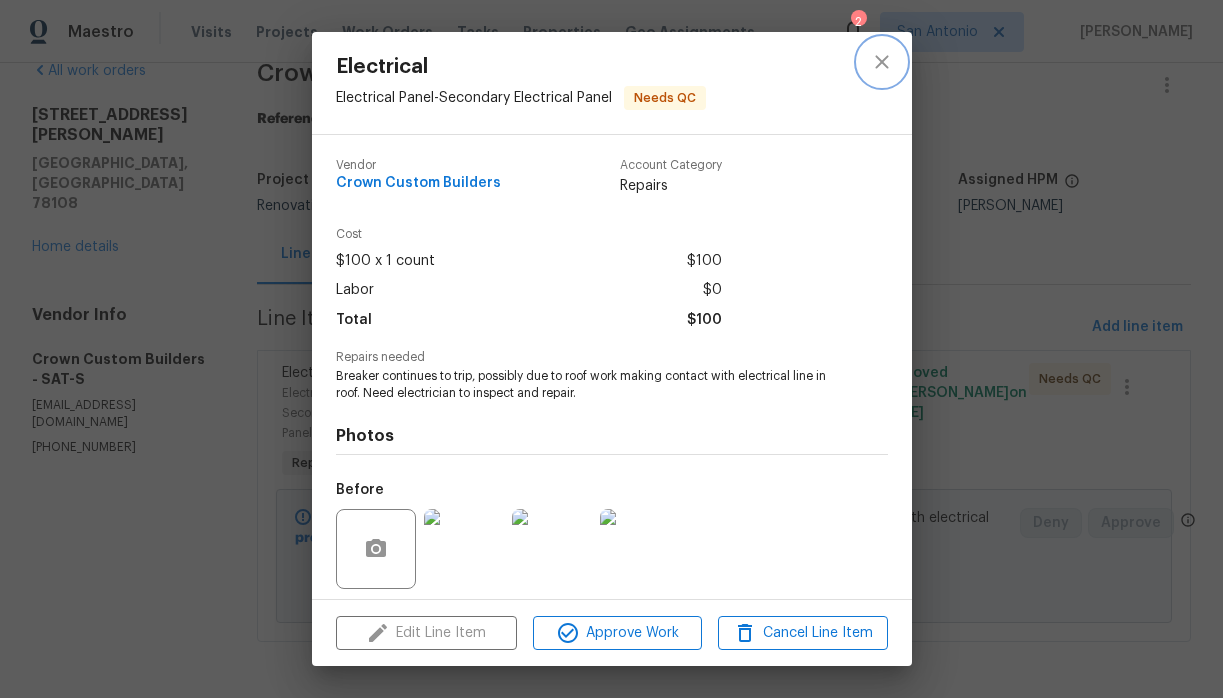 click 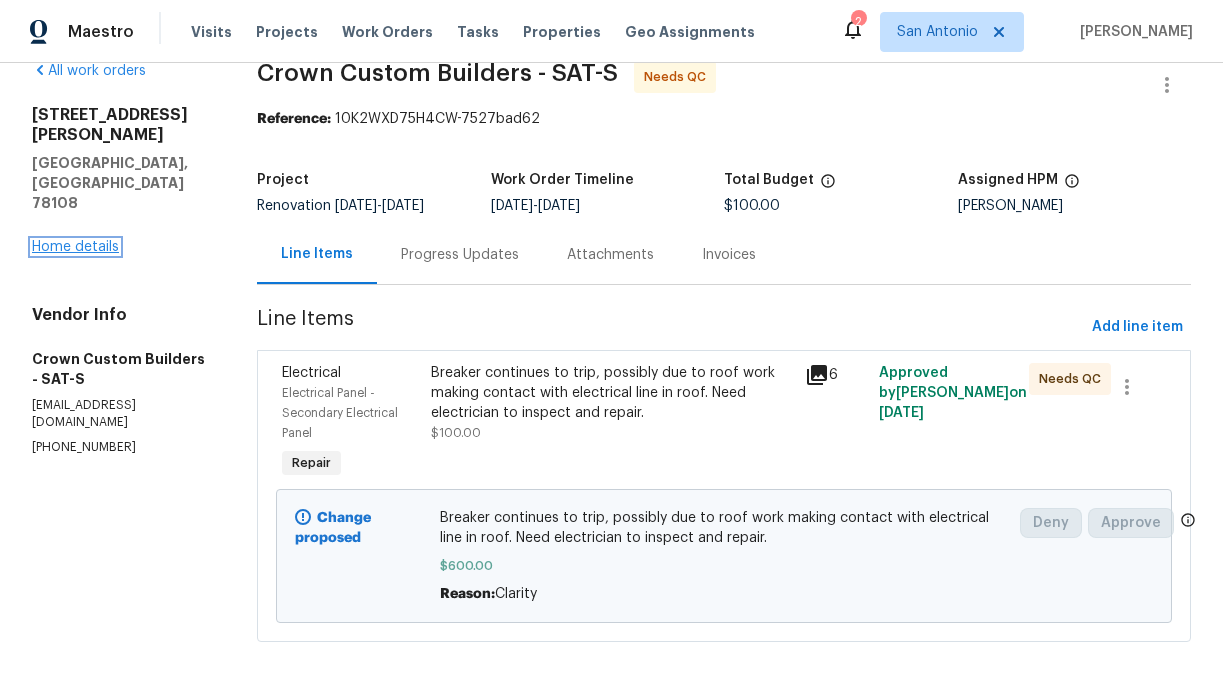 click on "Home details" at bounding box center [75, 247] 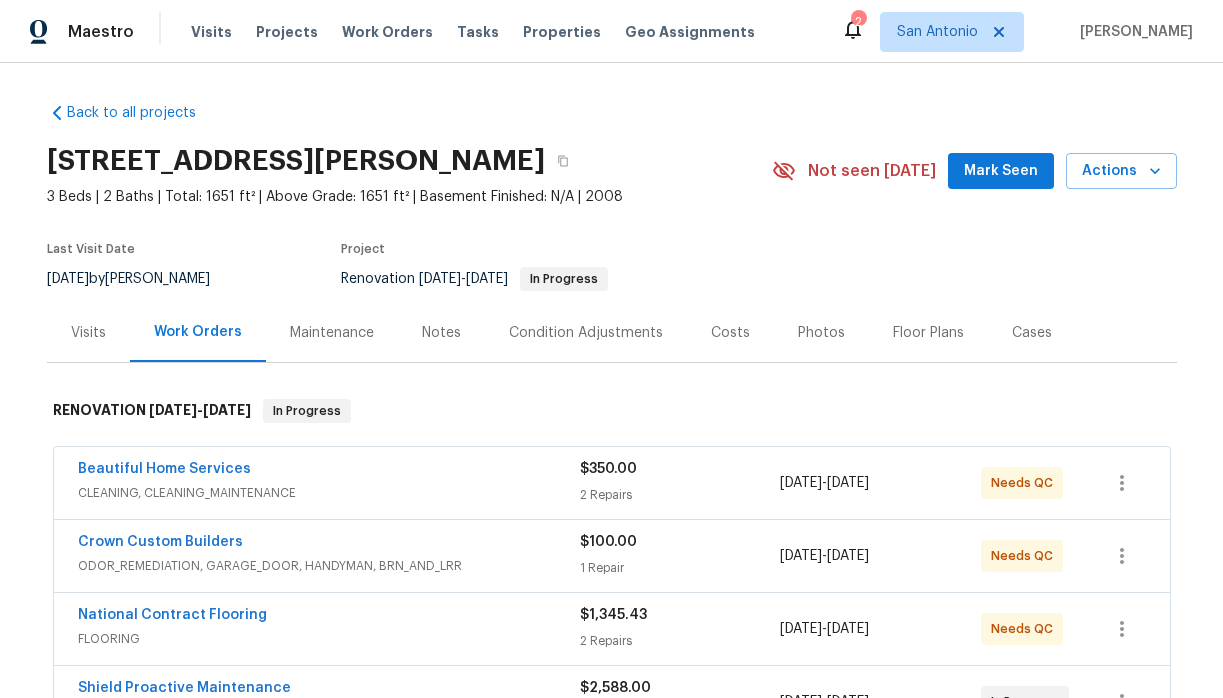 click on "Notes" at bounding box center [441, 333] 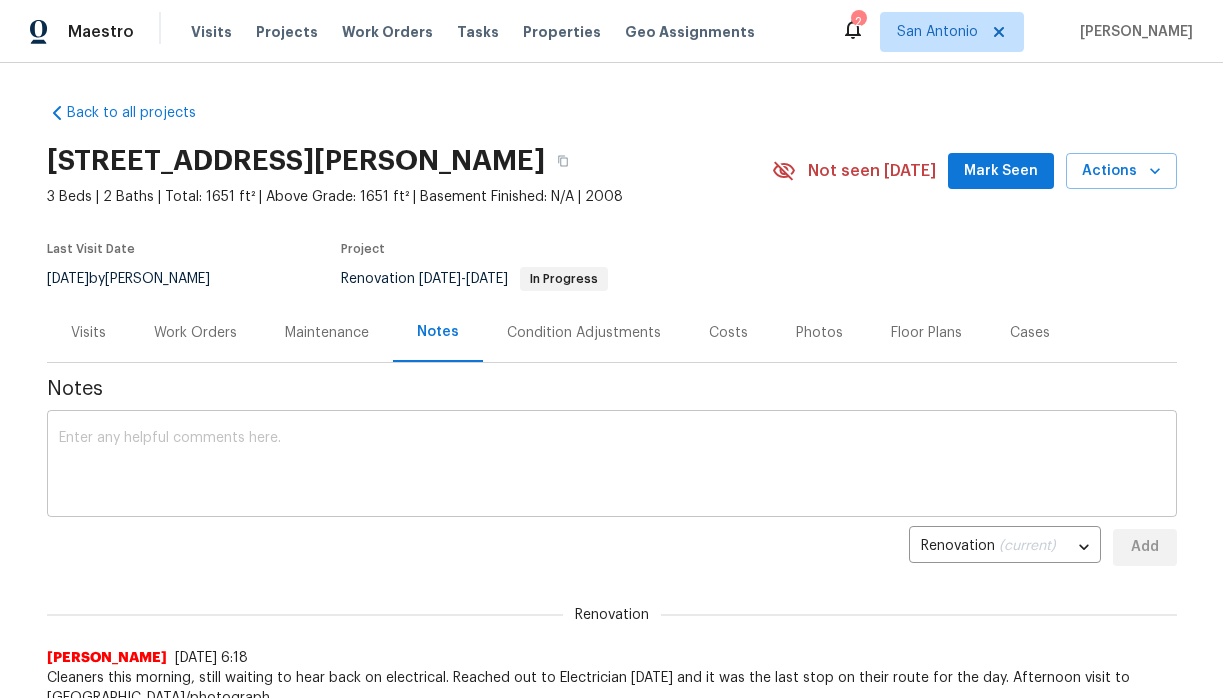 click at bounding box center (612, 466) 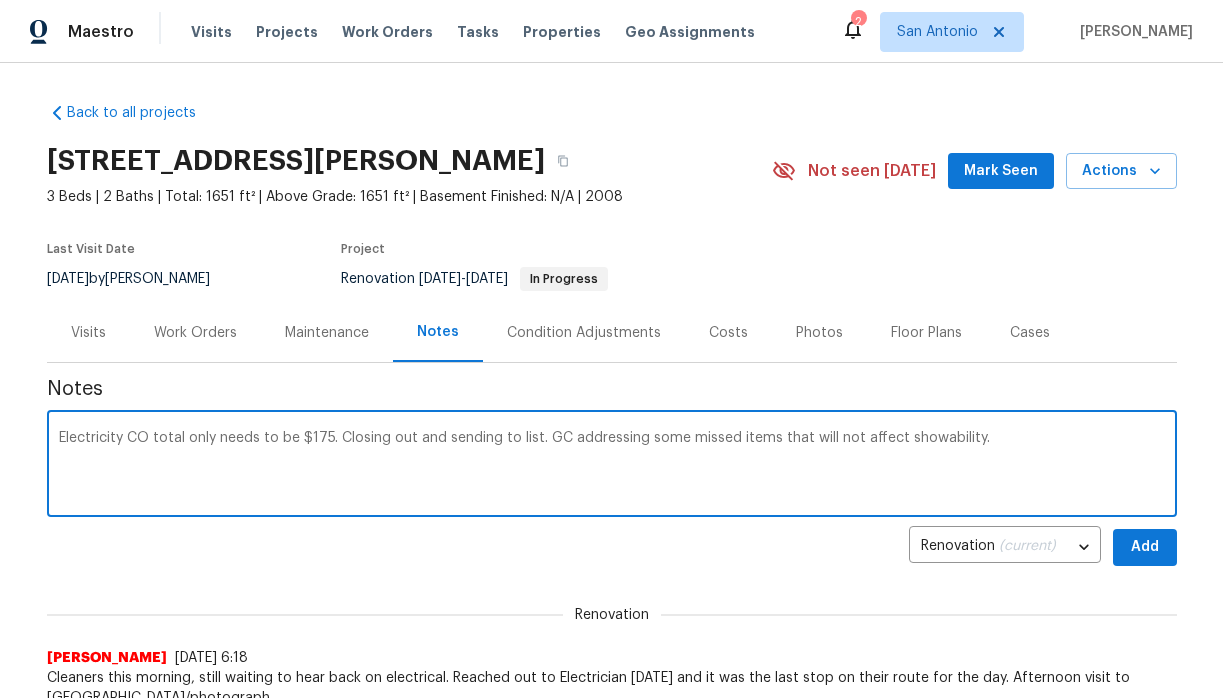 type on "Electricity CO total only needs to be $175. Closing out and sending to list. GC addressing some missed items that will not affect showability." 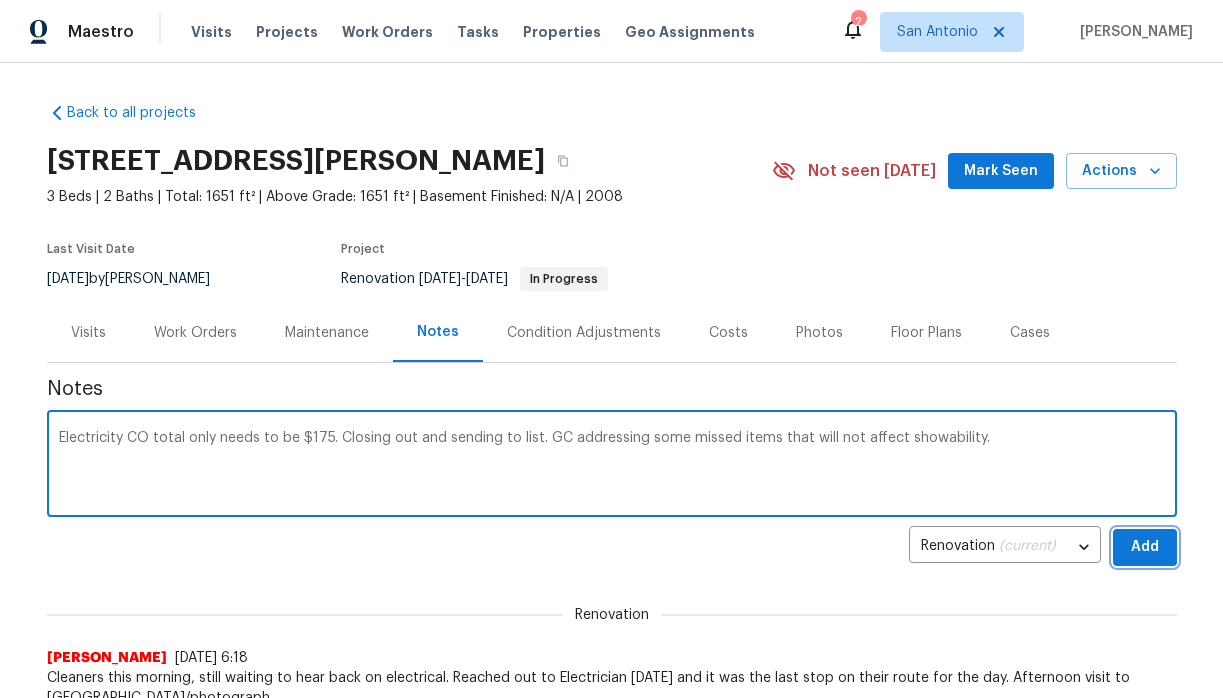 click on "Add" at bounding box center [1145, 547] 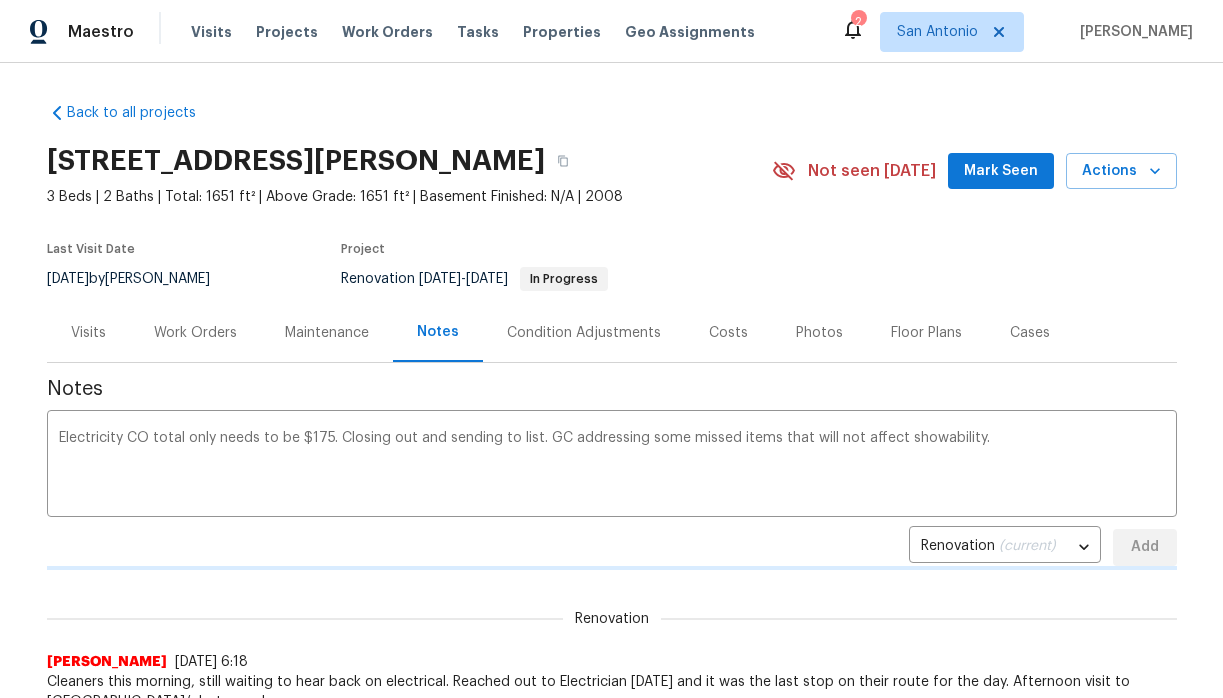type 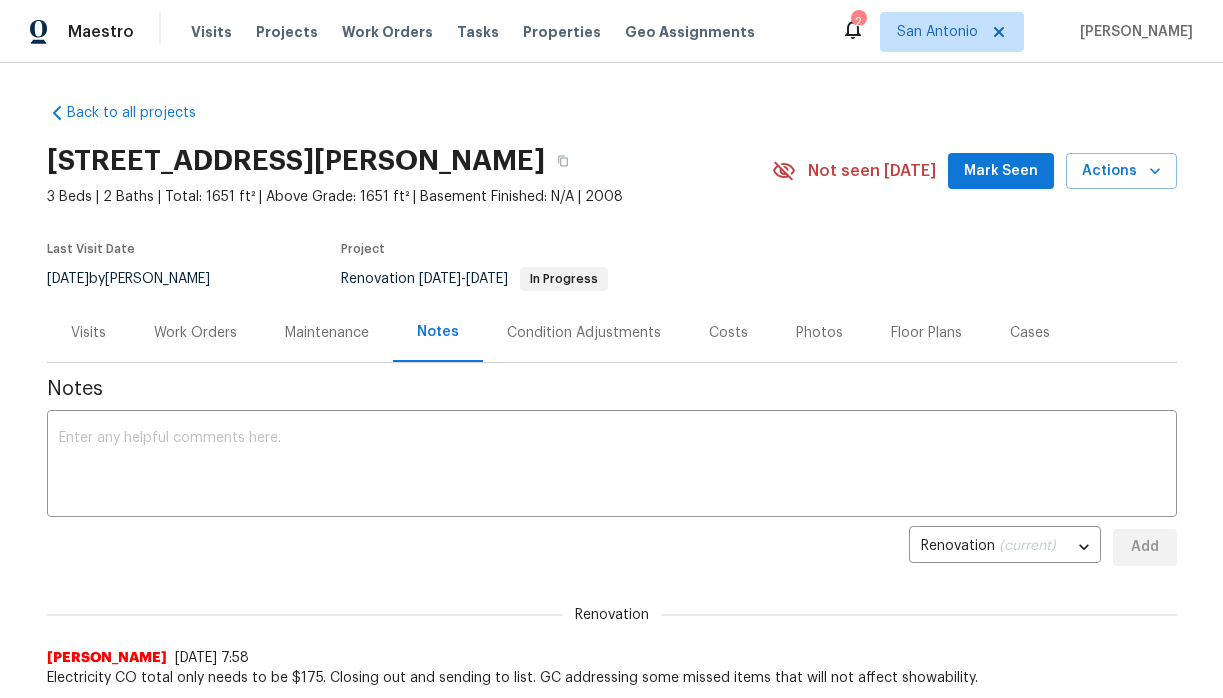 click on "Work Orders" at bounding box center (195, 333) 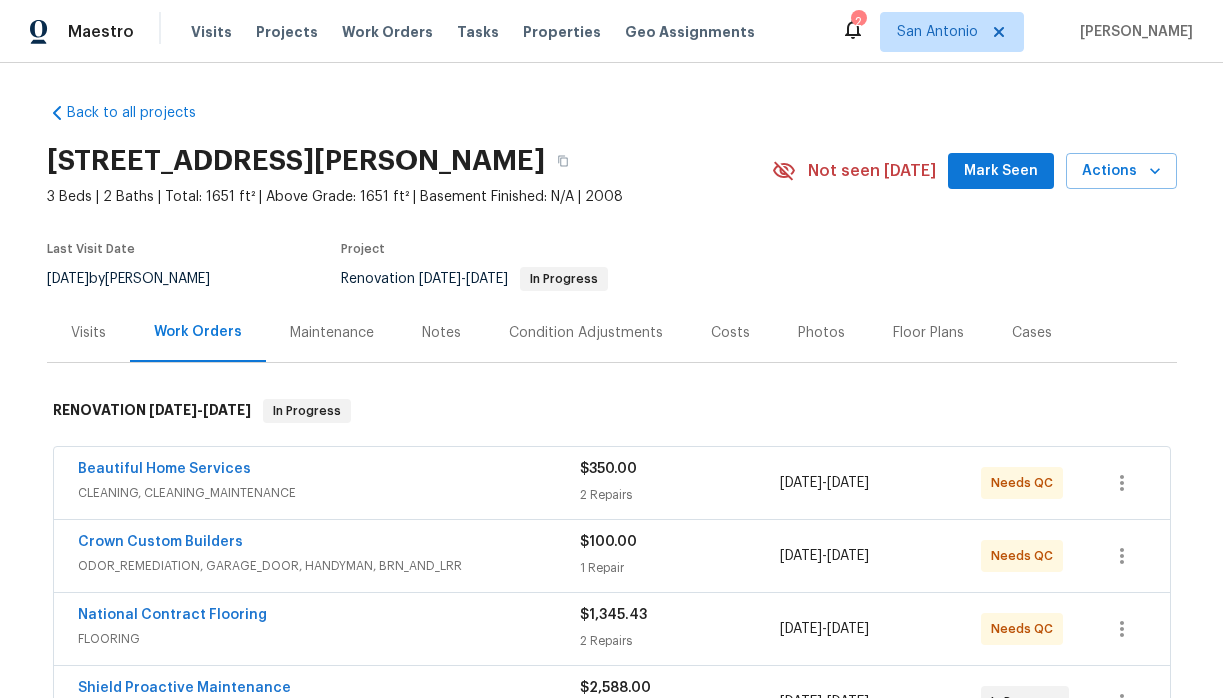 scroll, scrollTop: 46, scrollLeft: 0, axis: vertical 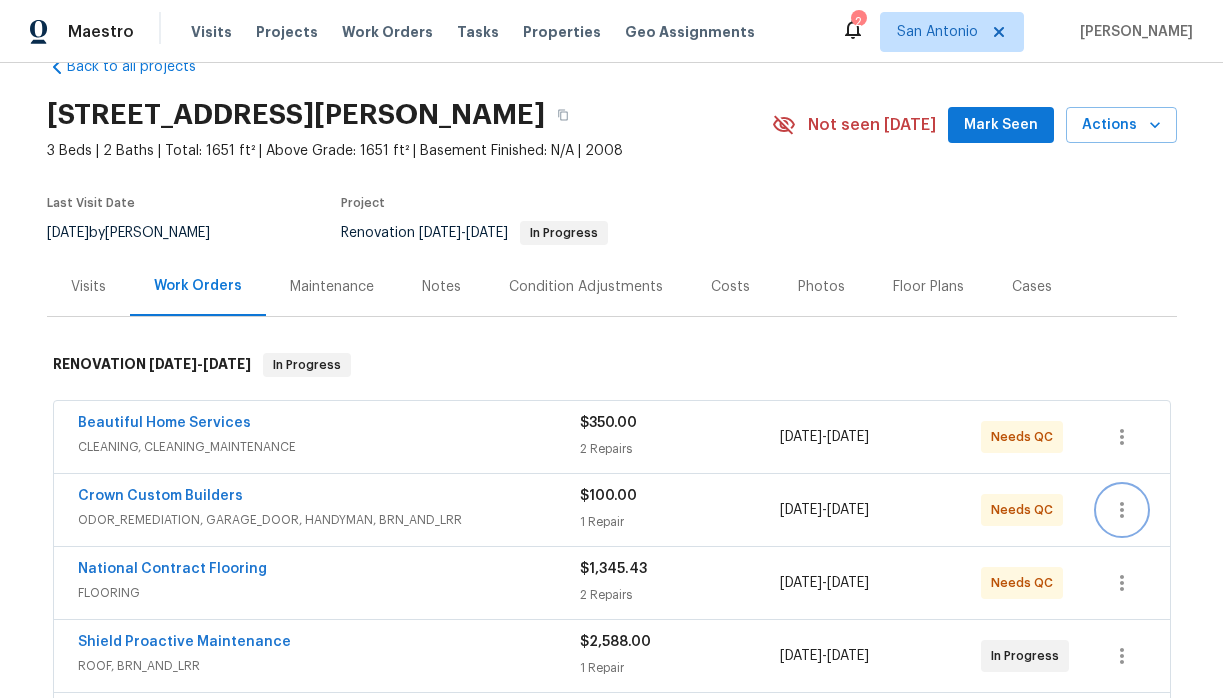click 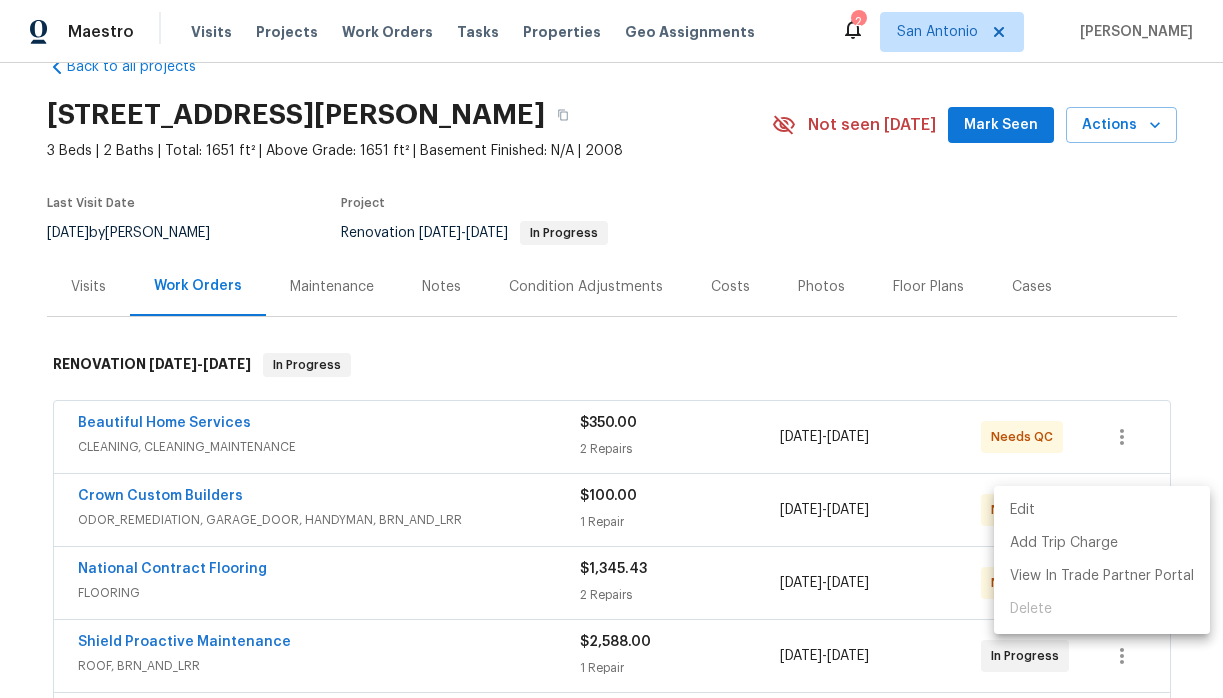 click on "Edit" at bounding box center (1102, 510) 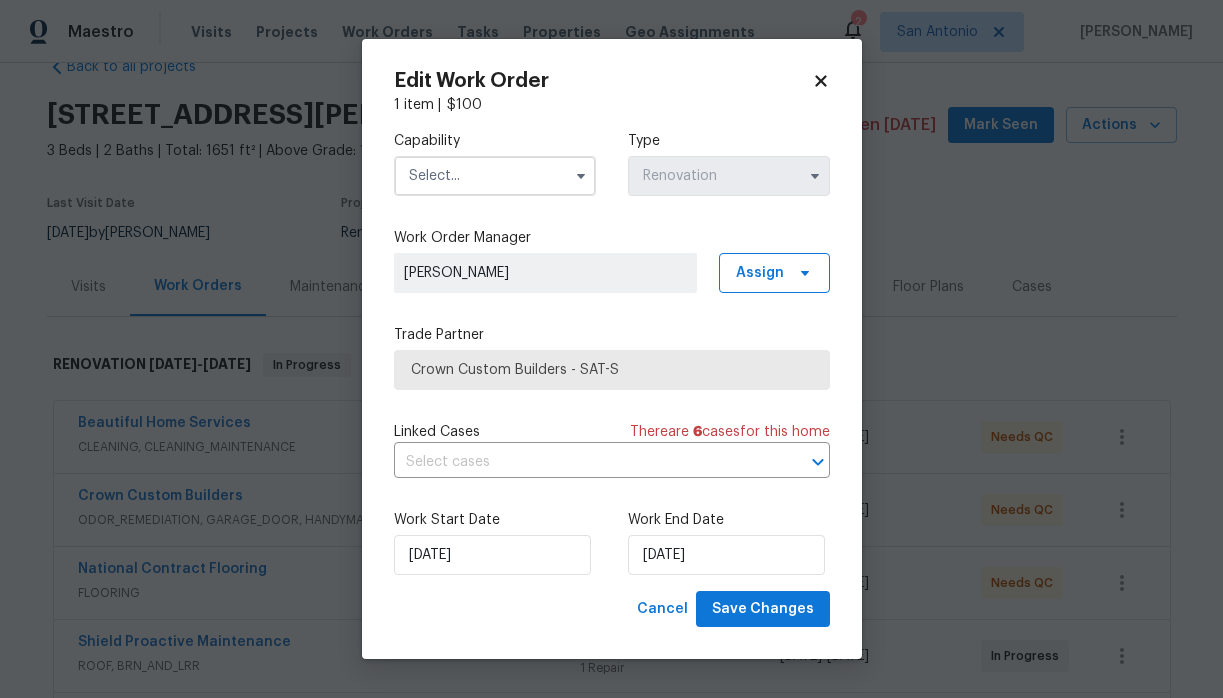 click 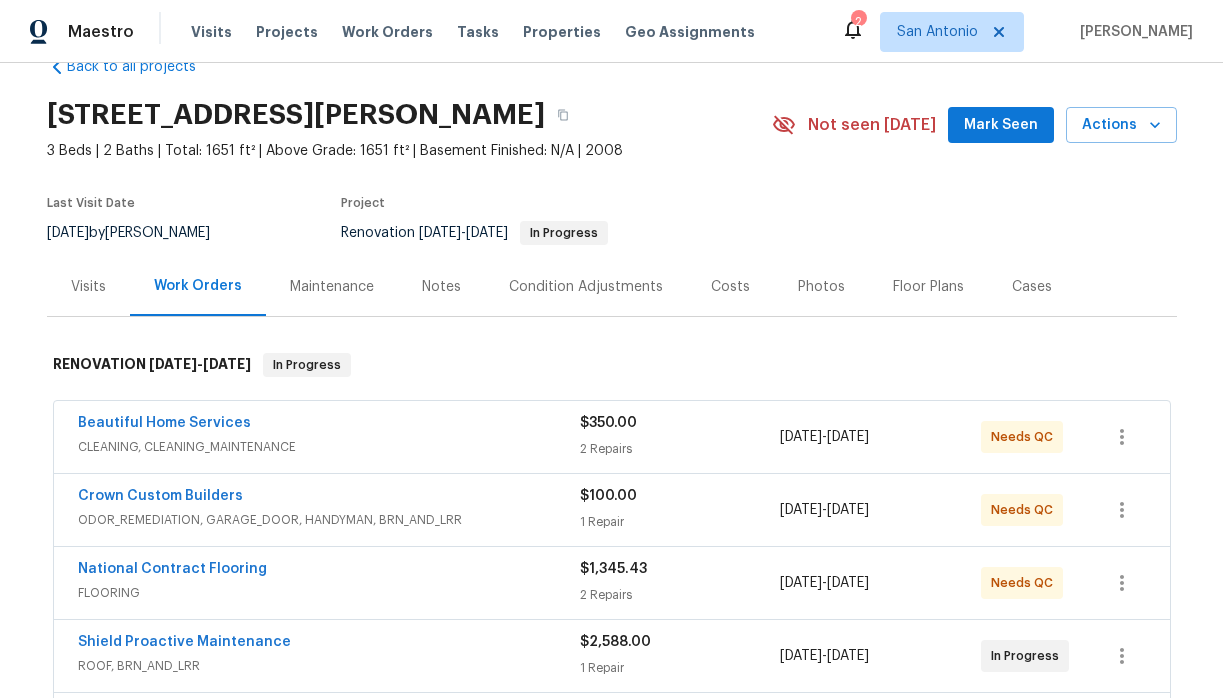 click on "Crown Custom Builders" at bounding box center (160, 496) 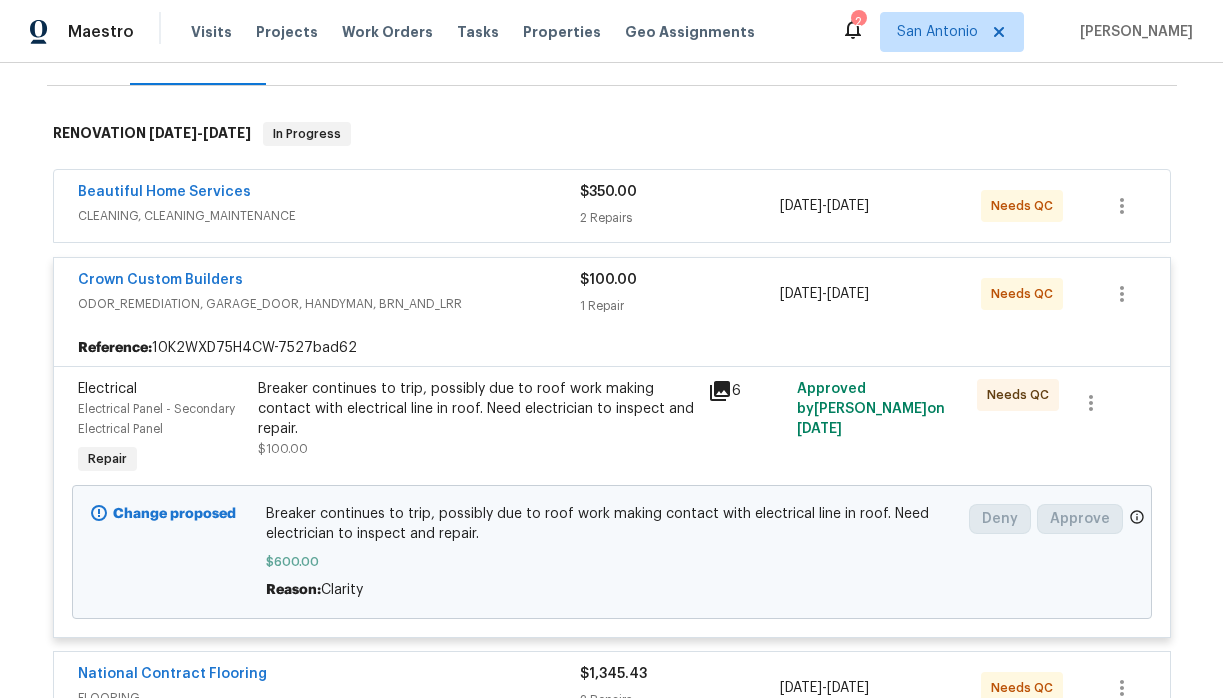 scroll, scrollTop: 368, scrollLeft: 0, axis: vertical 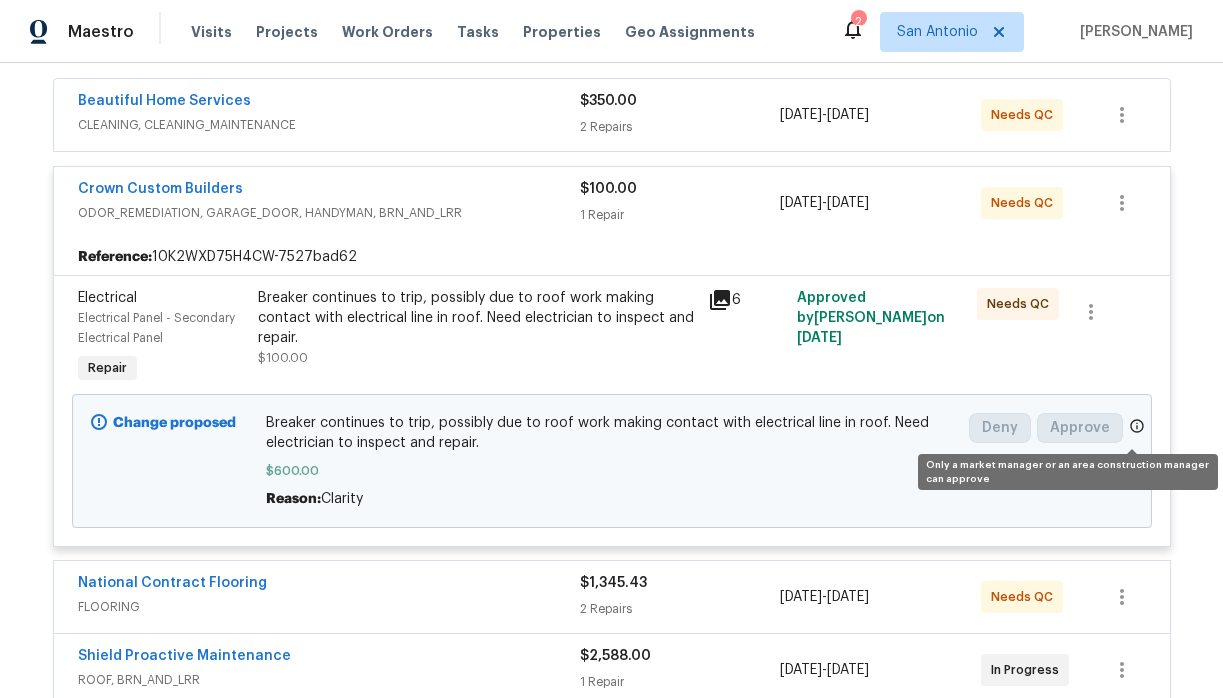 click 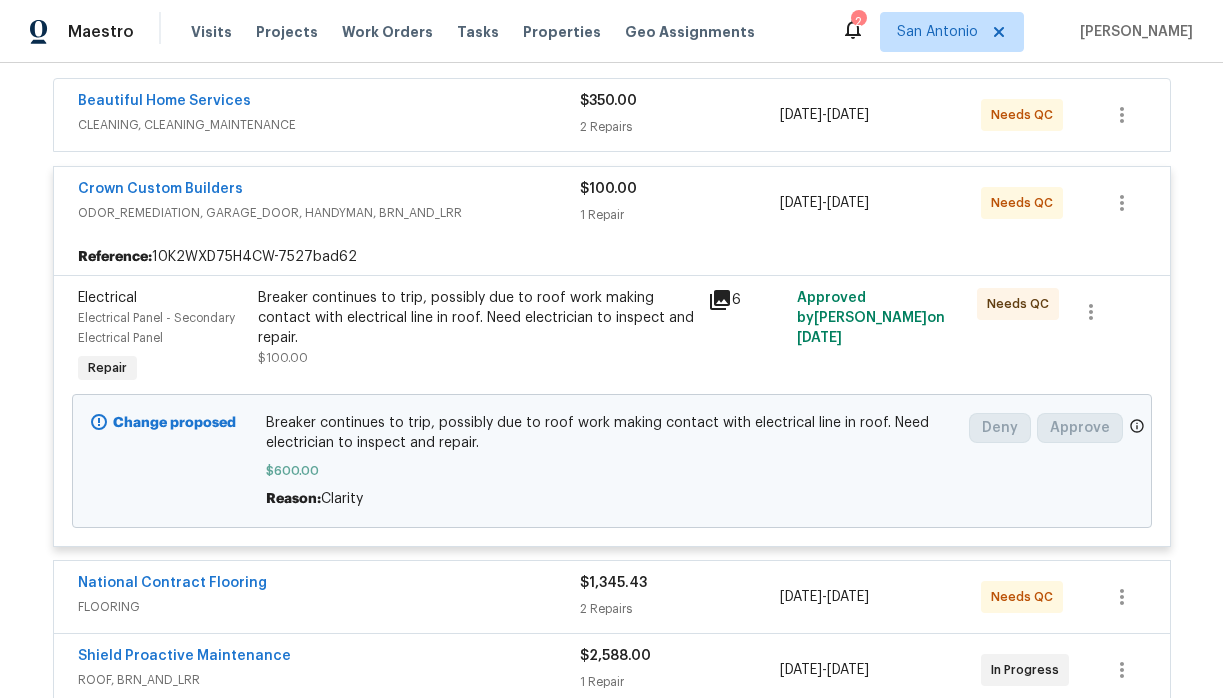 click on "Beautiful Home Services CLEANING, CLEANING_MAINTENANCE $350.00 2 Repairs 6/25/2025  -  7/11/2025 Needs QC Crown Custom Builders ODOR_REMEDIATION, GARAGE_DOOR, HANDYMAN, BRN_AND_LRR $100.00 1 Repair 7/3/2025  -  7/7/2025 Needs QC Reference:  10K2WXD75H4CW-7527bad62 Electrical Electrical Panel - Secondary Electrical Panel Repair Breaker continues to trip, possibly due to roof work making contact with electrical line in roof. Need electrician to inspect and repair. $100.00   6 Approved by  Chris Fuentes  on   7/3/2025 Needs QC Change proposed Breaker continues to trip, possibly due to roof work making contact with electrical line in roof. Need electrician to inspect and repair. $600.00 Reason:  Clarity Deny Approve National Contract Flooring FLOORING $1,345.43 2 Repairs 6/25/2025  -  7/11/2025 Needs QC Shield Proactive Maintenance ROOF, BRN_AND_LRR $2,588.00 1 Repair 6/25/2025  -  7/4/2025 In Progress Mario Suarez Contractor LLC GENERAL_CONTRACTOR, OD_SELECT $1,049.24 4 Repairs 7/2/2025  -  7/7/2025 In Progress" at bounding box center [612, 832] 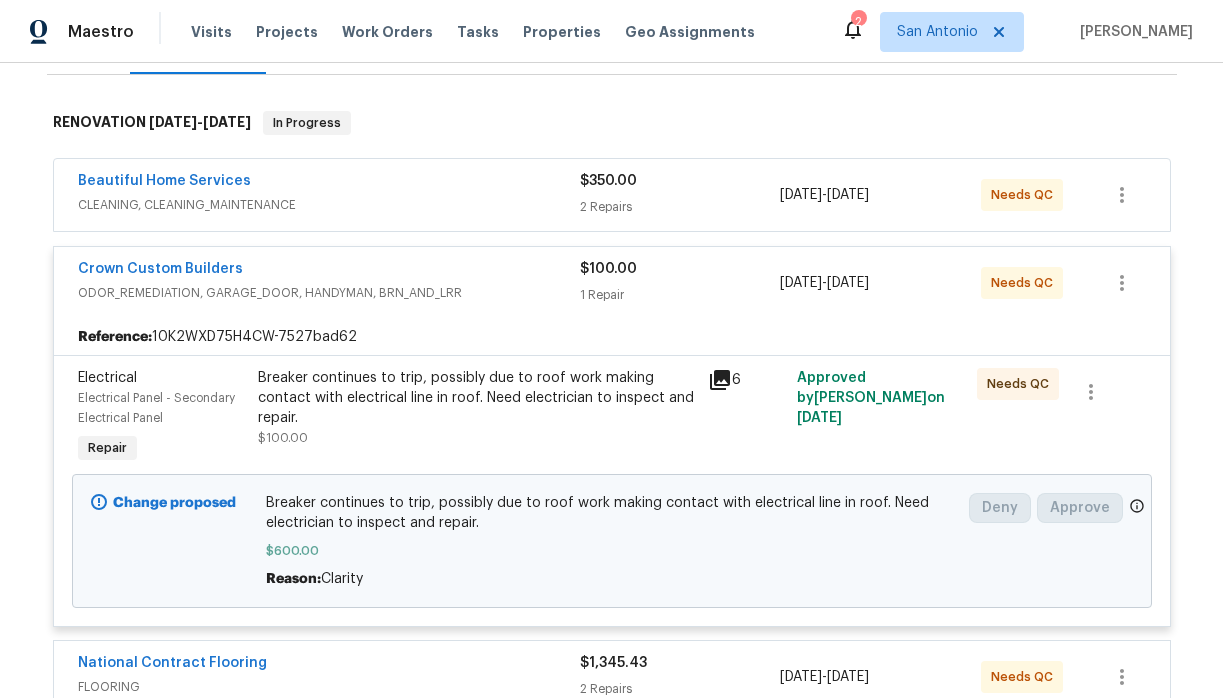 scroll, scrollTop: 242, scrollLeft: 0, axis: vertical 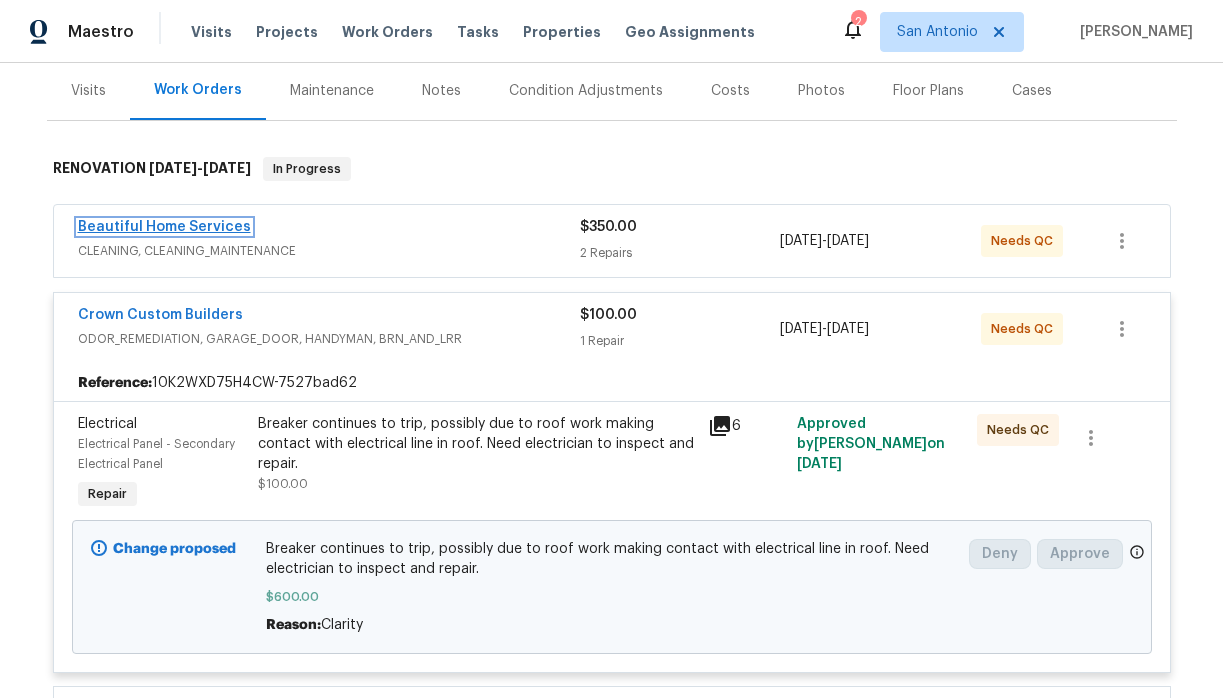 click on "Beautiful Home Services" at bounding box center [164, 227] 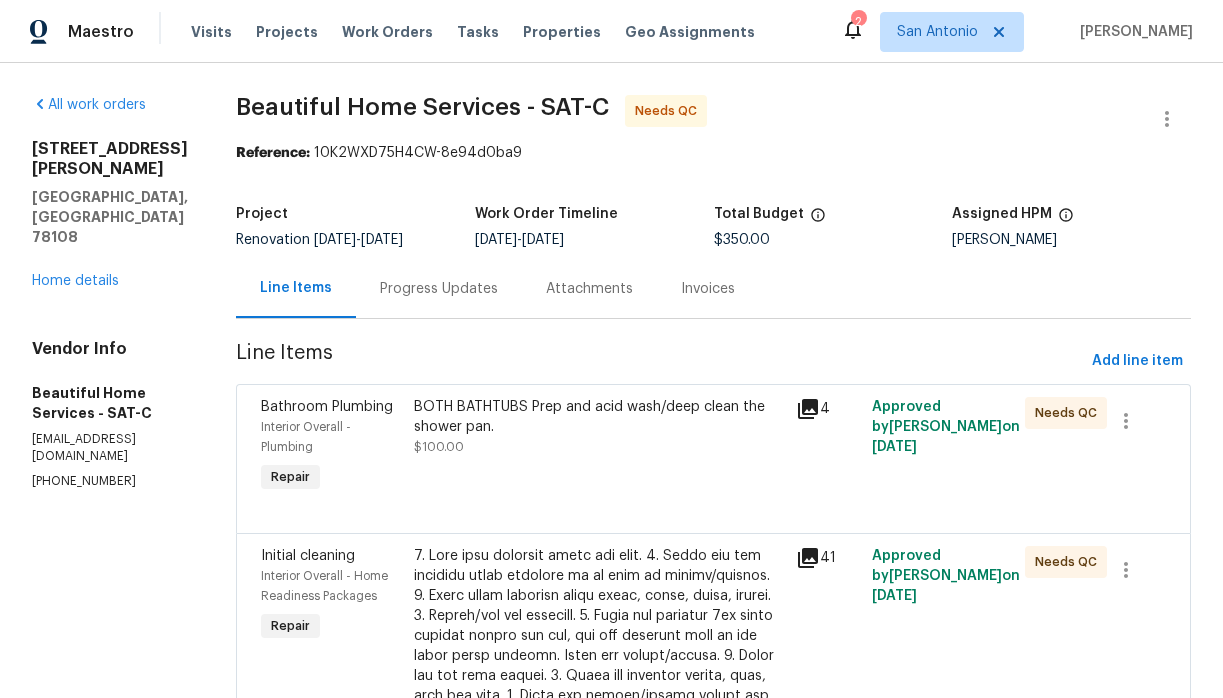 click on "BOTH BATHTUBS
Prep and acid wash/deep clean the shower pan. $100.00" at bounding box center [599, 427] 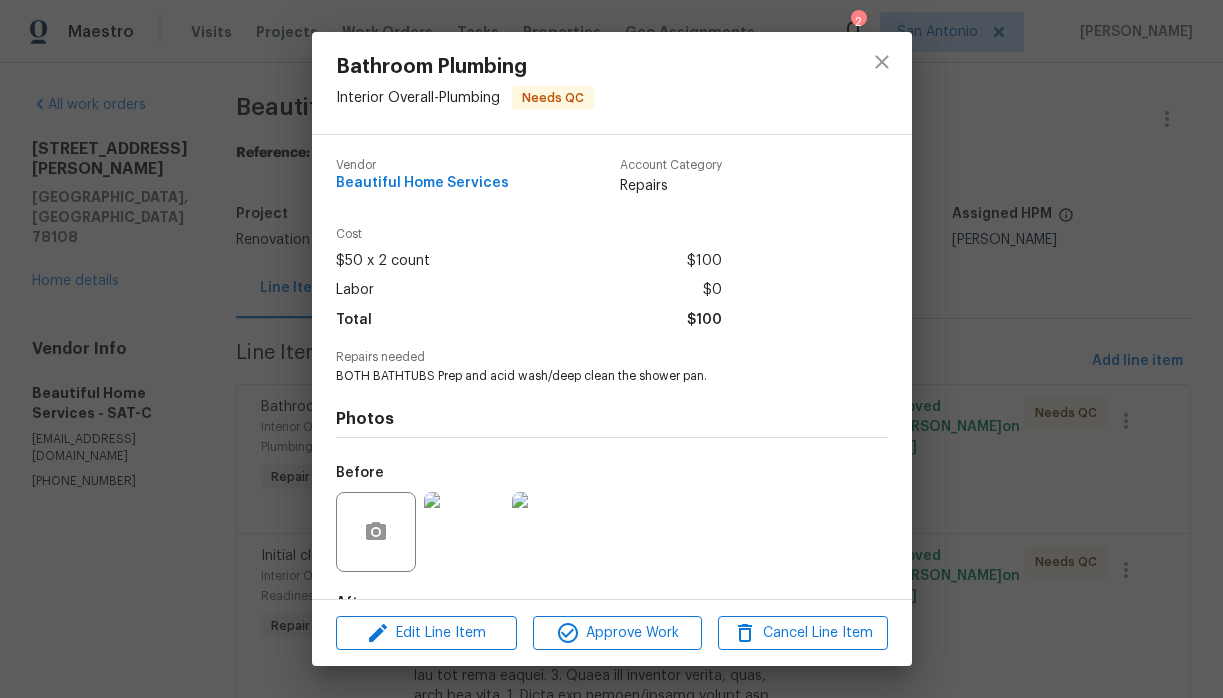scroll, scrollTop: 123, scrollLeft: 0, axis: vertical 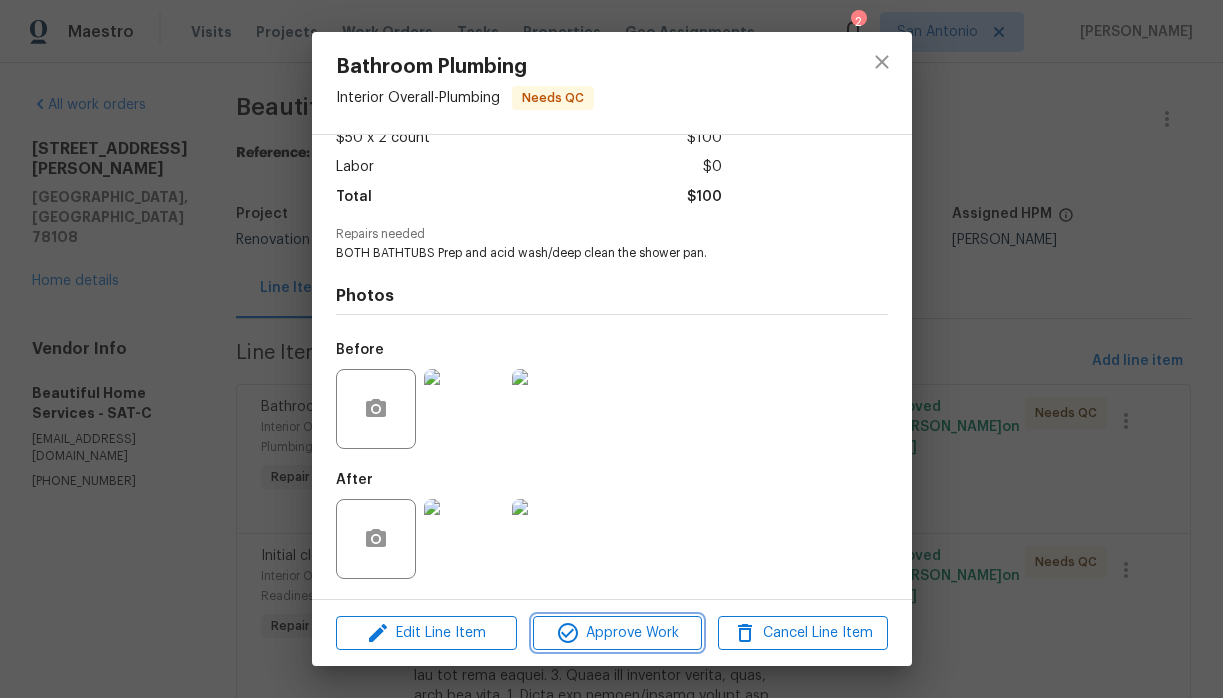 click on "Approve Work" at bounding box center [617, 633] 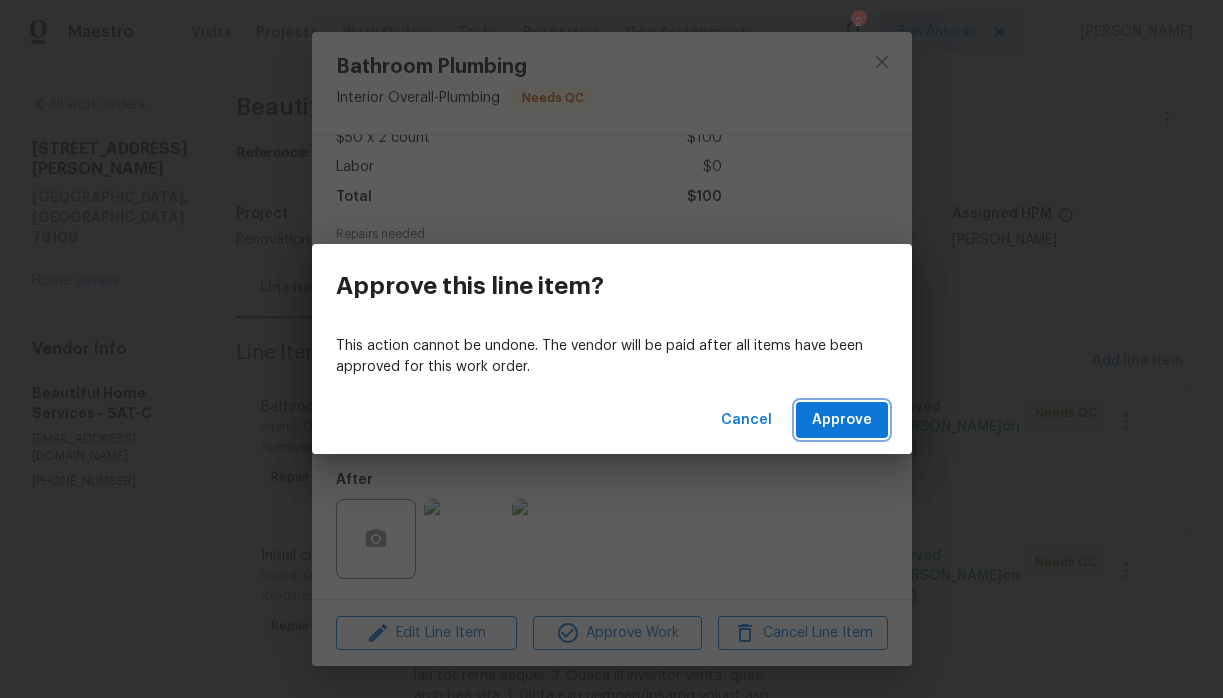 click on "Approve" at bounding box center [842, 420] 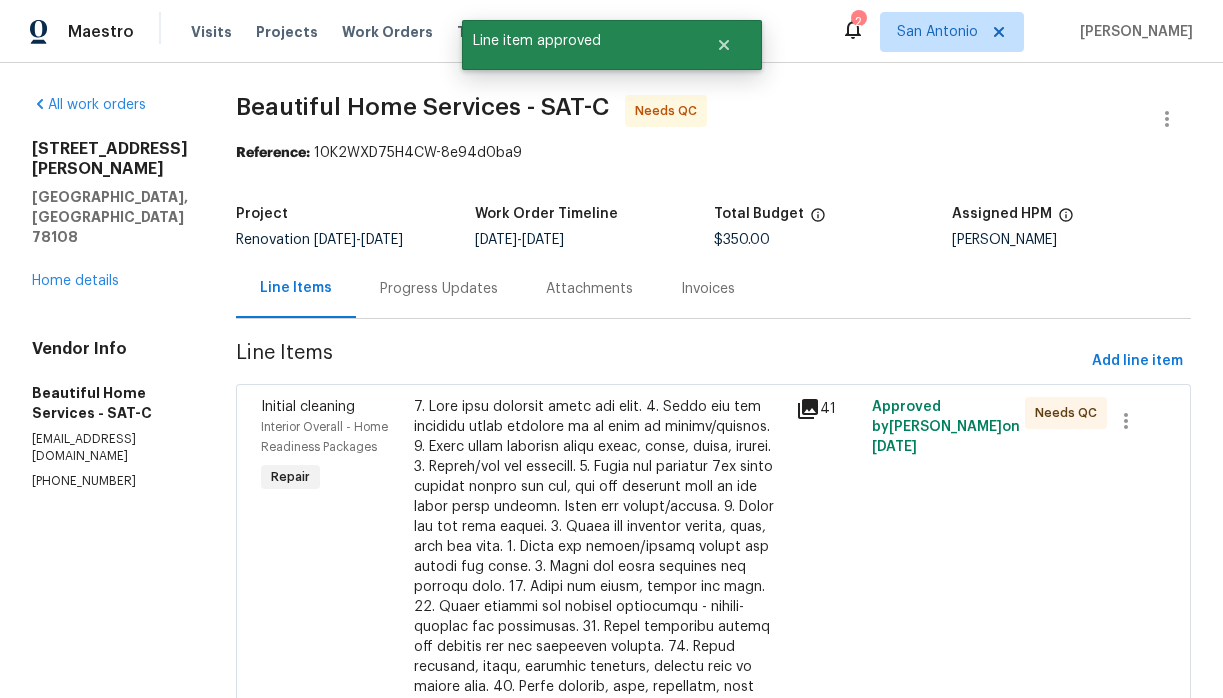 click at bounding box center [599, 657] 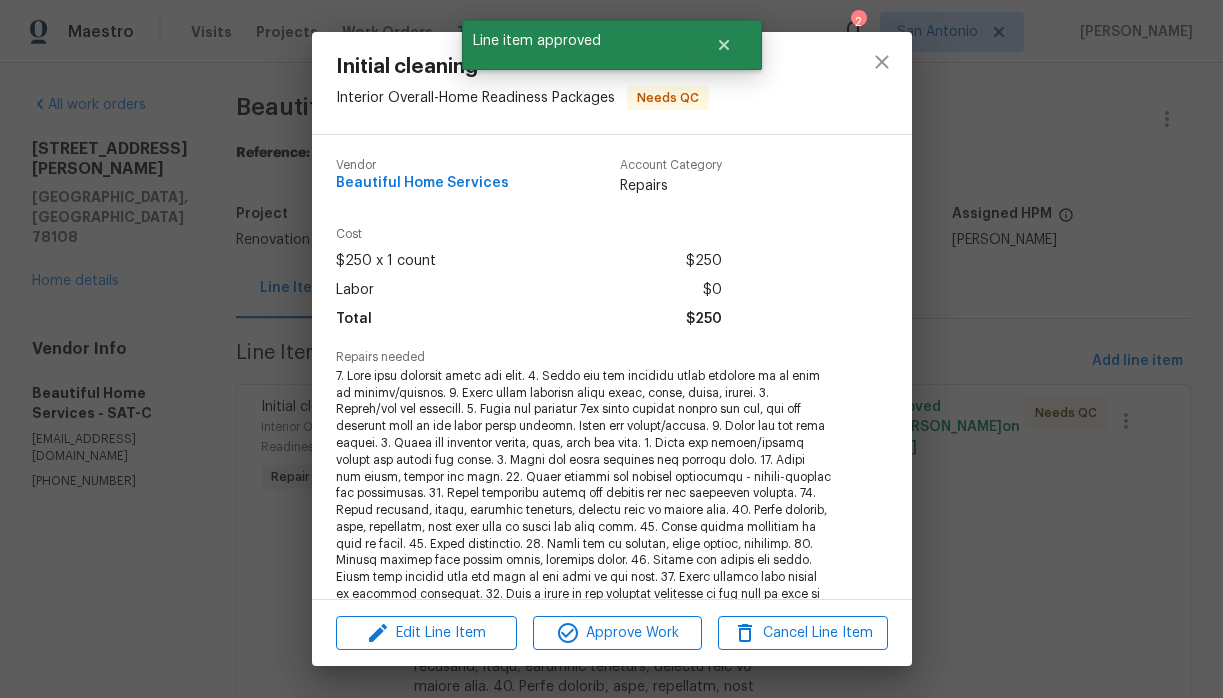 scroll, scrollTop: 374, scrollLeft: 0, axis: vertical 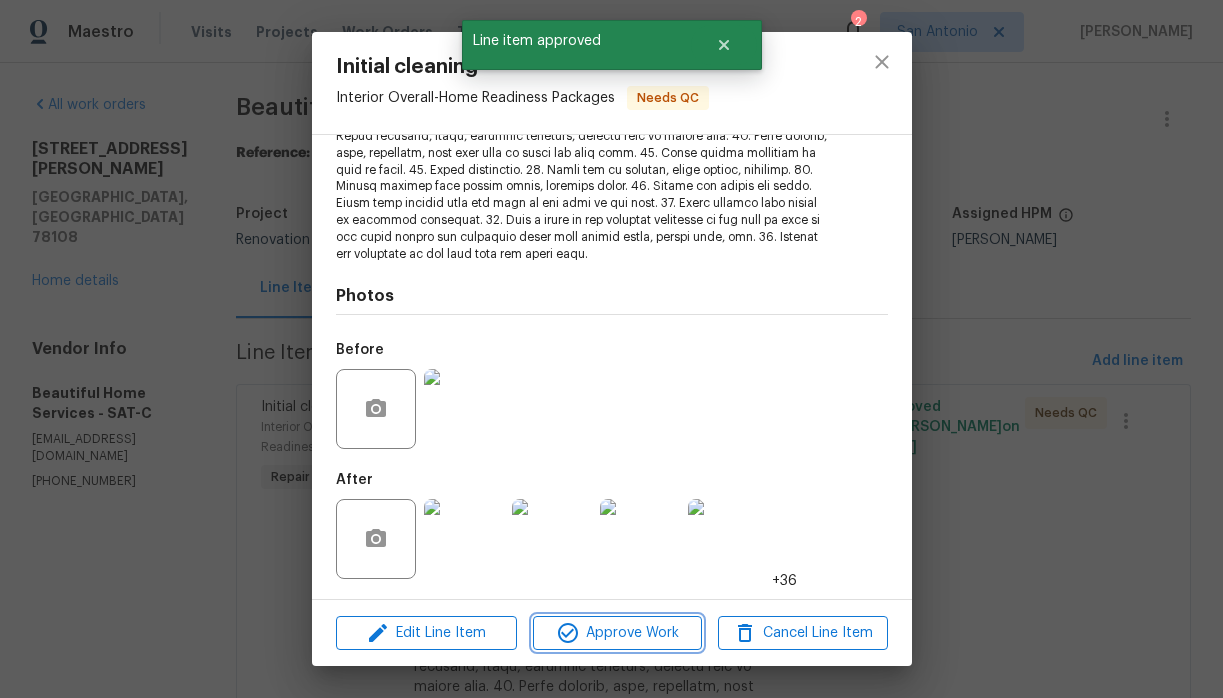 click on "Approve Work" at bounding box center [617, 633] 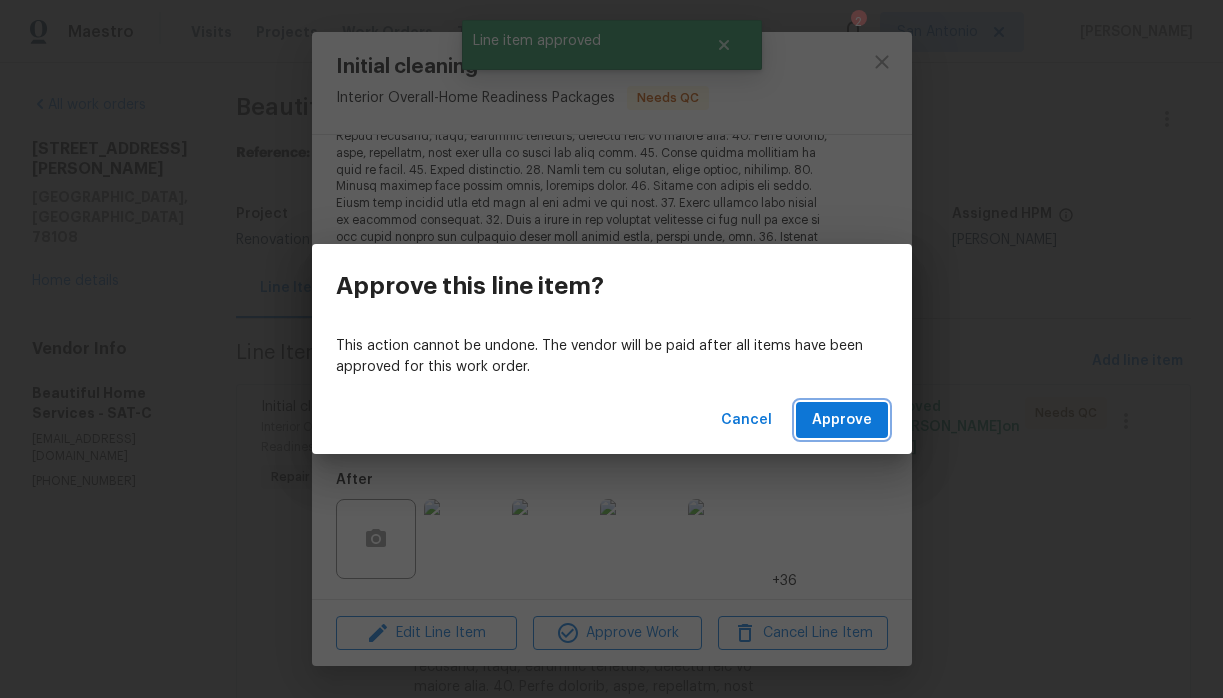 click on "Approve" at bounding box center (842, 420) 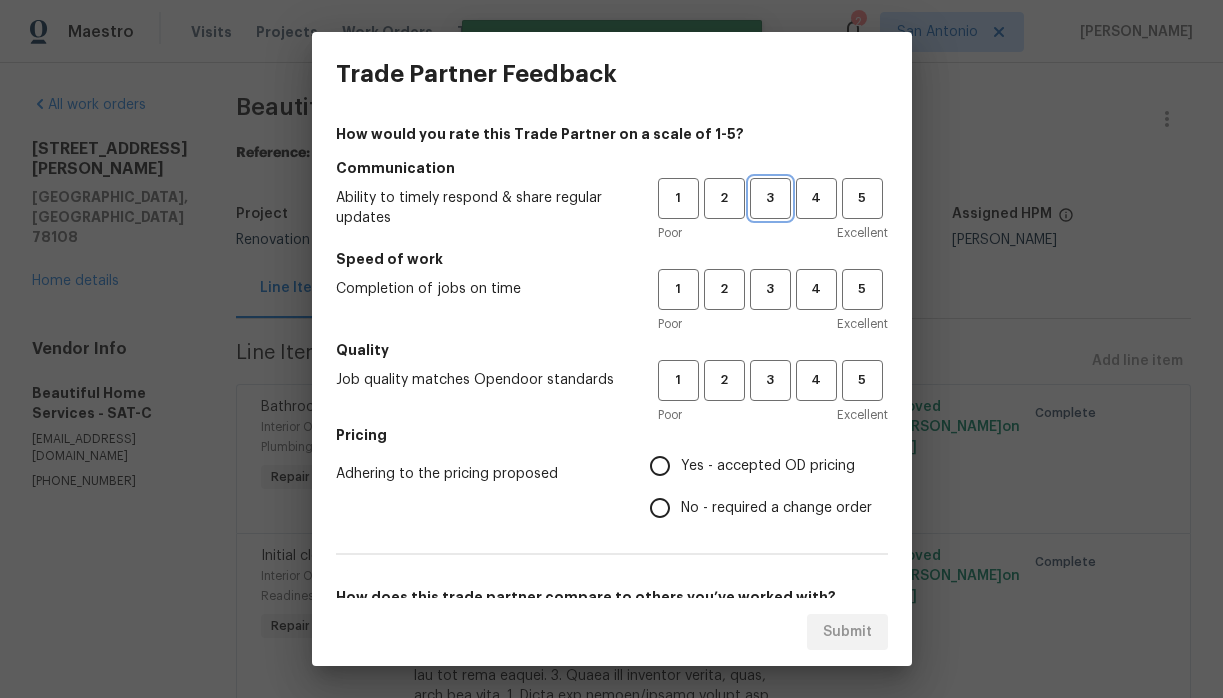 click on "3" at bounding box center (770, 198) 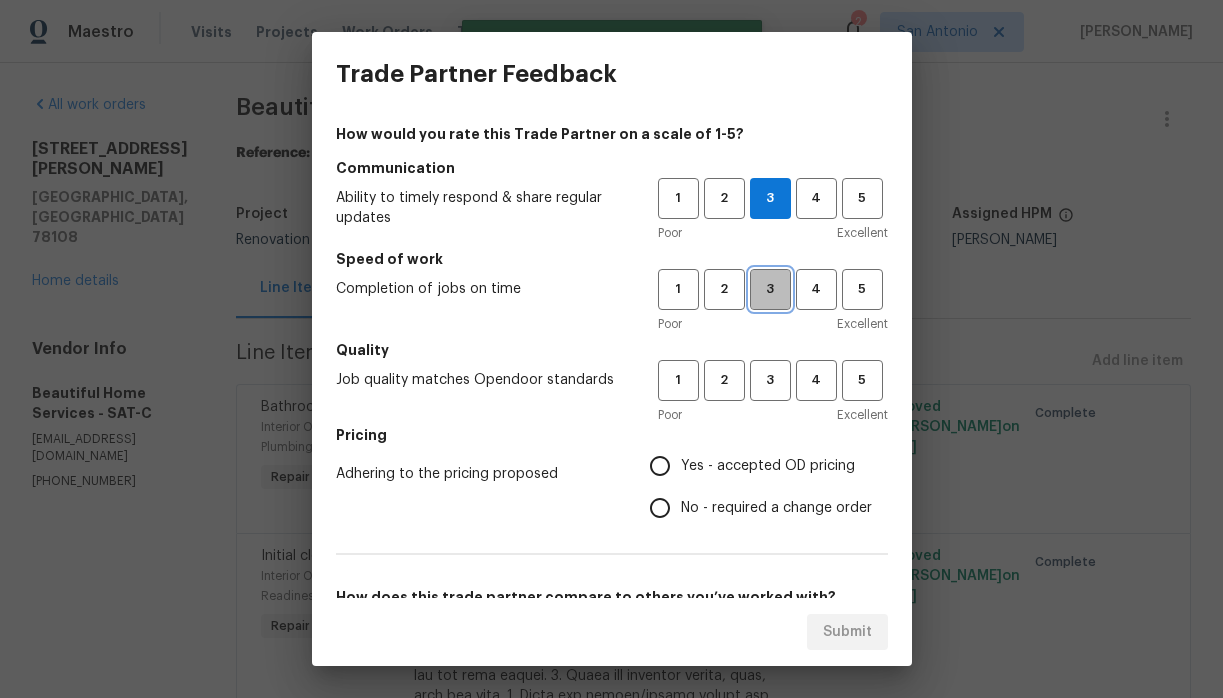 click on "3" at bounding box center (770, 289) 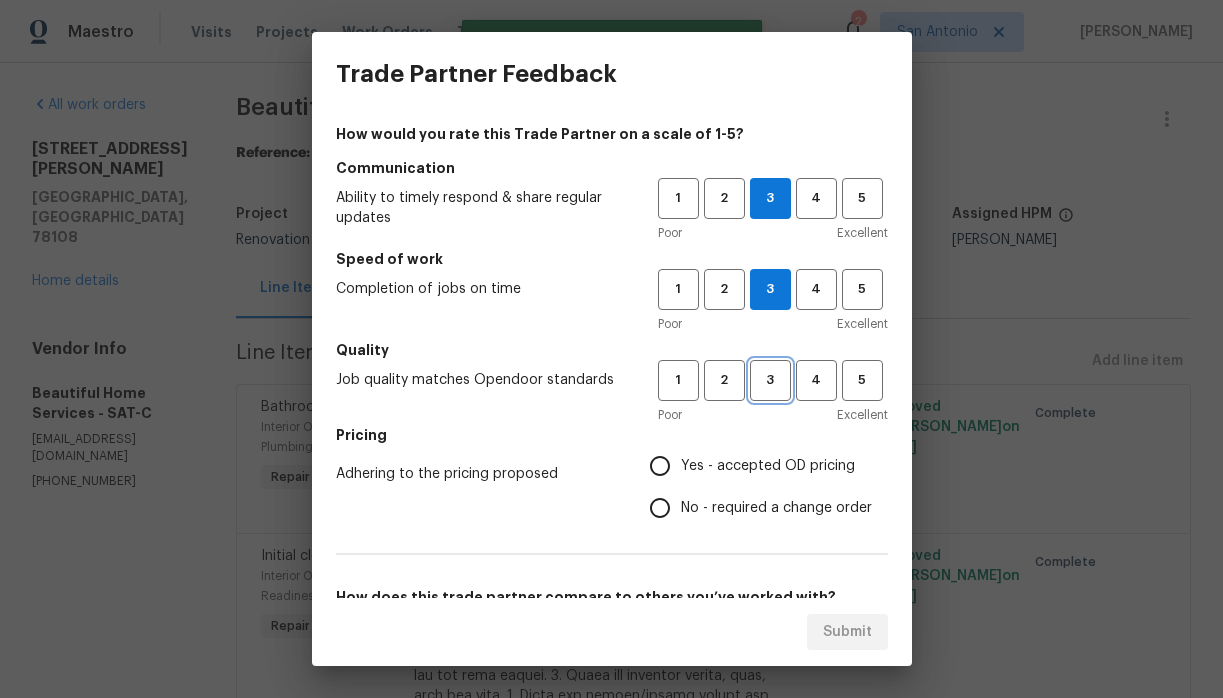 click on "3" at bounding box center [770, 380] 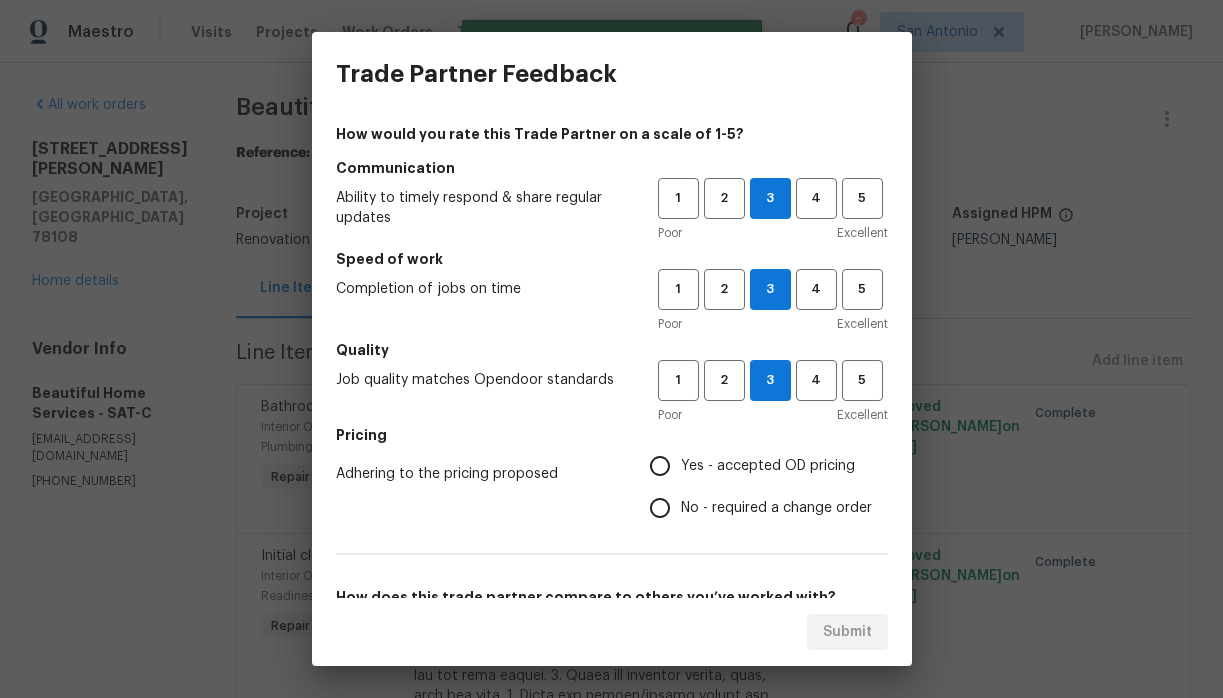 click on "Yes - accepted OD pricing" at bounding box center [768, 466] 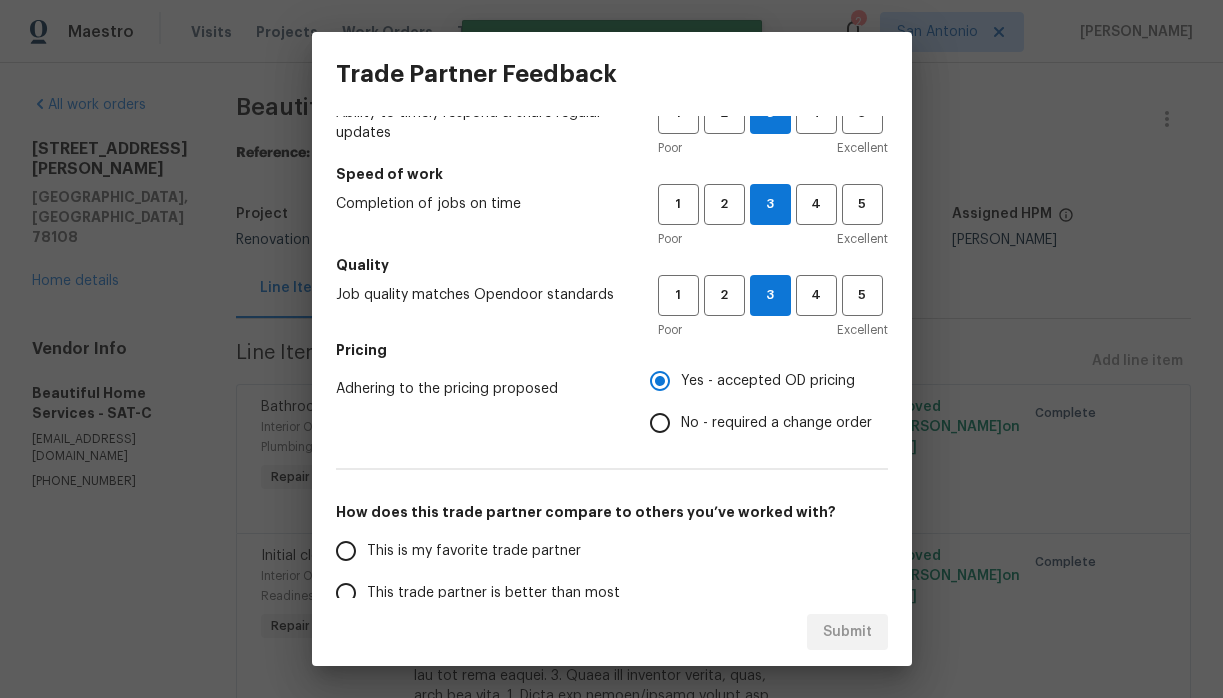 scroll, scrollTop: 97, scrollLeft: 0, axis: vertical 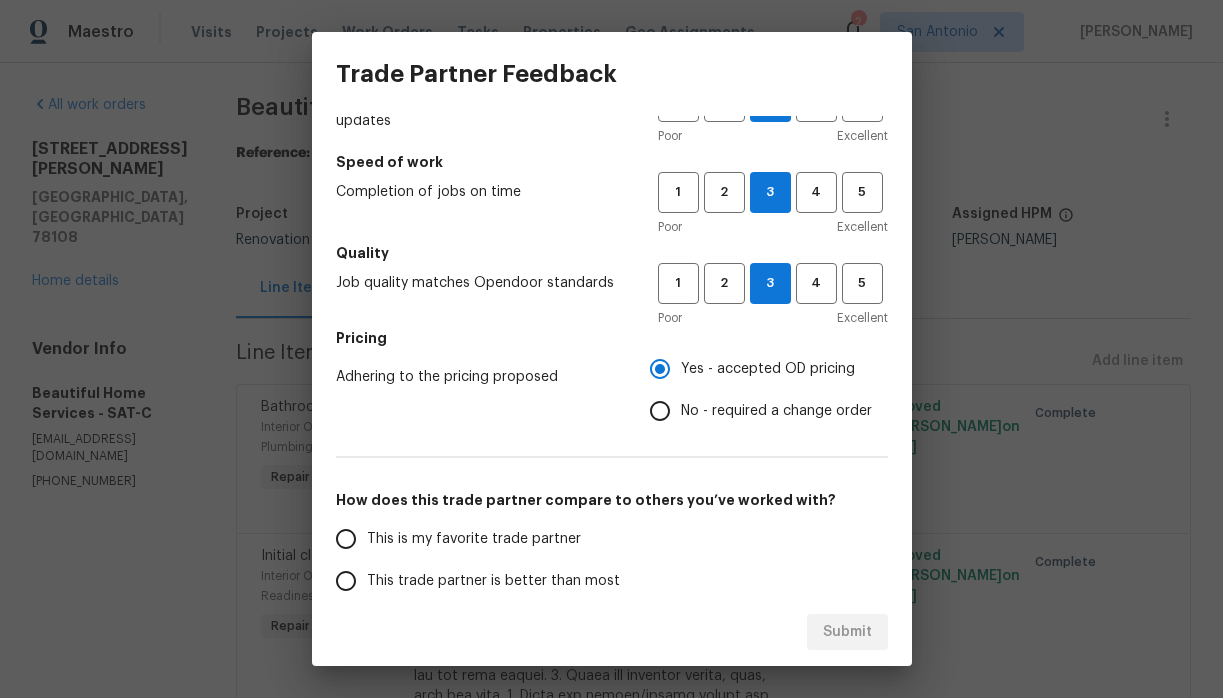click on "This trade partner is better than most" at bounding box center (493, 581) 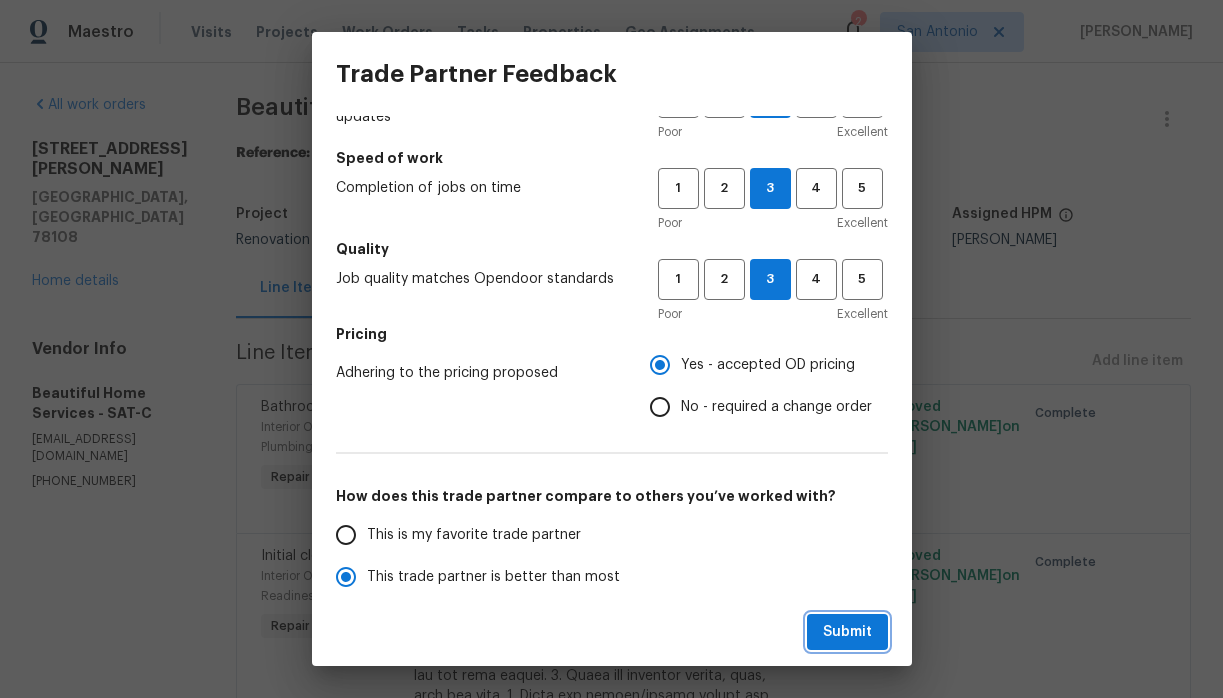 click on "Submit" at bounding box center (847, 632) 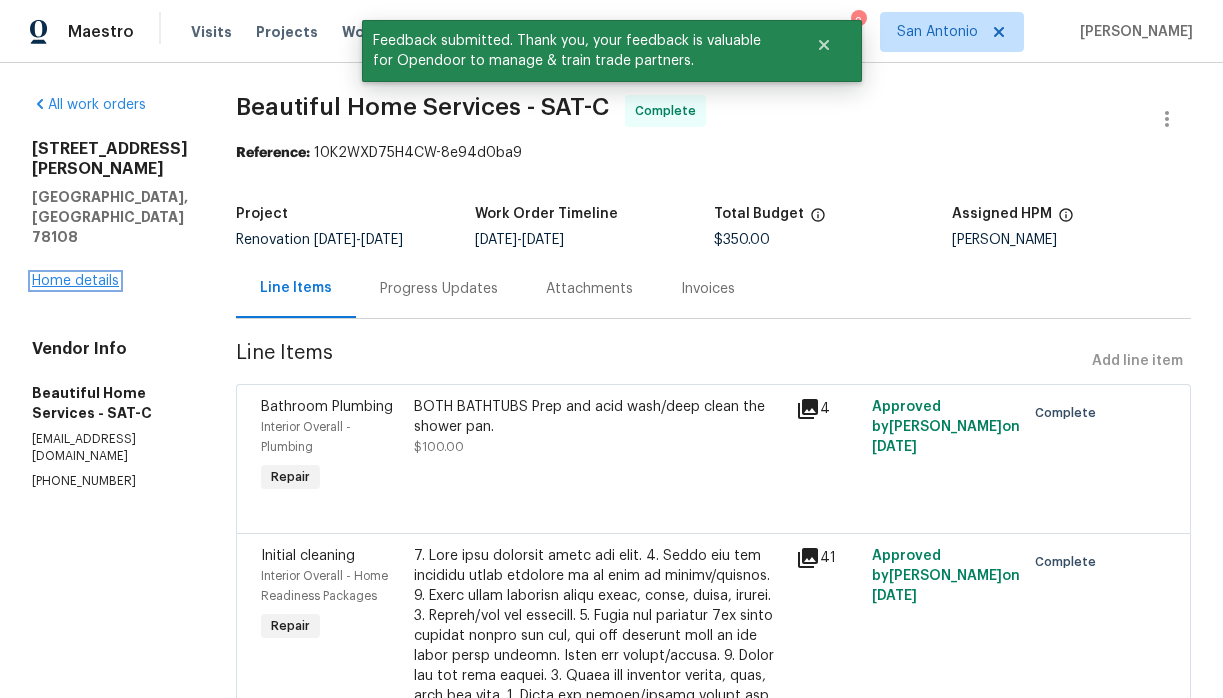click on "Home details" at bounding box center [75, 281] 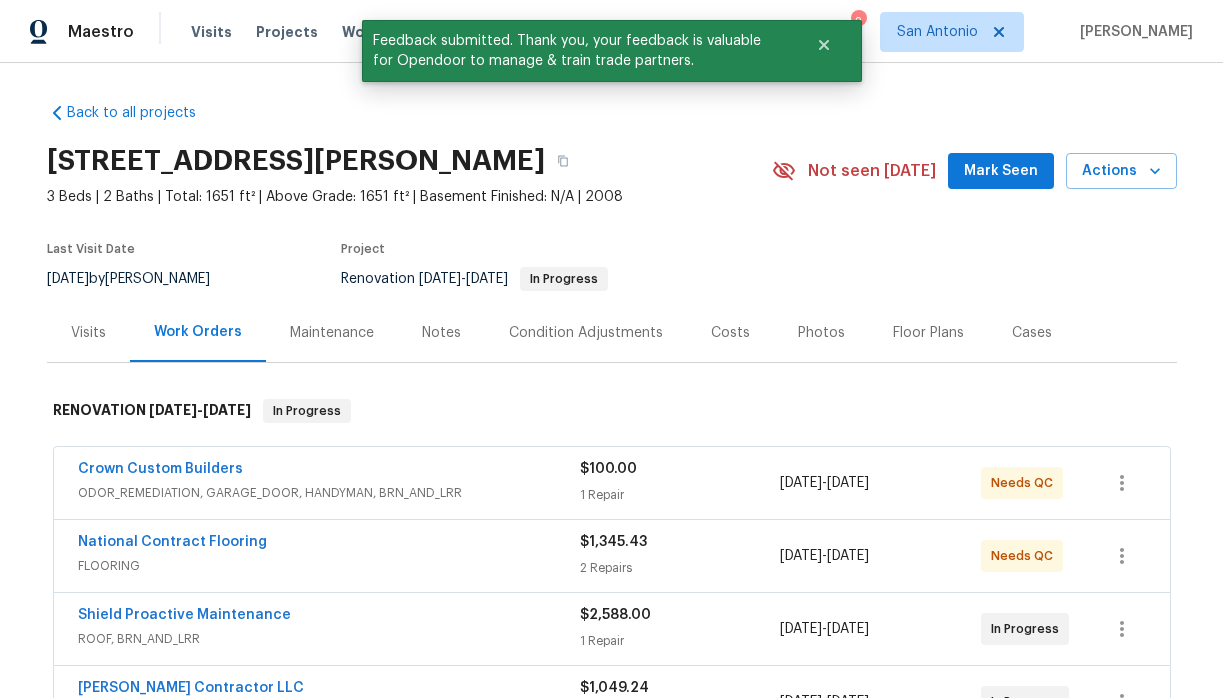 scroll, scrollTop: 230, scrollLeft: 0, axis: vertical 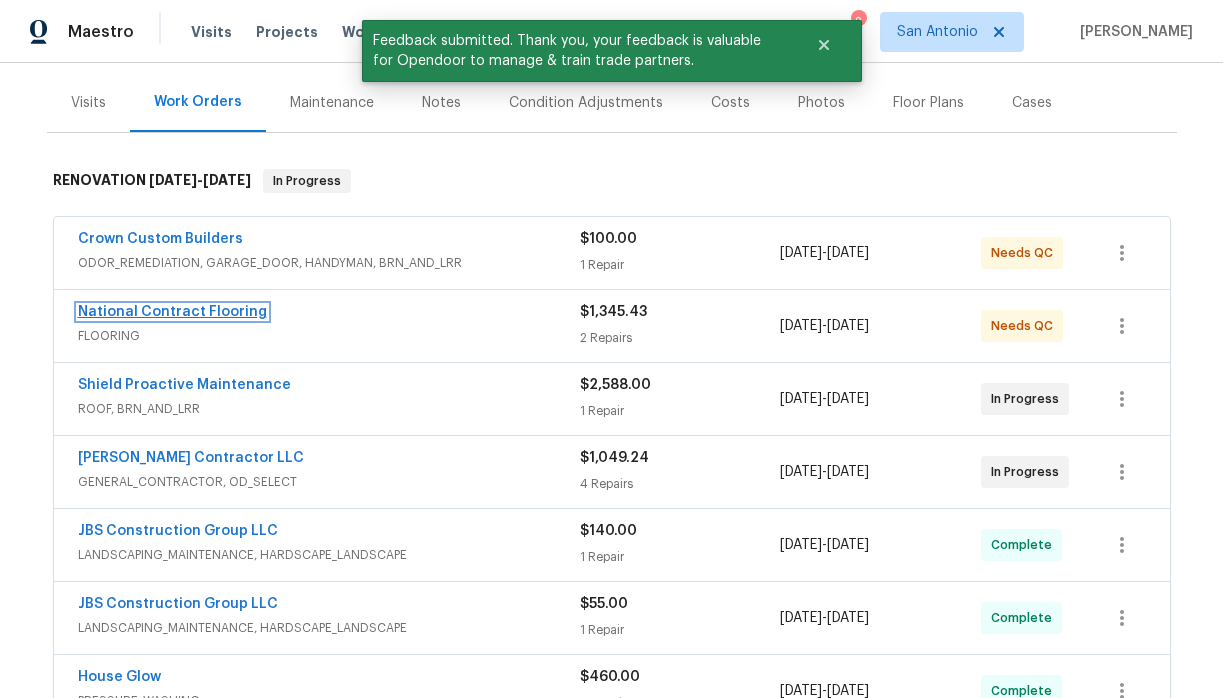 click on "National Contract Flooring" at bounding box center [172, 312] 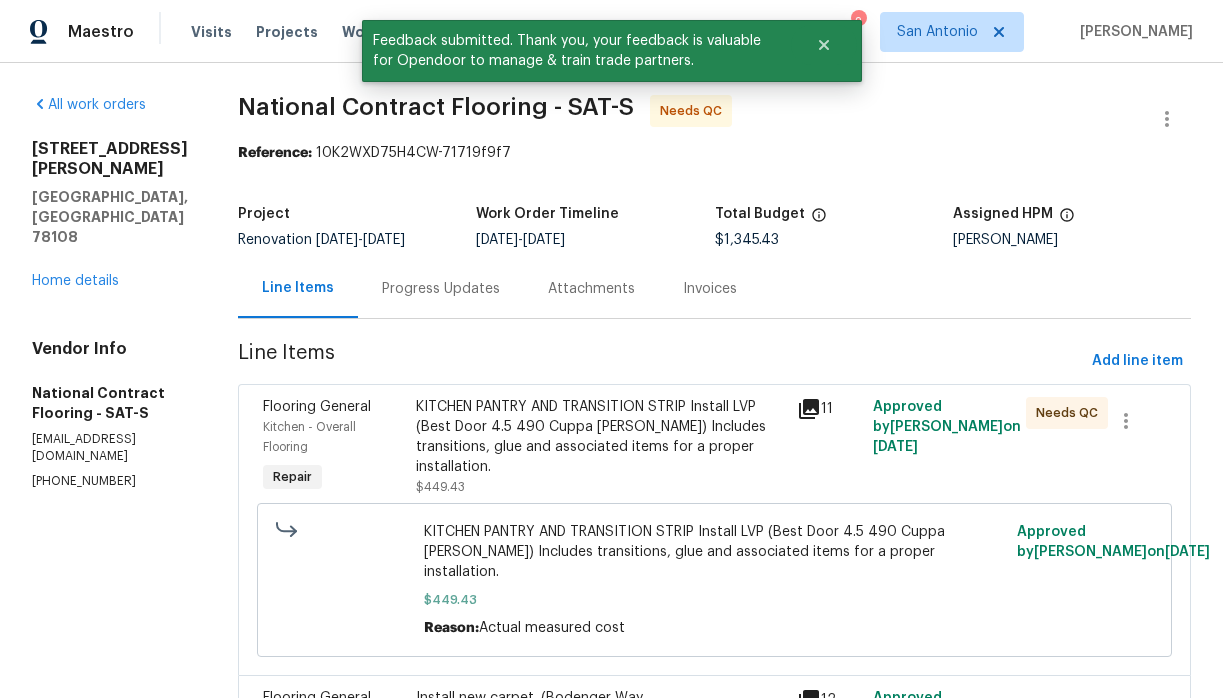 click on "KITCHEN PANTRY AND TRANSITION STRIP
Install LVP (Best Door 4.5 490 Cuppa Joe) Includes transitions, glue and associated items for a proper installation." at bounding box center [600, 437] 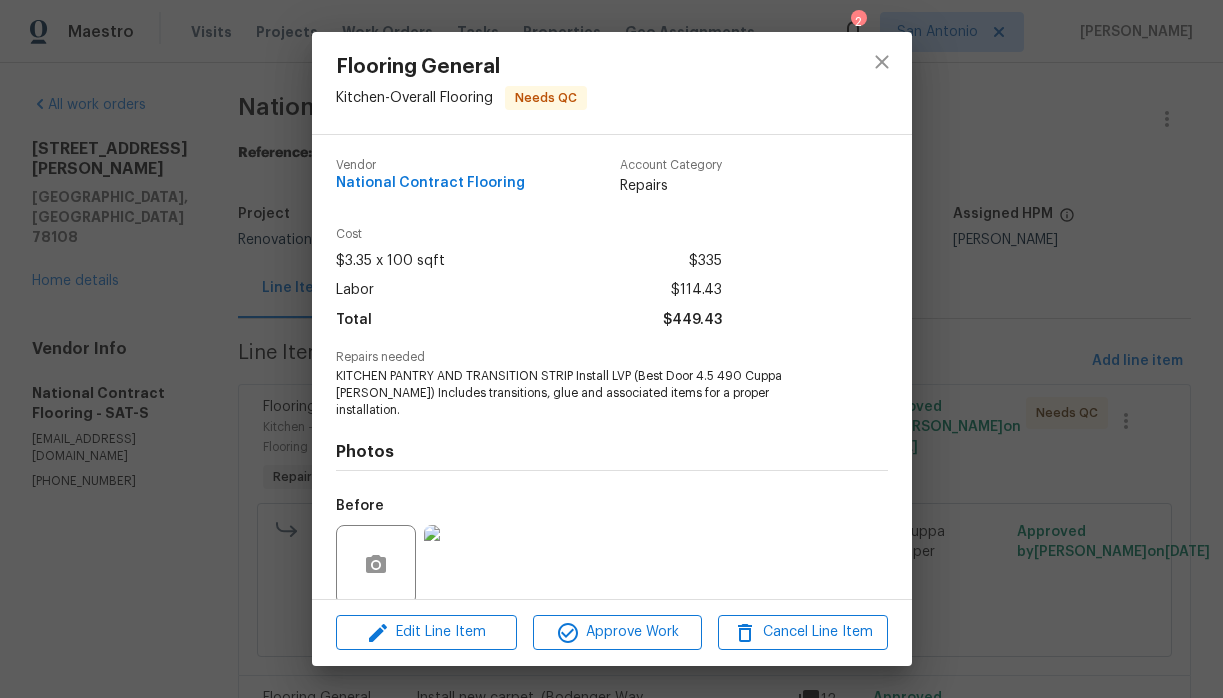 scroll, scrollTop: 140, scrollLeft: 0, axis: vertical 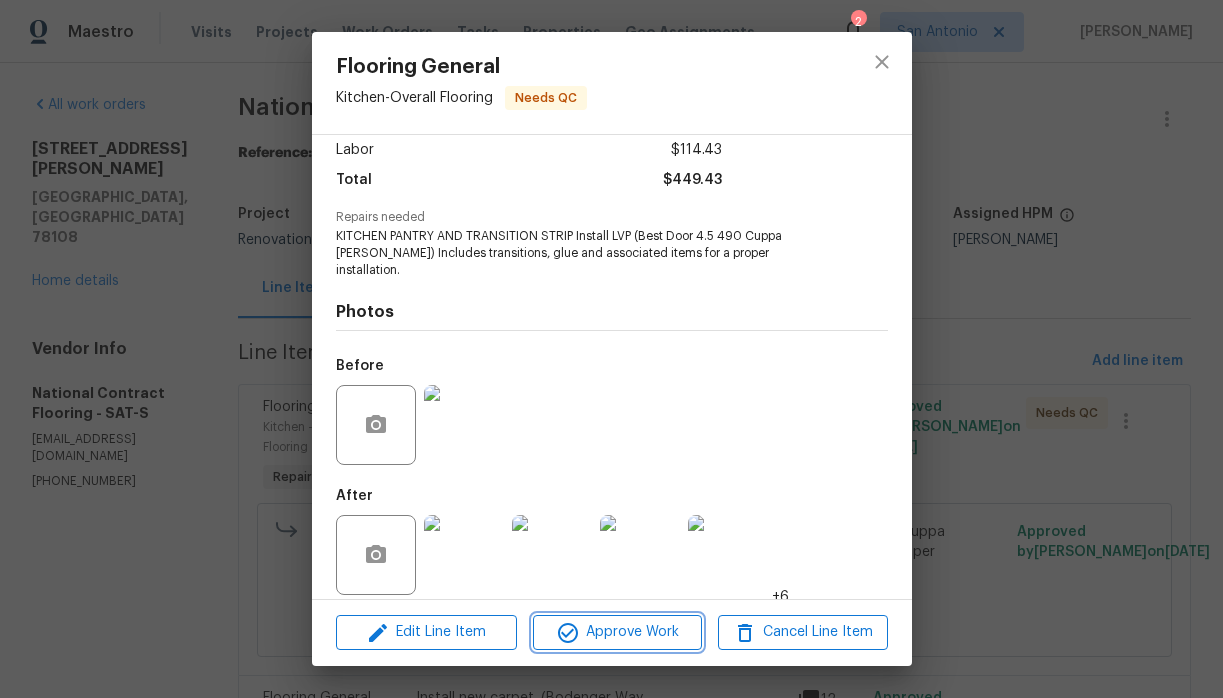 click on "Approve Work" at bounding box center [617, 632] 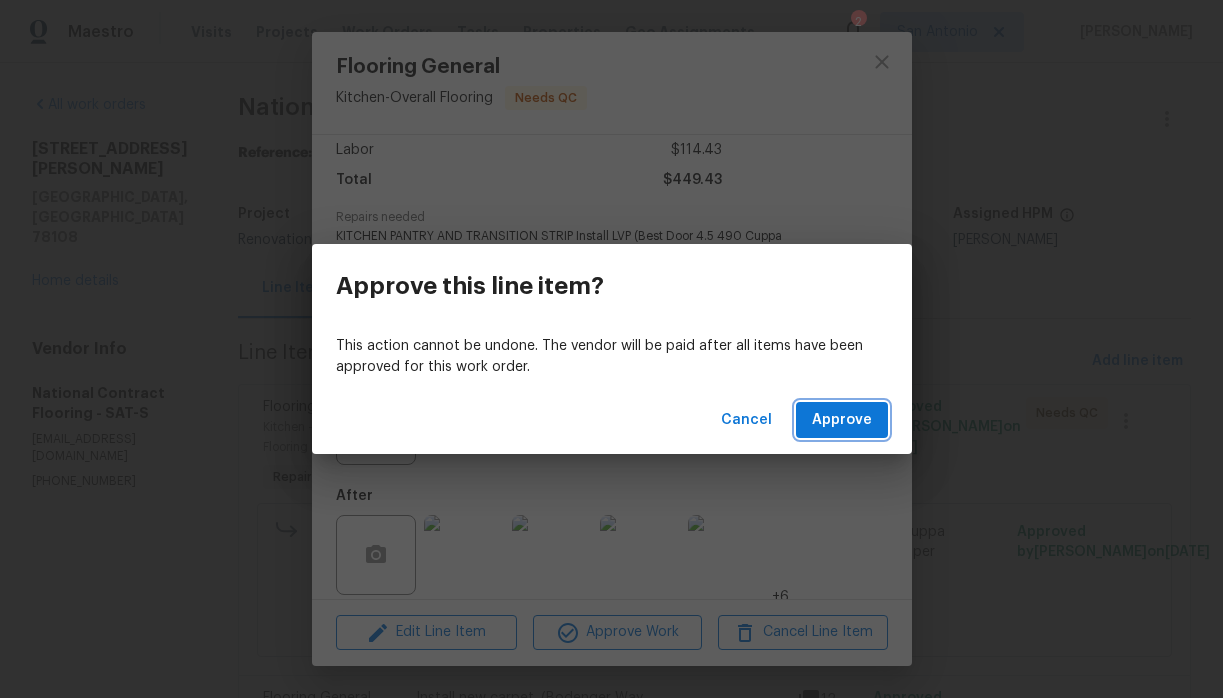 click on "Approve" at bounding box center [842, 420] 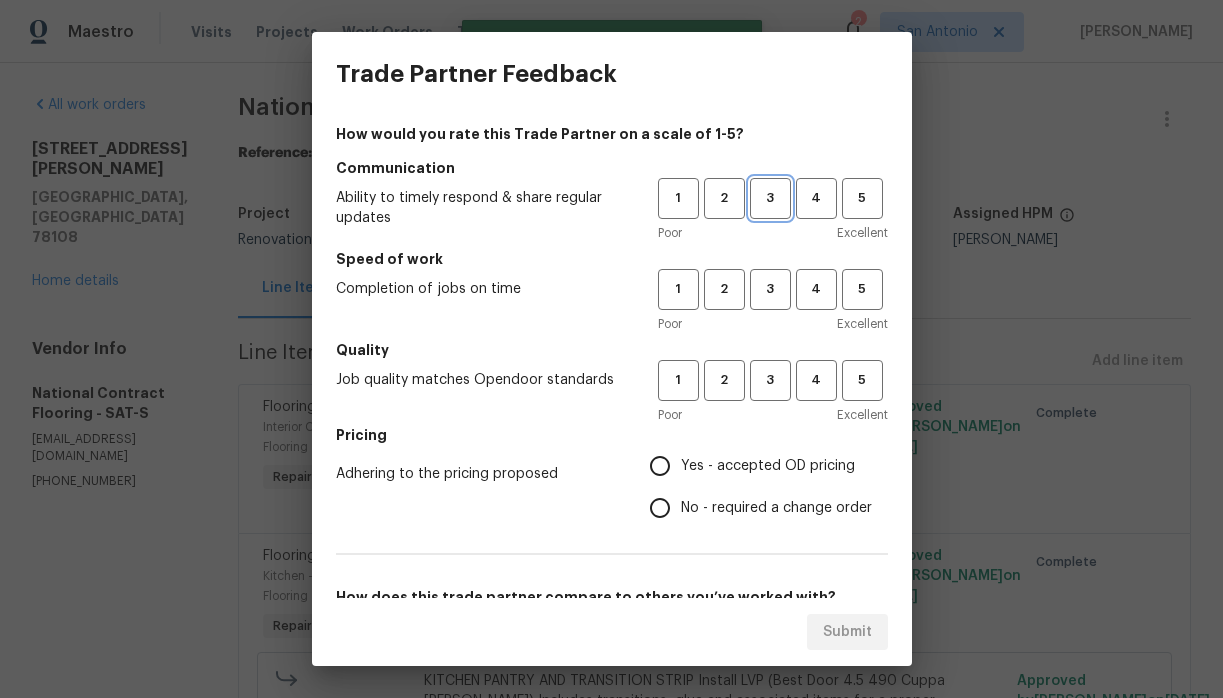 click on "3" at bounding box center (770, 198) 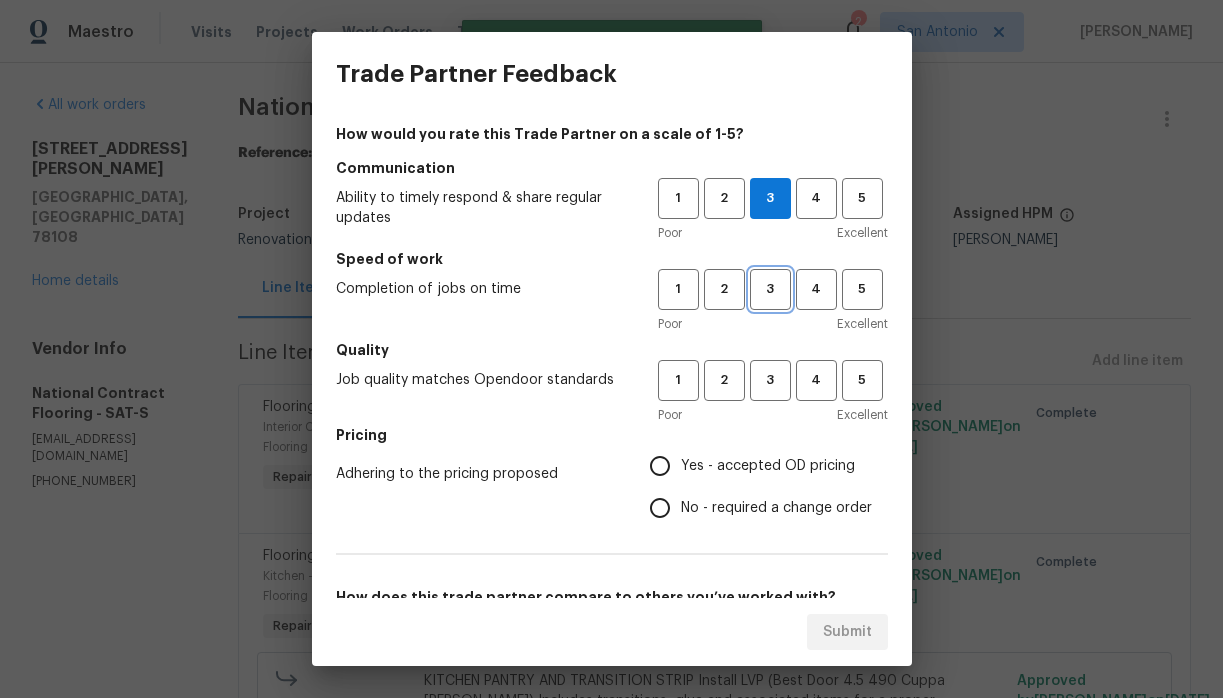 click on "3" at bounding box center (770, 289) 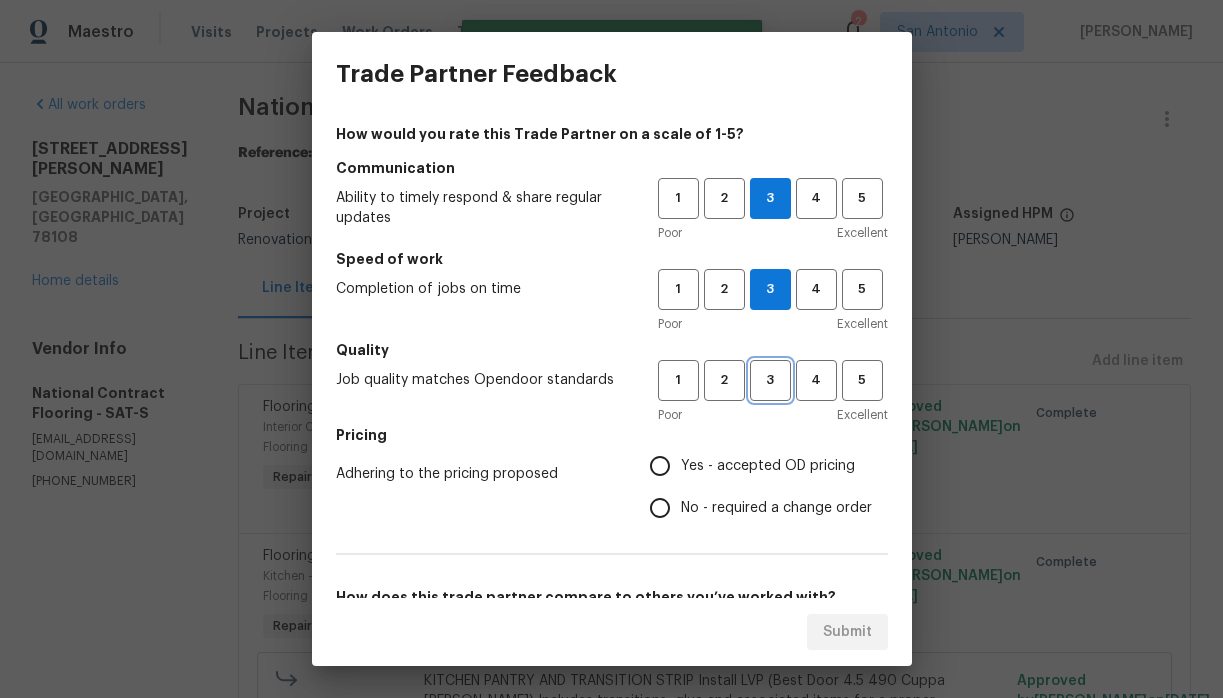 click on "3" at bounding box center [770, 380] 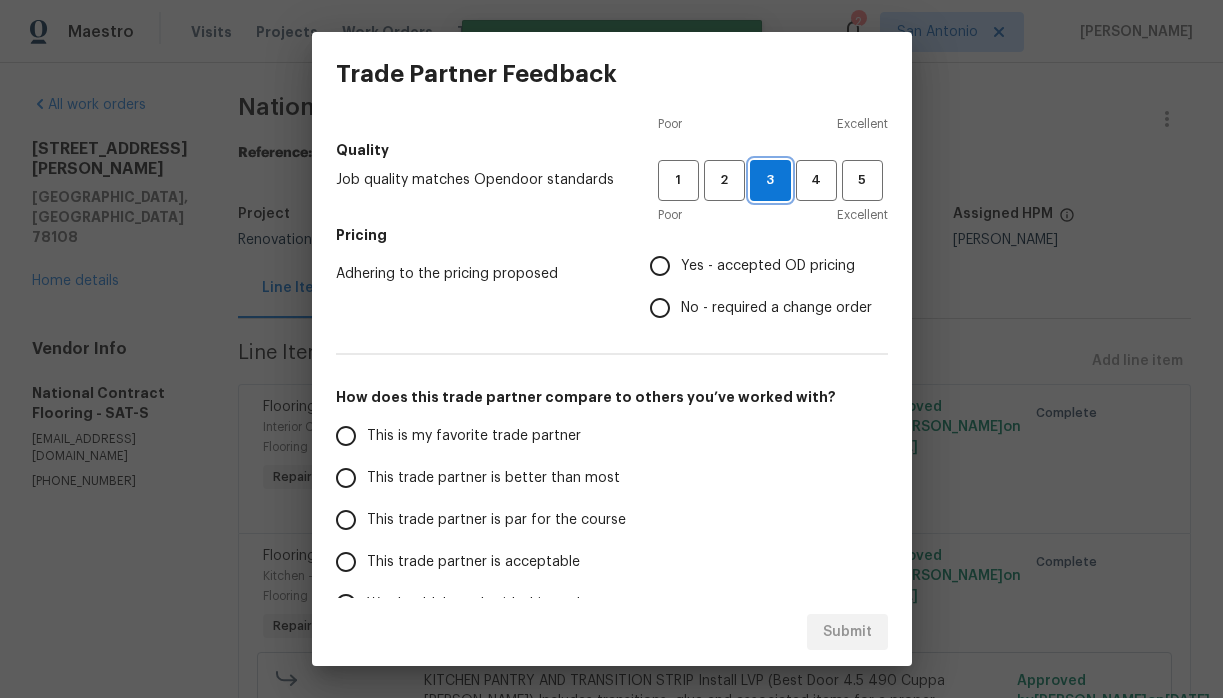 scroll, scrollTop: 208, scrollLeft: 0, axis: vertical 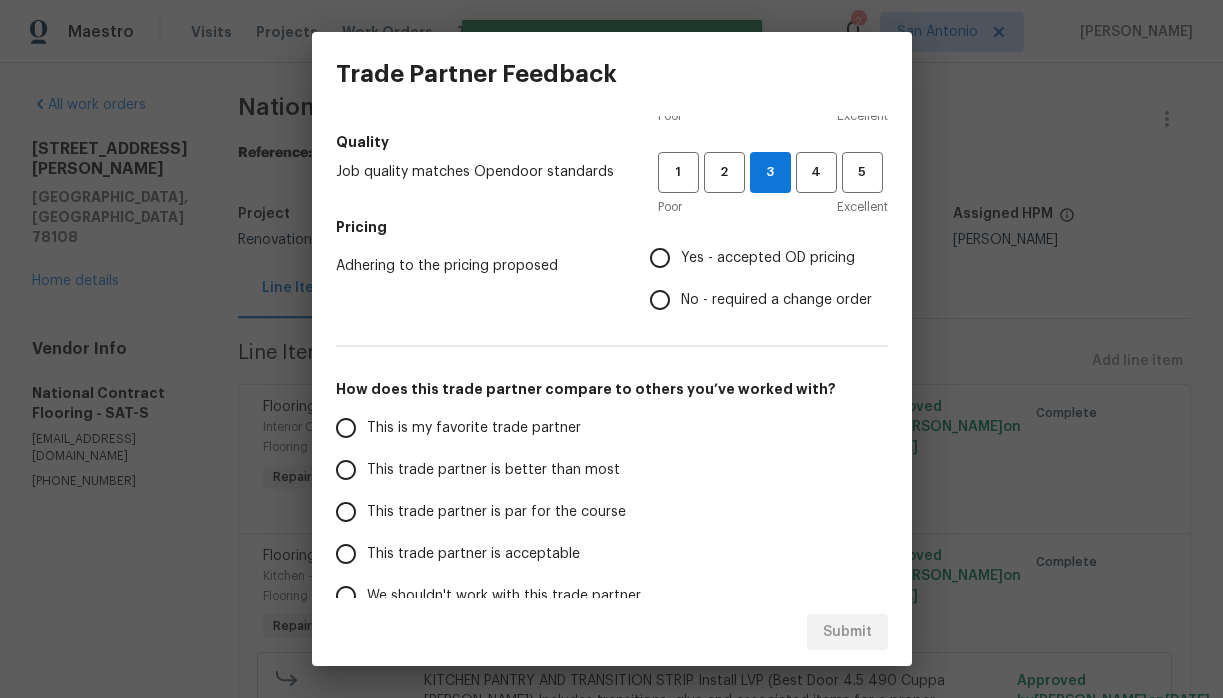 click on "This trade partner is par for the course" at bounding box center [496, 512] 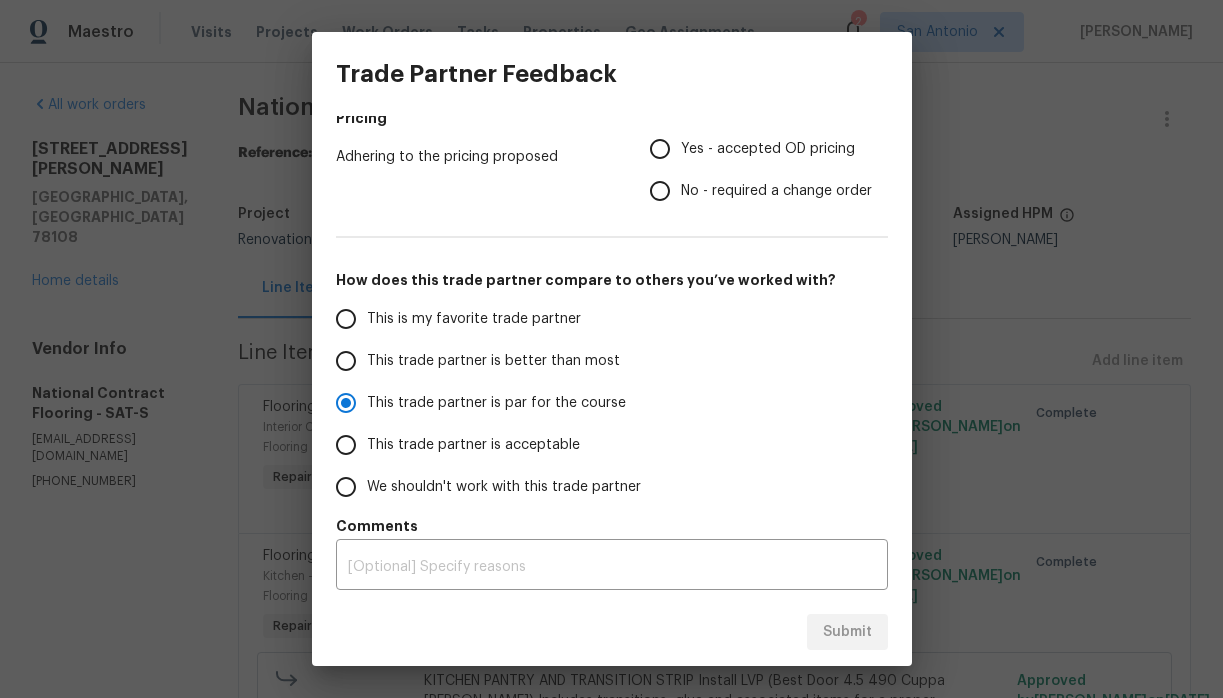 scroll, scrollTop: 314, scrollLeft: 0, axis: vertical 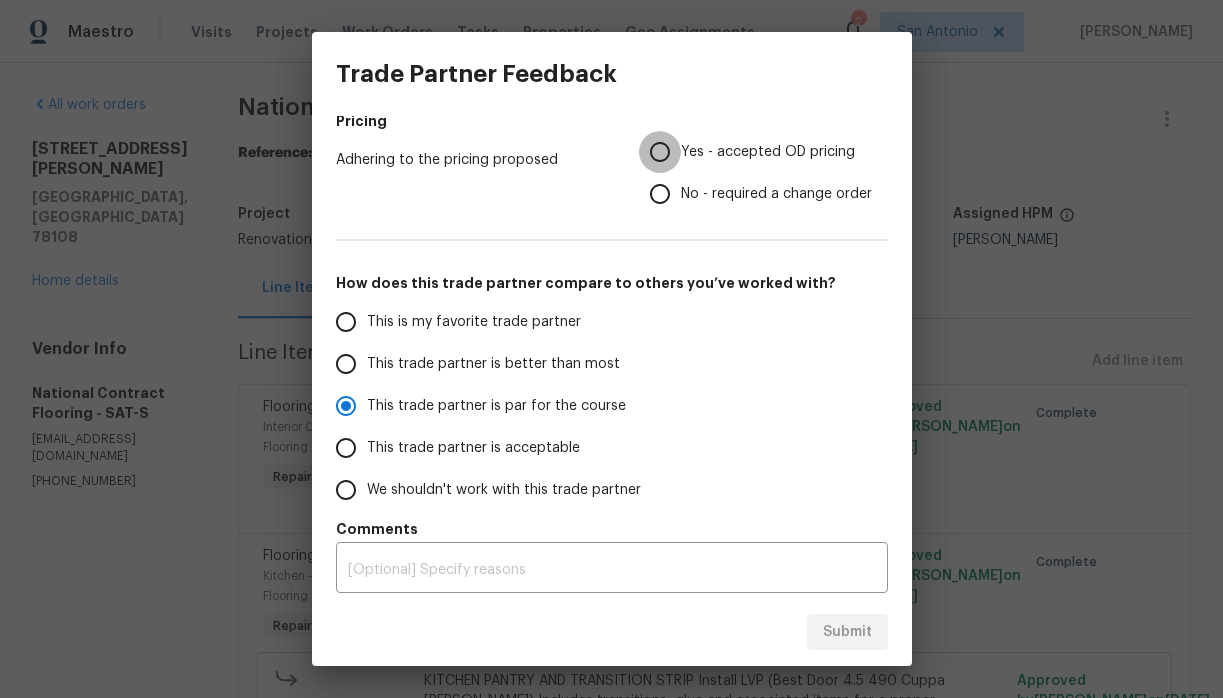 click on "Yes - accepted OD pricing" at bounding box center [660, 152] 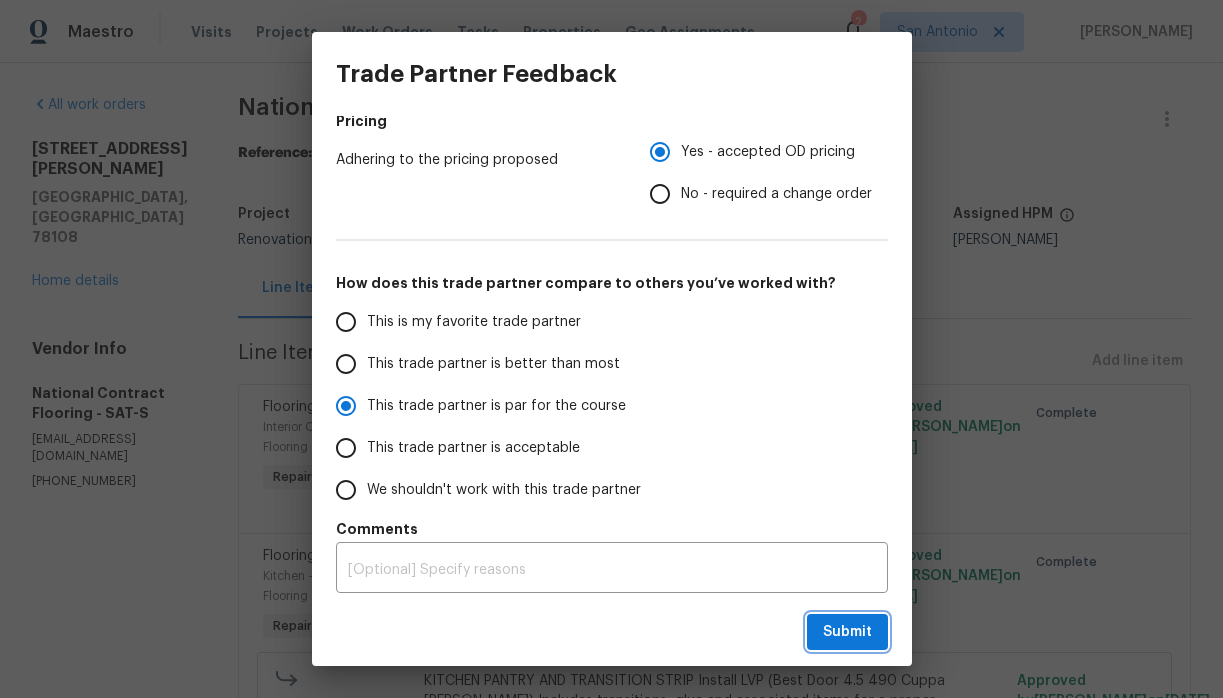 click on "Submit" at bounding box center [847, 632] 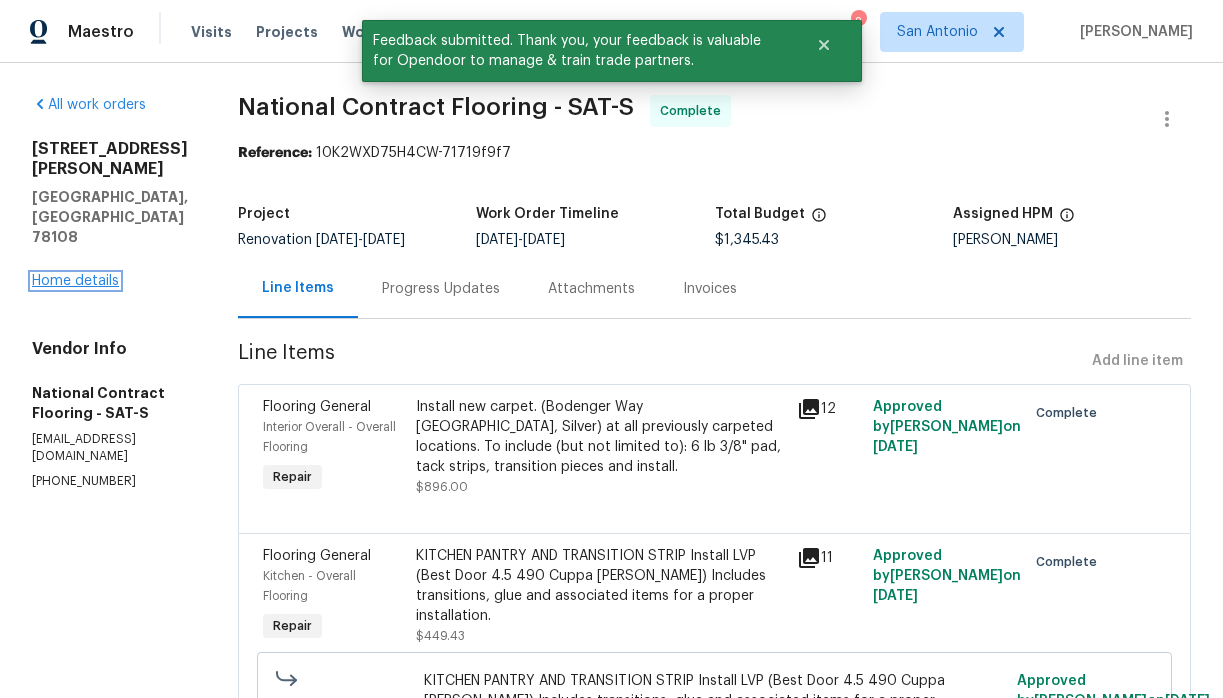 click on "Home details" at bounding box center [75, 281] 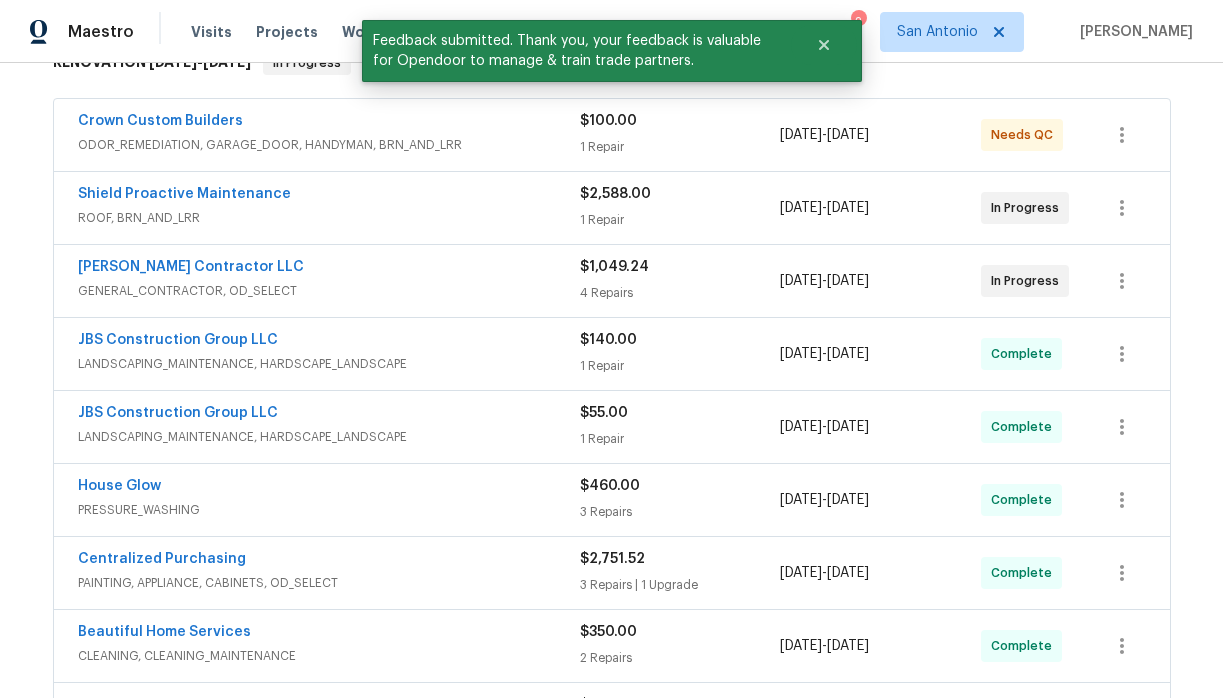 scroll, scrollTop: 344, scrollLeft: 0, axis: vertical 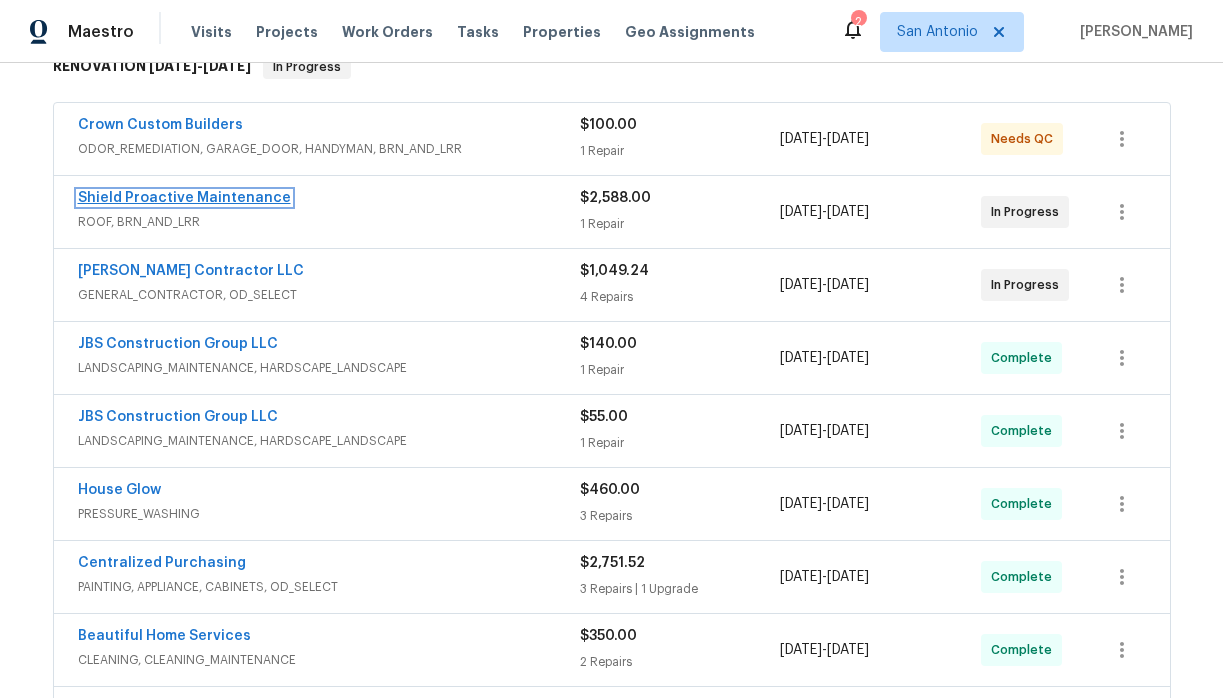click on "Shield Proactive Maintenance" at bounding box center [184, 198] 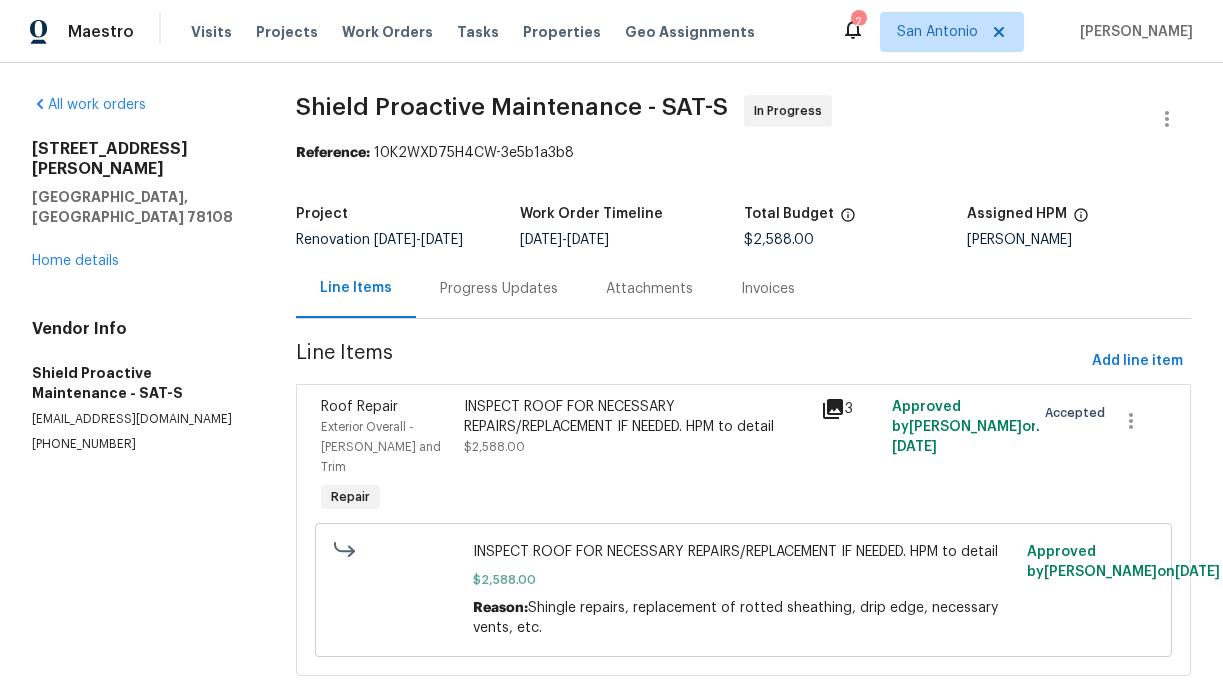 scroll, scrollTop: 35, scrollLeft: 0, axis: vertical 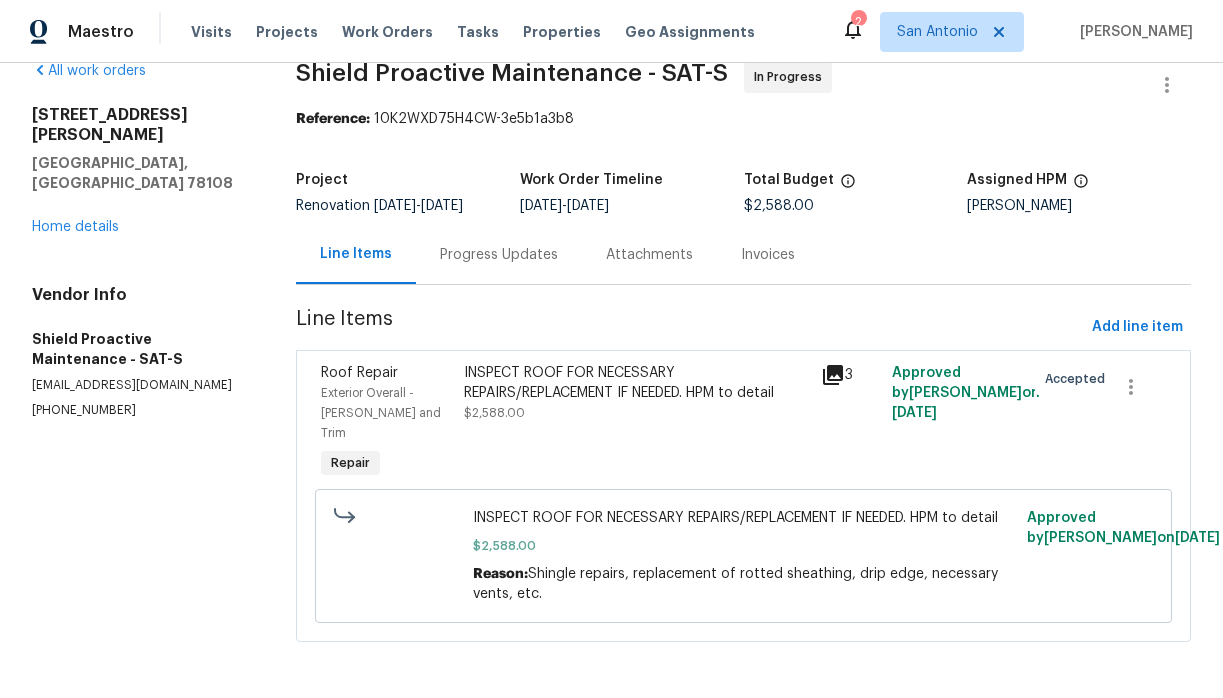 click on "INSPECT ROOF FOR NECESSARY REPAIRS/REPLACEMENT IF NEEDED.
HPM to detail $2,588.00" at bounding box center (636, 423) 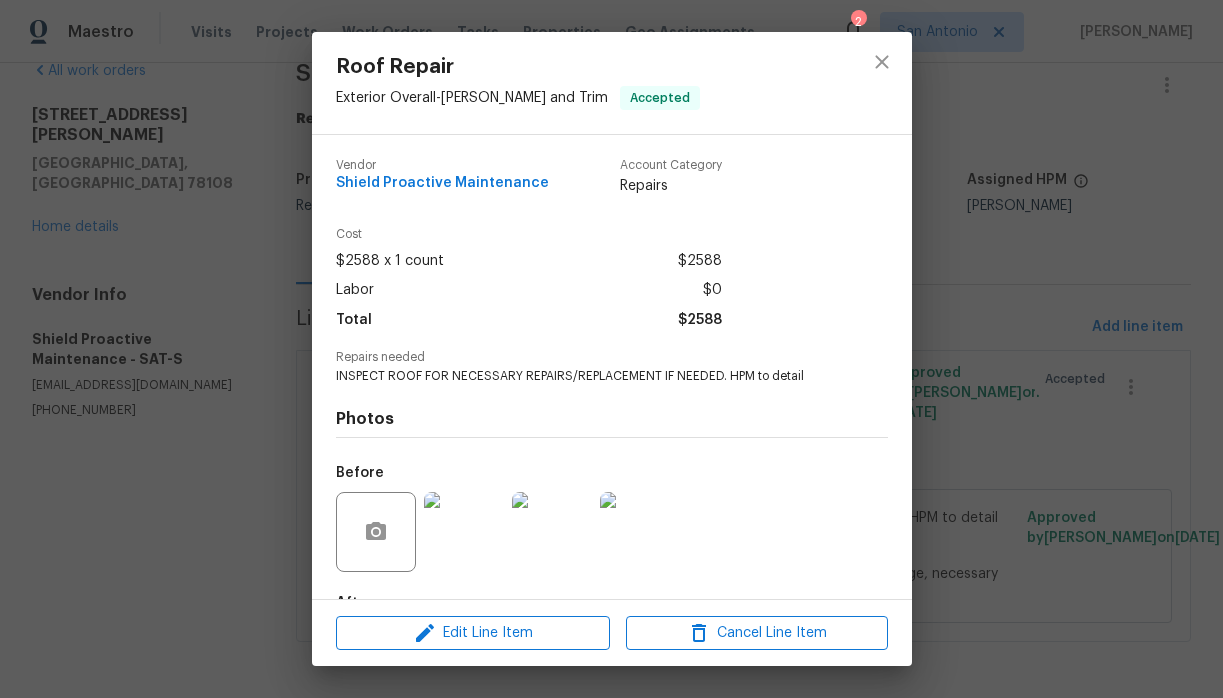 scroll, scrollTop: 123, scrollLeft: 0, axis: vertical 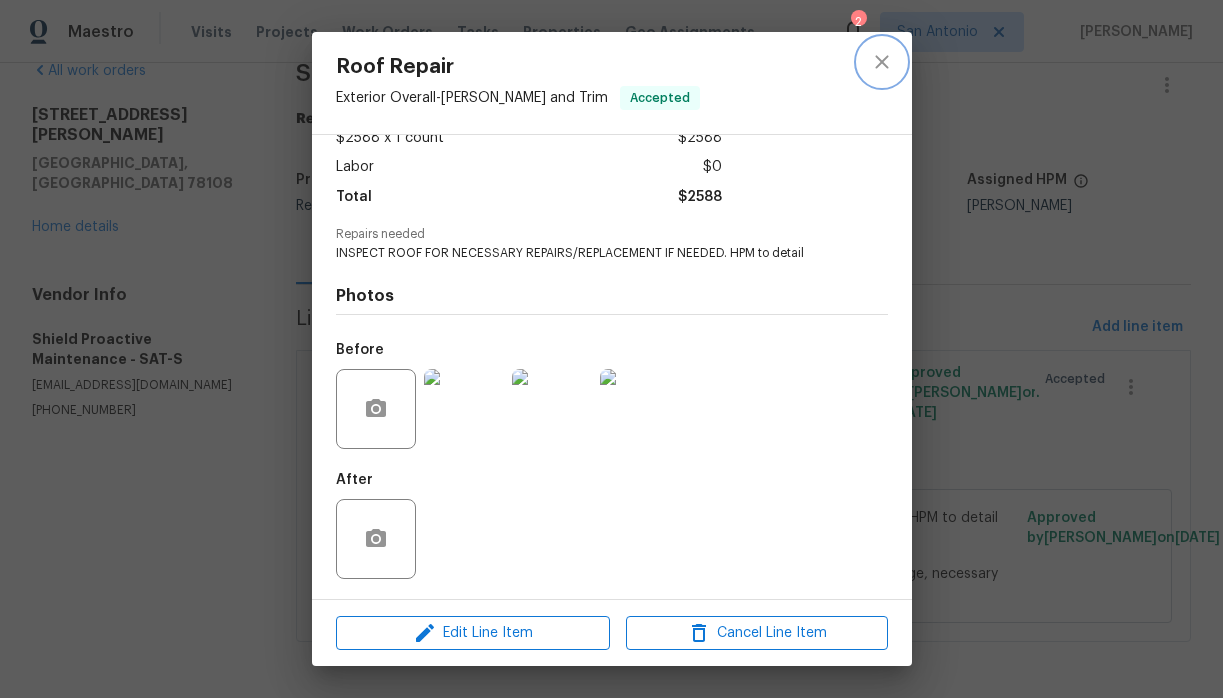 click 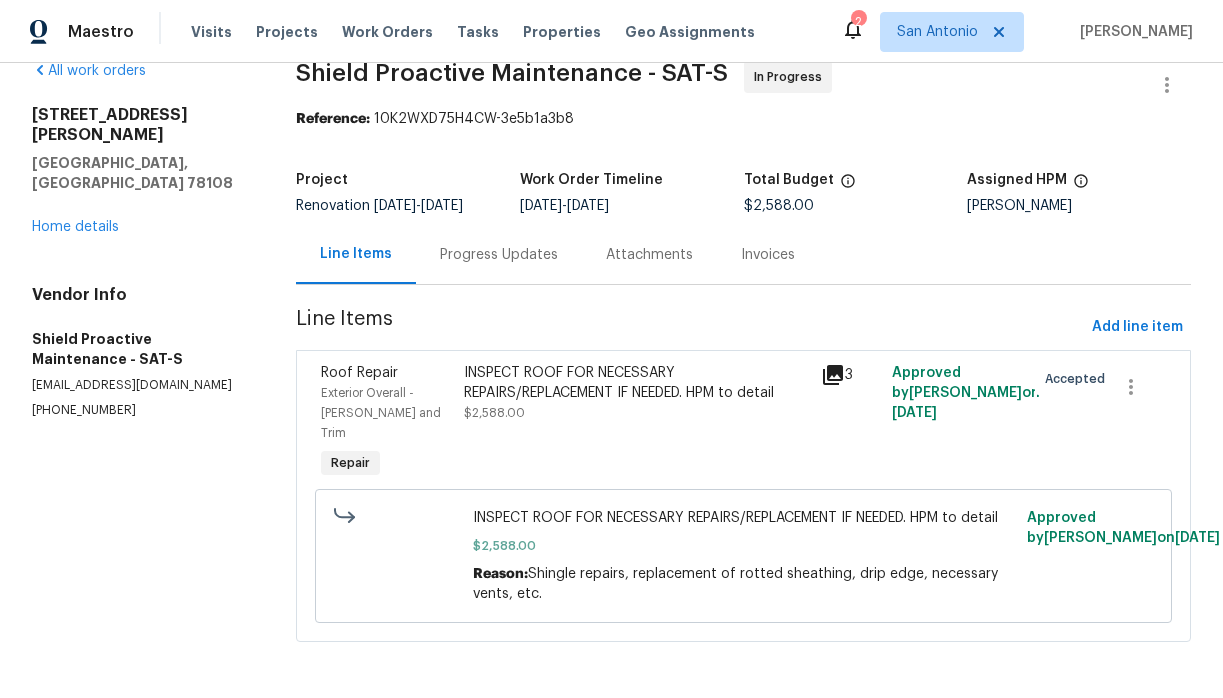click on "Progress Updates" at bounding box center [499, 255] 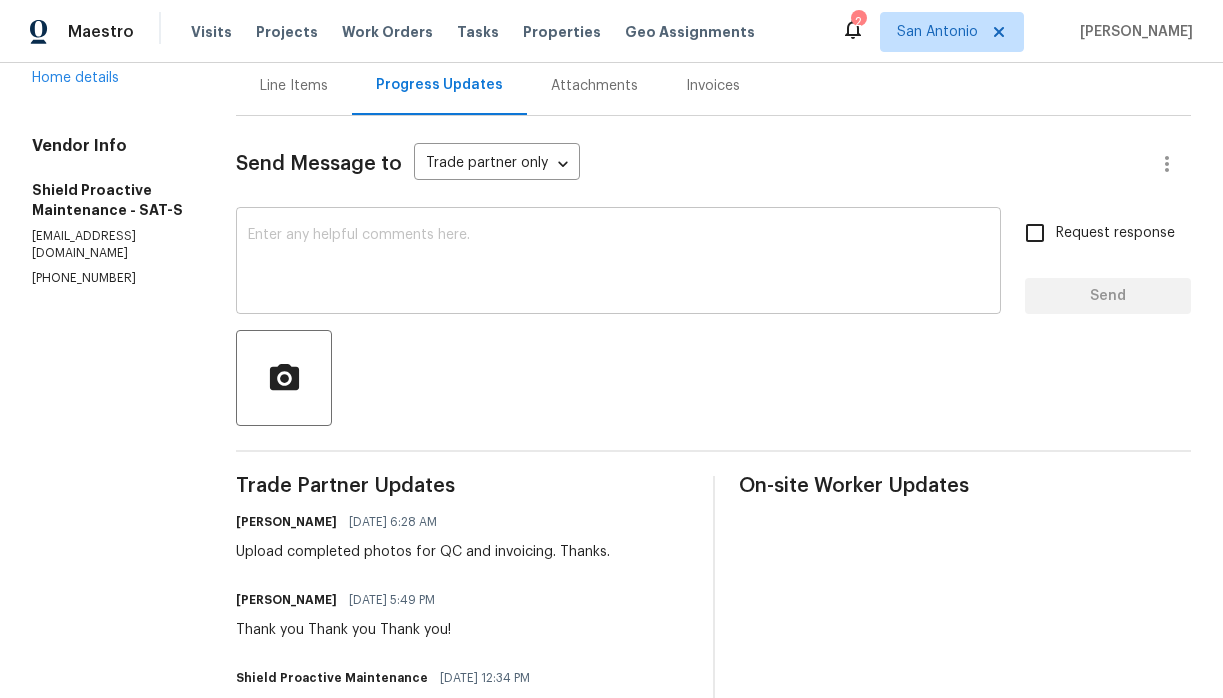 scroll, scrollTop: 22, scrollLeft: 0, axis: vertical 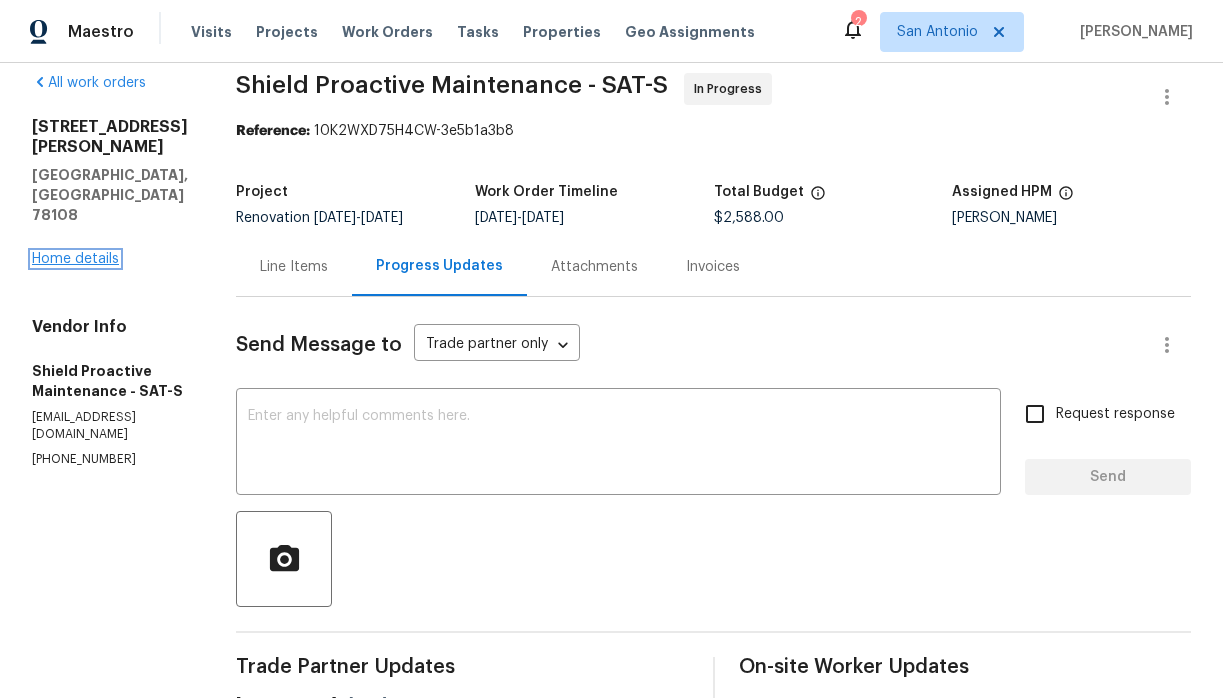 click on "Home details" at bounding box center [75, 259] 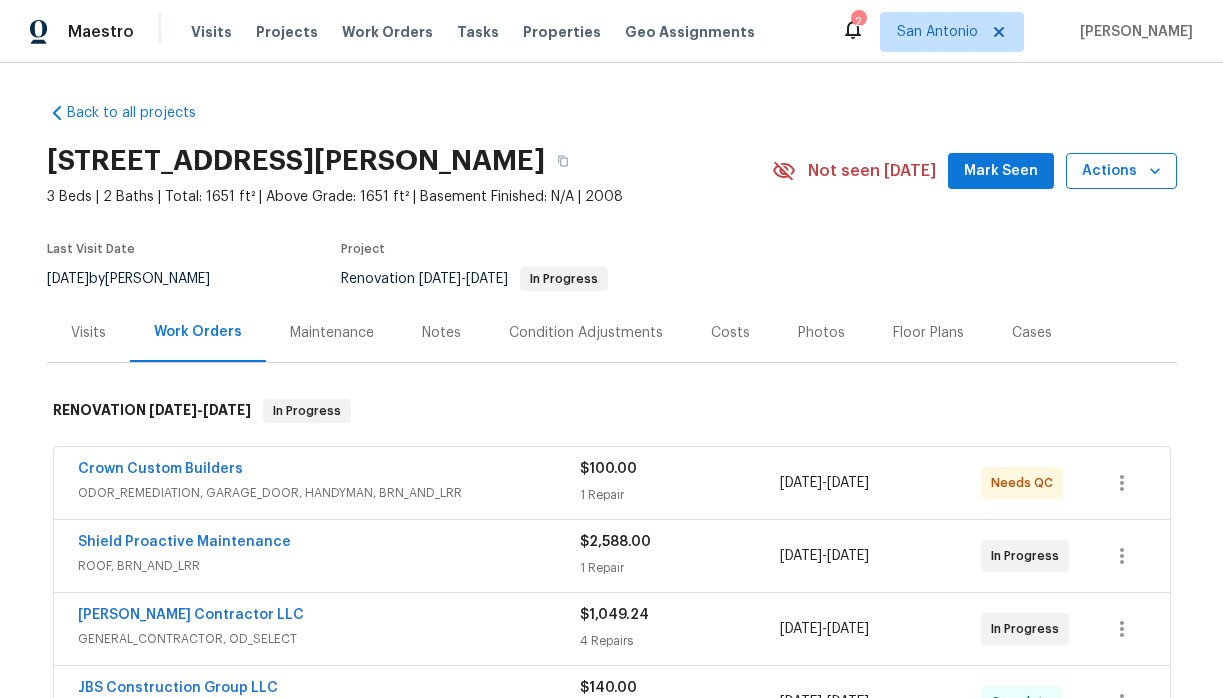 click on "Actions" at bounding box center [1121, 171] 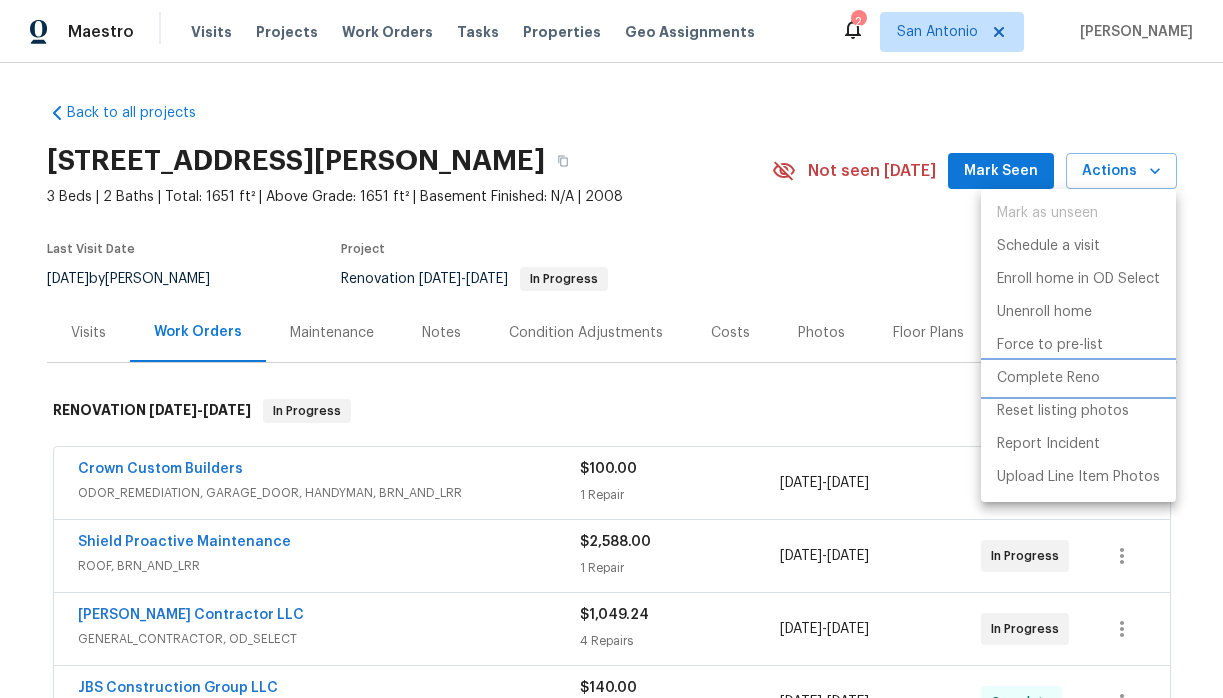 click on "Complete Reno" at bounding box center (1048, 378) 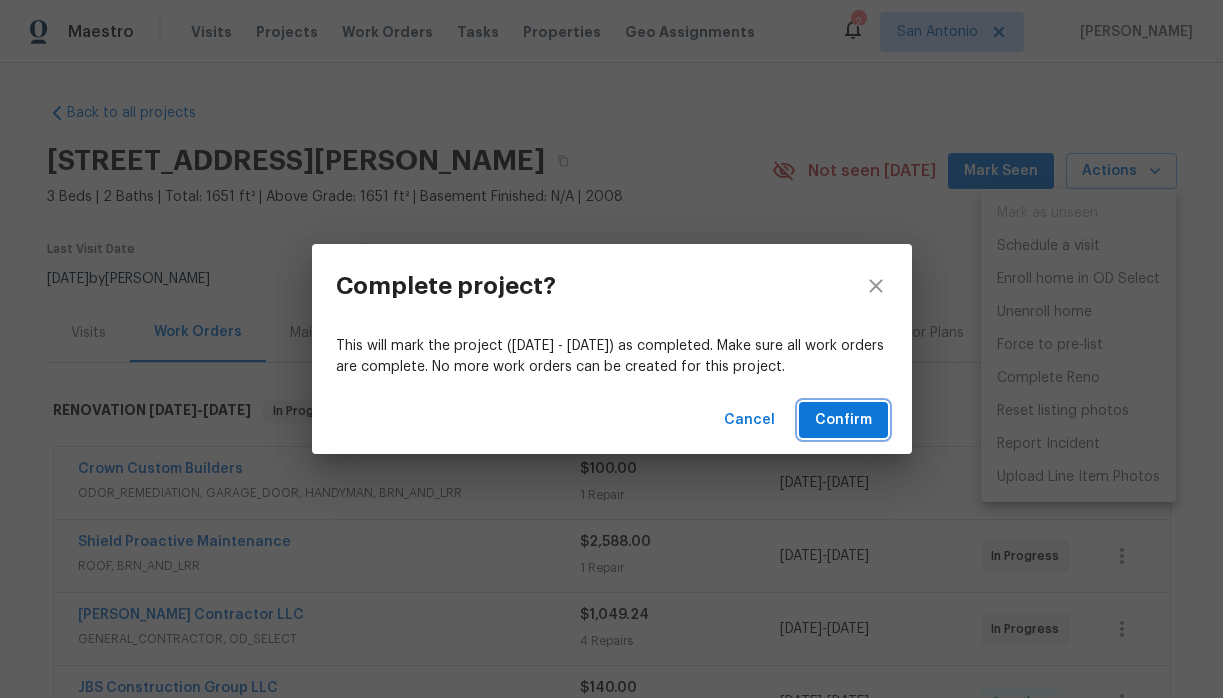click on "Confirm" at bounding box center [843, 420] 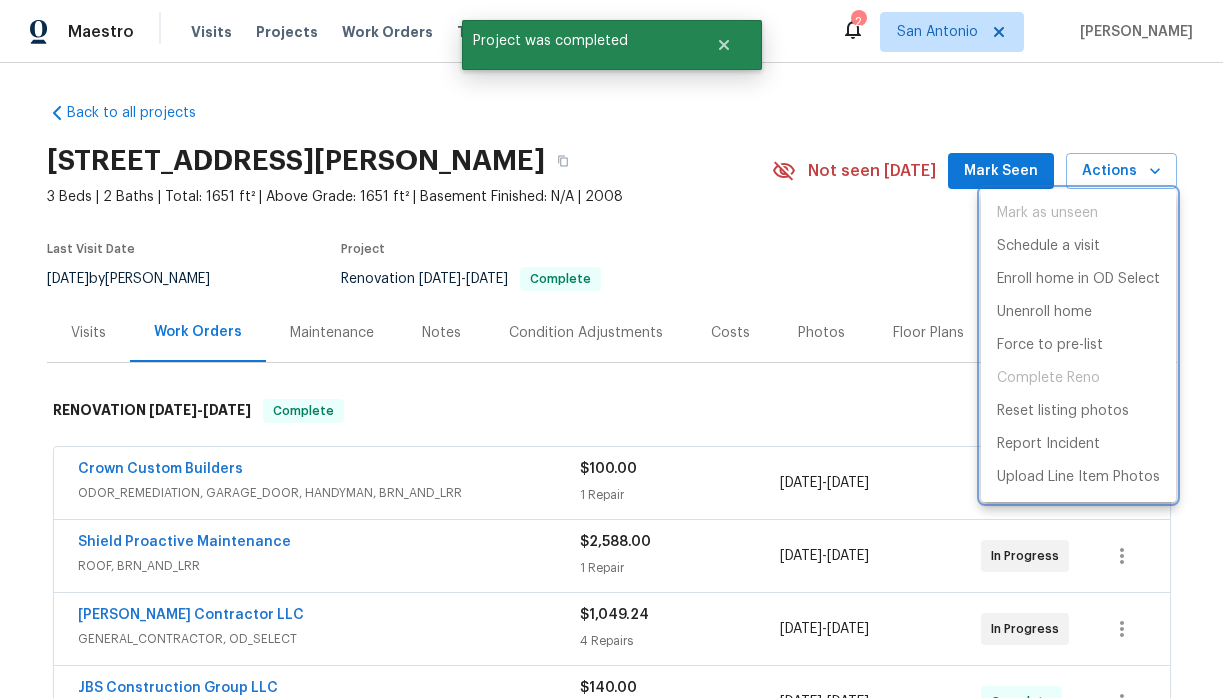 click at bounding box center (611, 349) 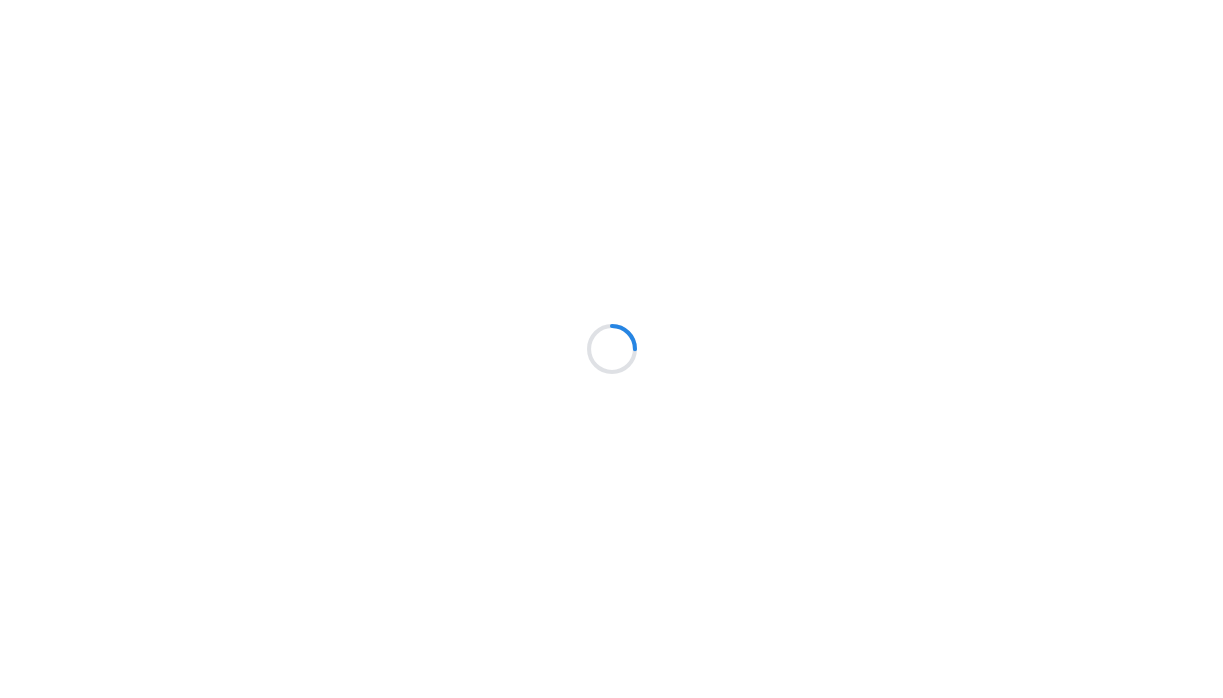 scroll, scrollTop: 0, scrollLeft: 0, axis: both 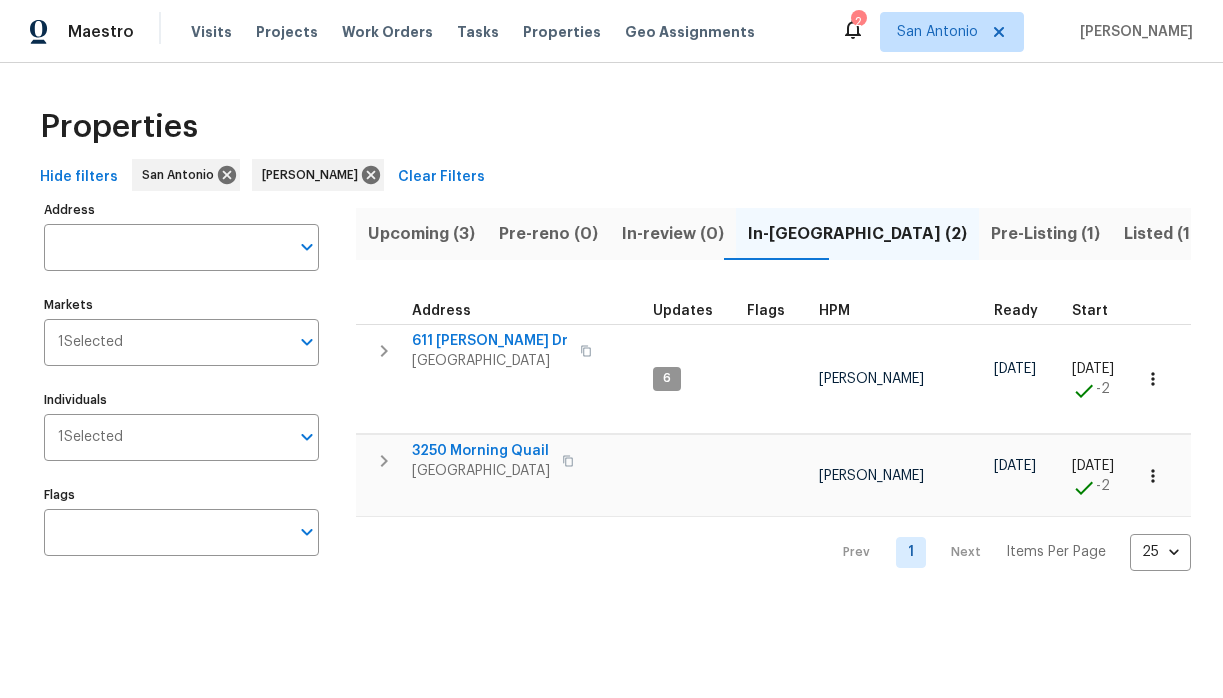 click on "Upcoming (3)" at bounding box center (421, 234) 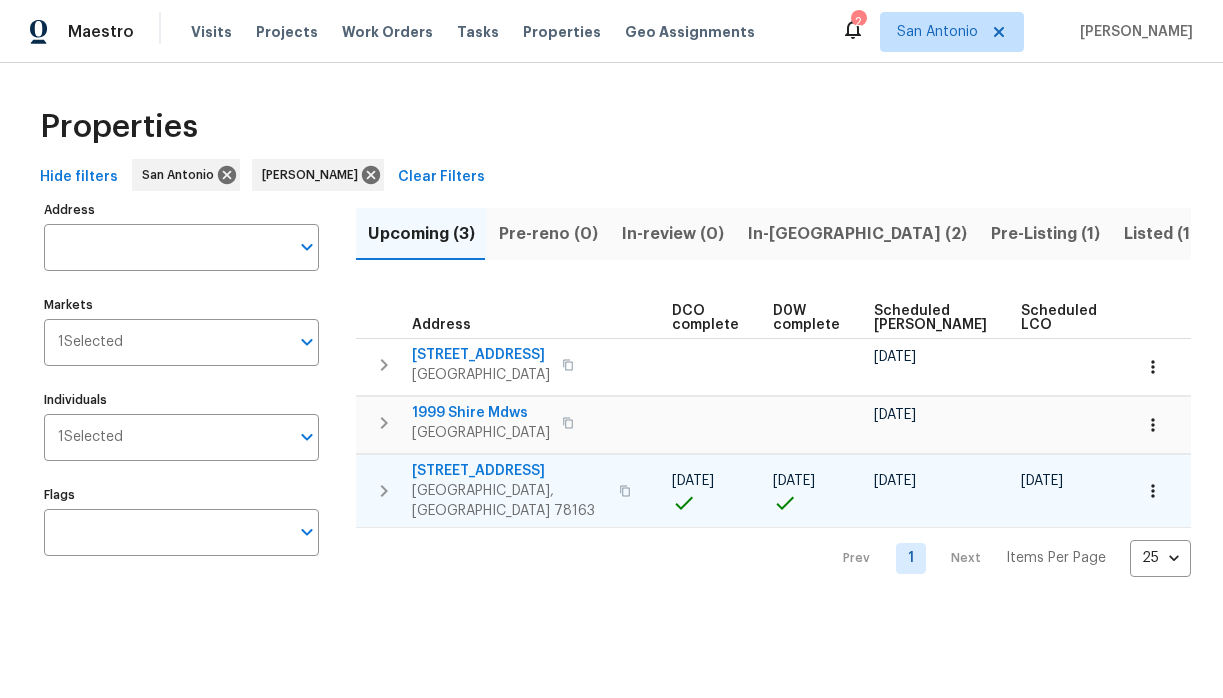 scroll, scrollTop: 0, scrollLeft: 437, axis: horizontal 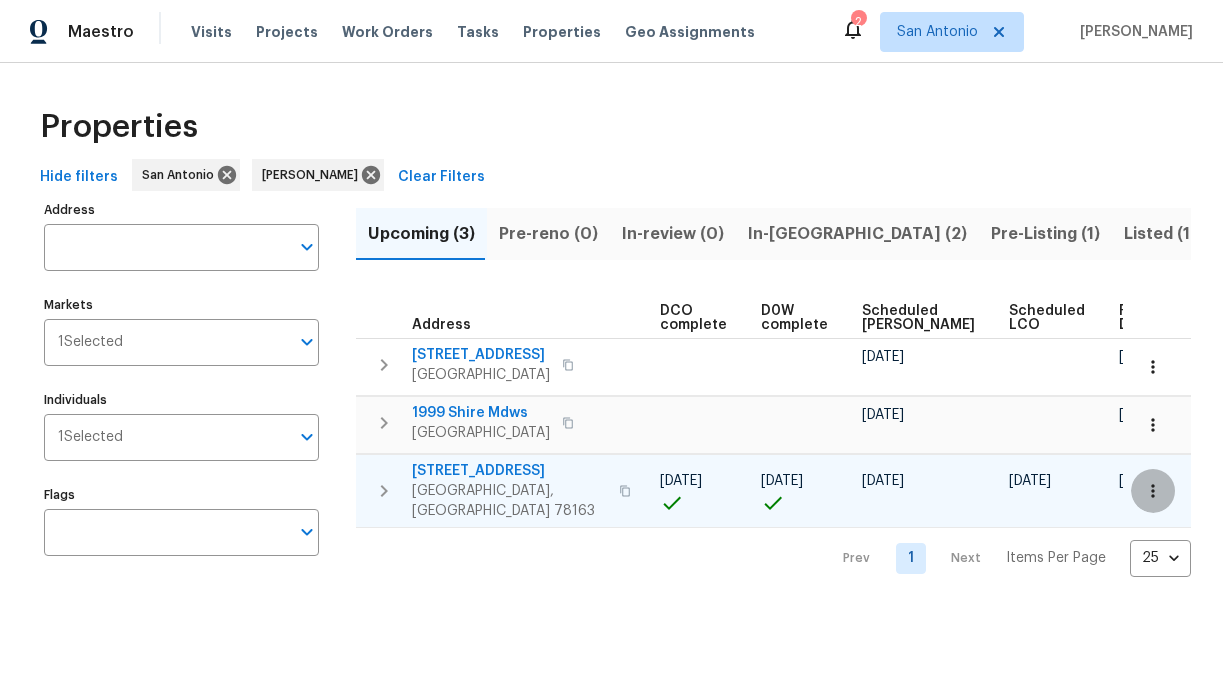 click 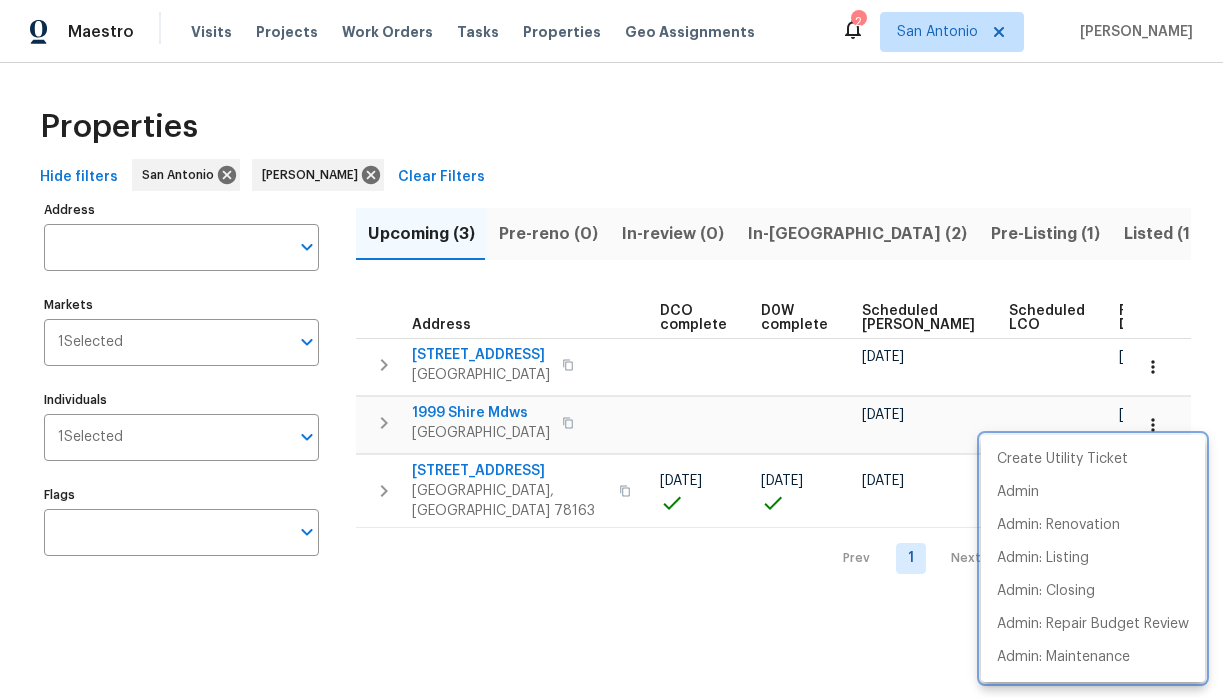 click at bounding box center [611, 349] 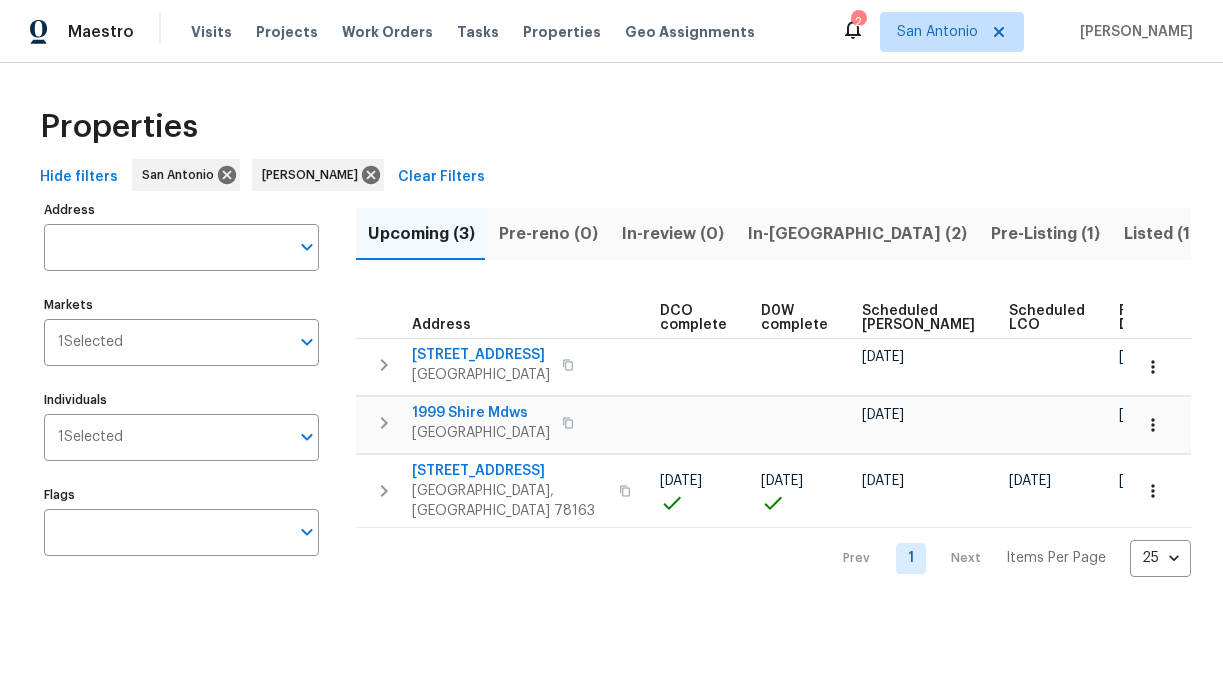 click 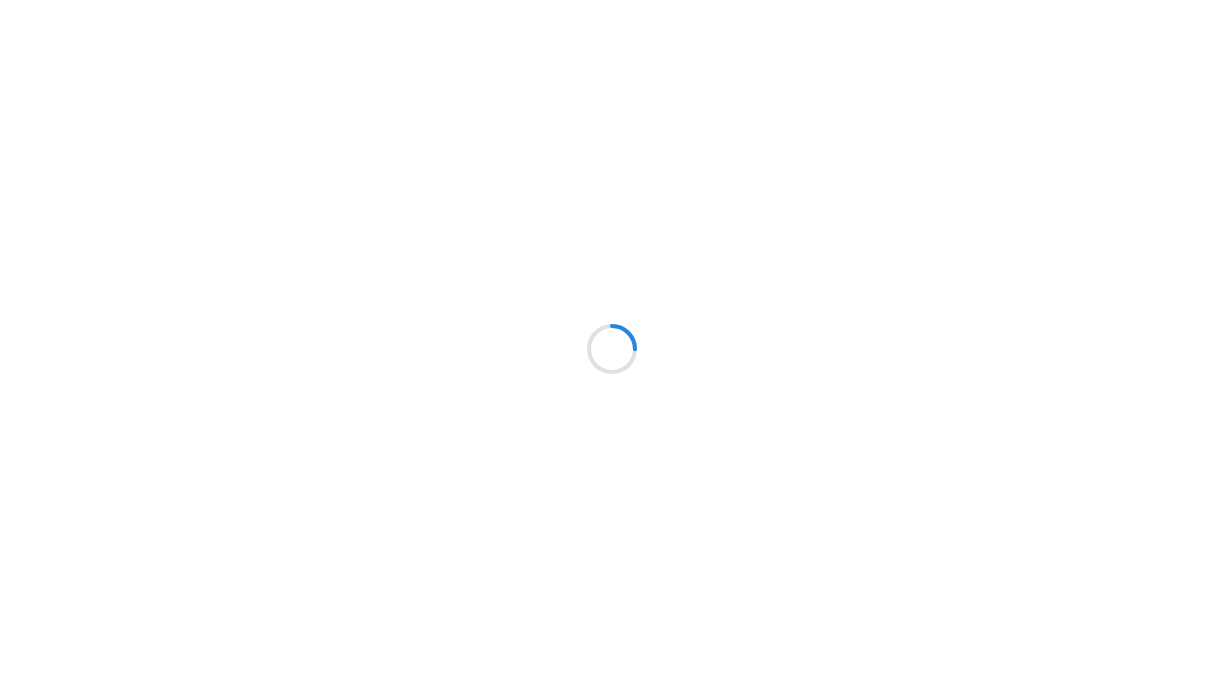 scroll, scrollTop: 0, scrollLeft: 0, axis: both 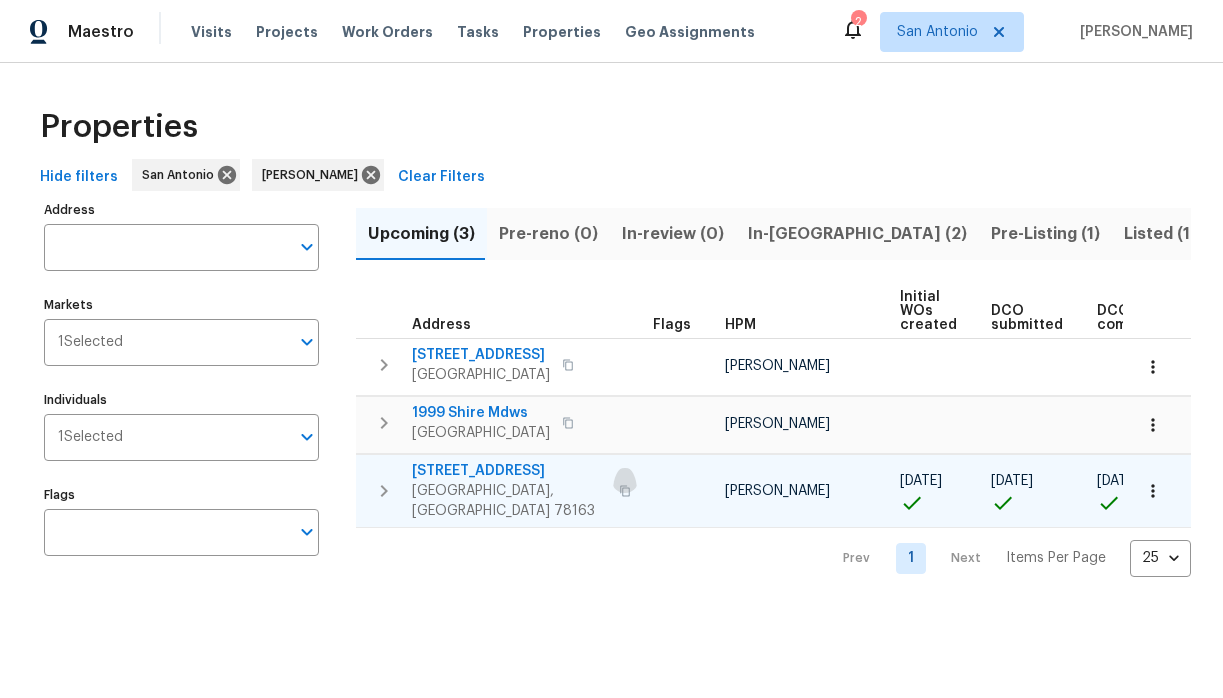 click 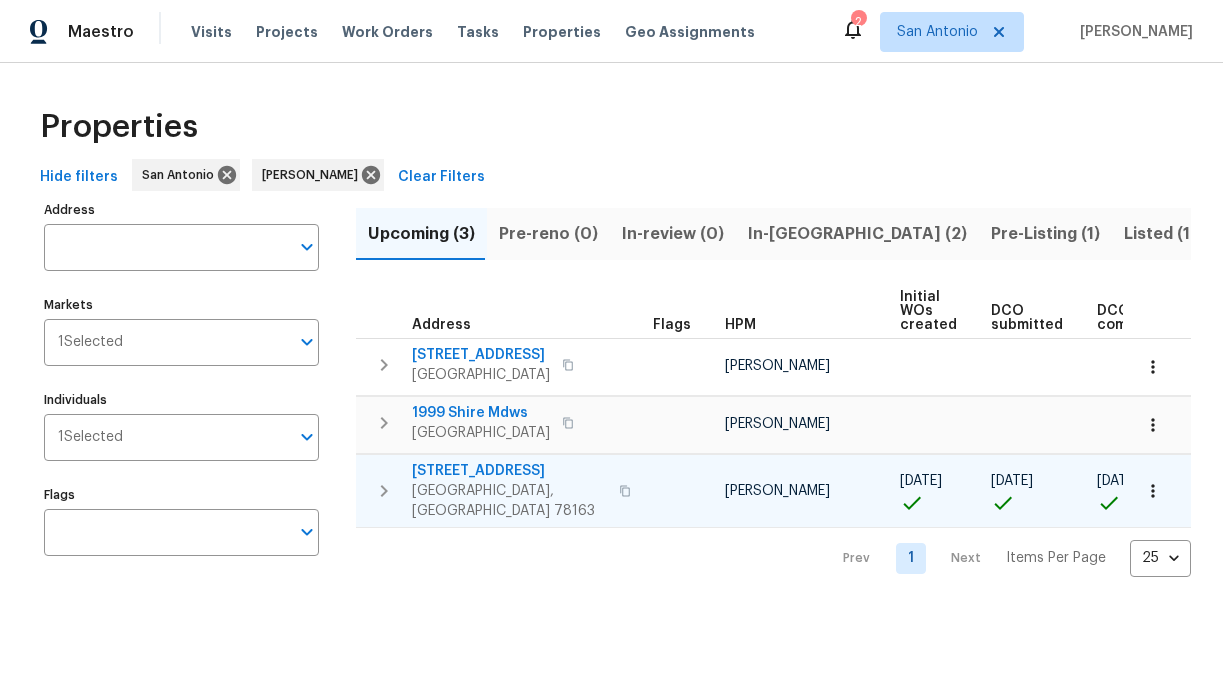 click 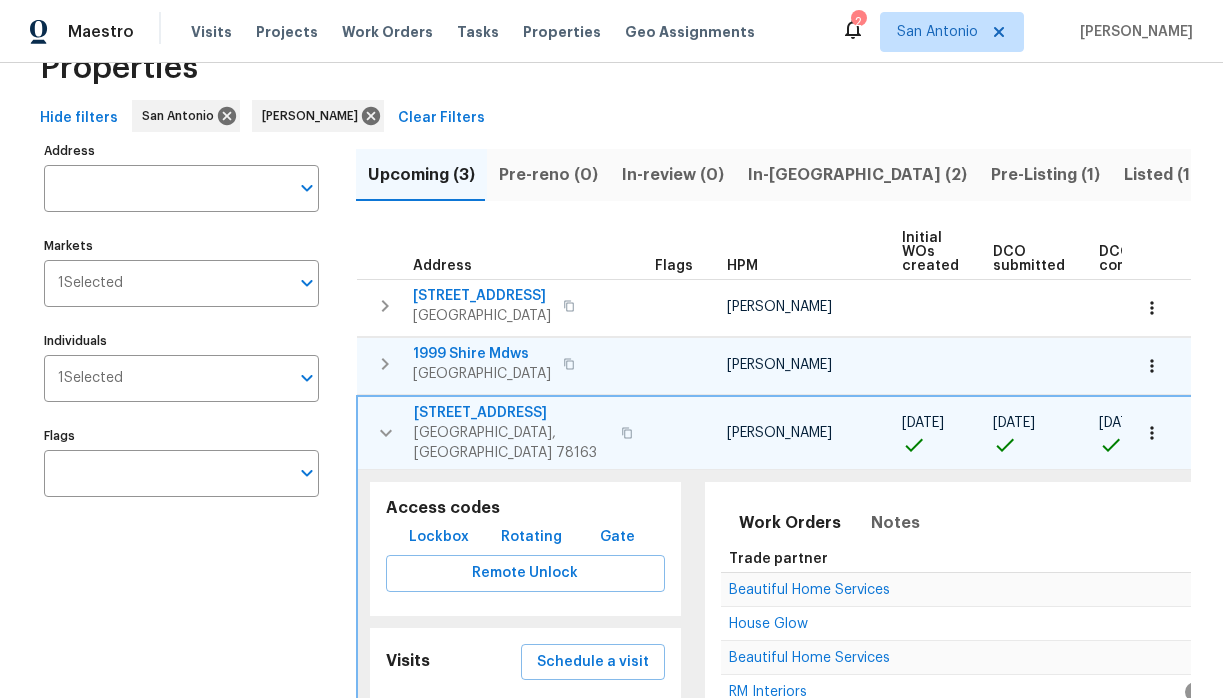 scroll, scrollTop: 136, scrollLeft: 0, axis: vertical 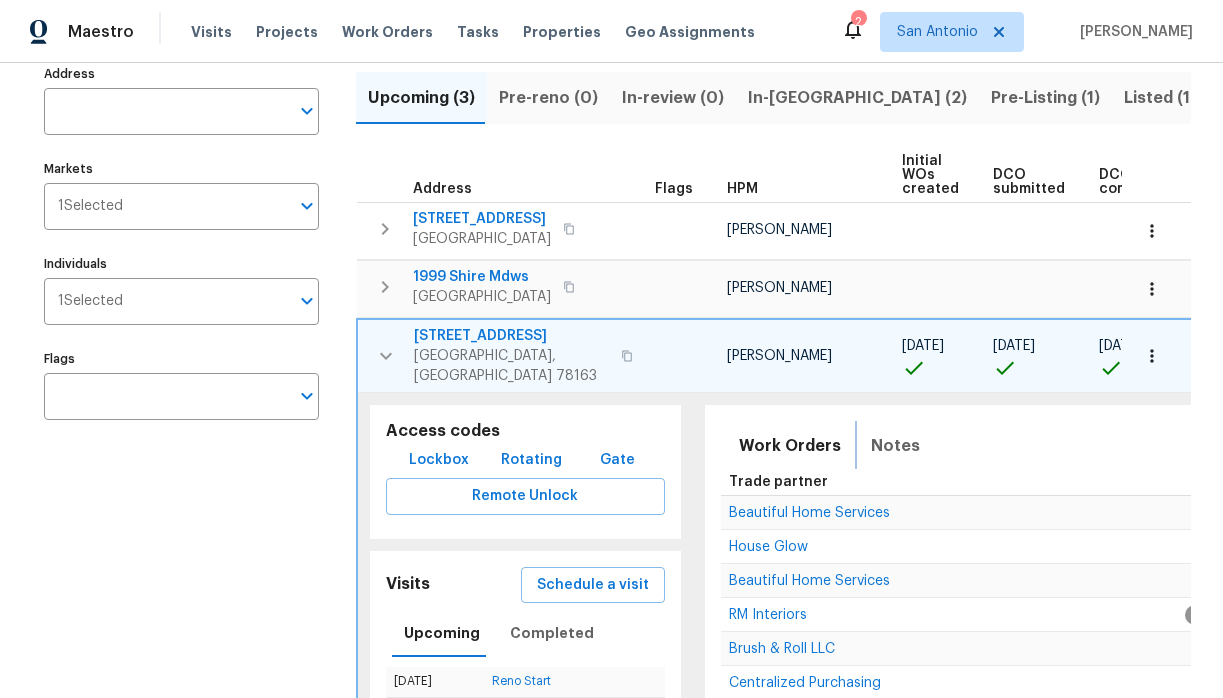 click on "Notes" at bounding box center (895, 446) 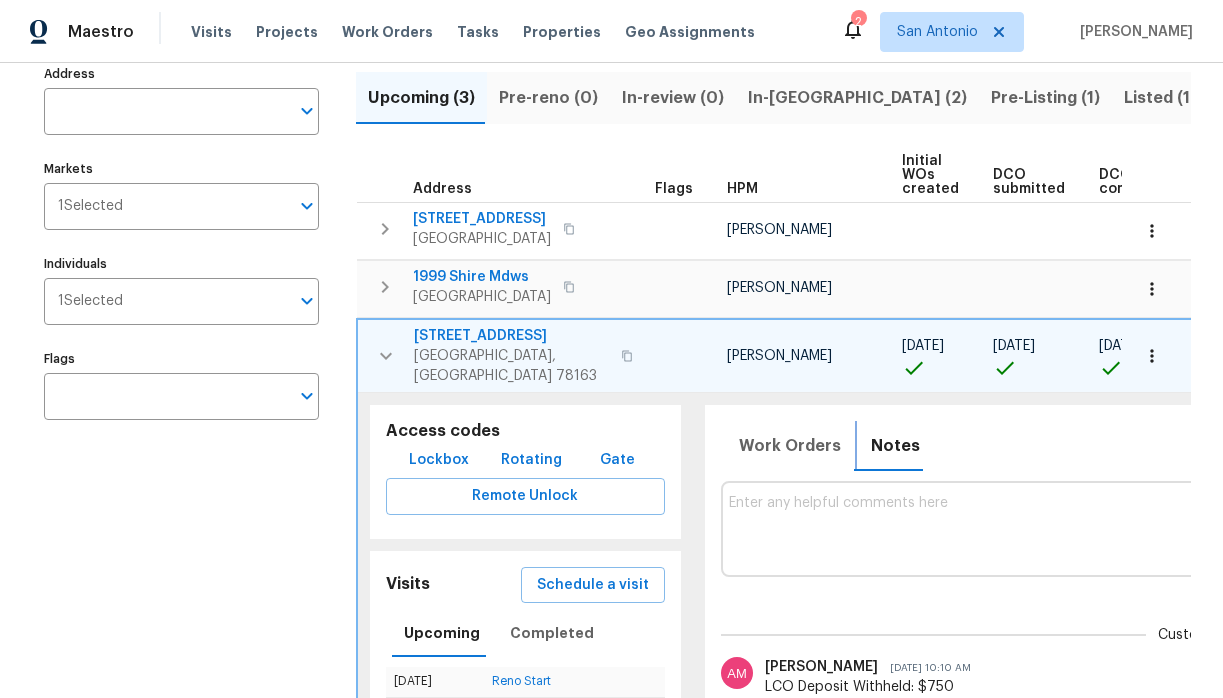 scroll, scrollTop: 227, scrollLeft: 0, axis: vertical 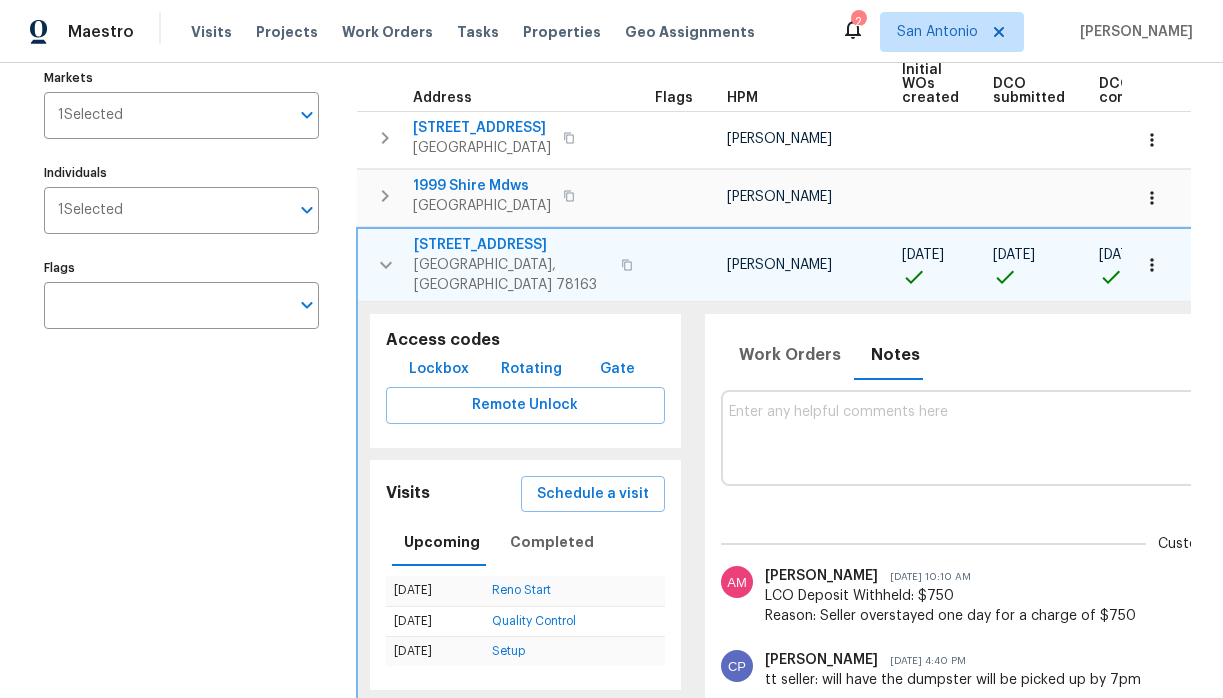 click at bounding box center [1192, 437] 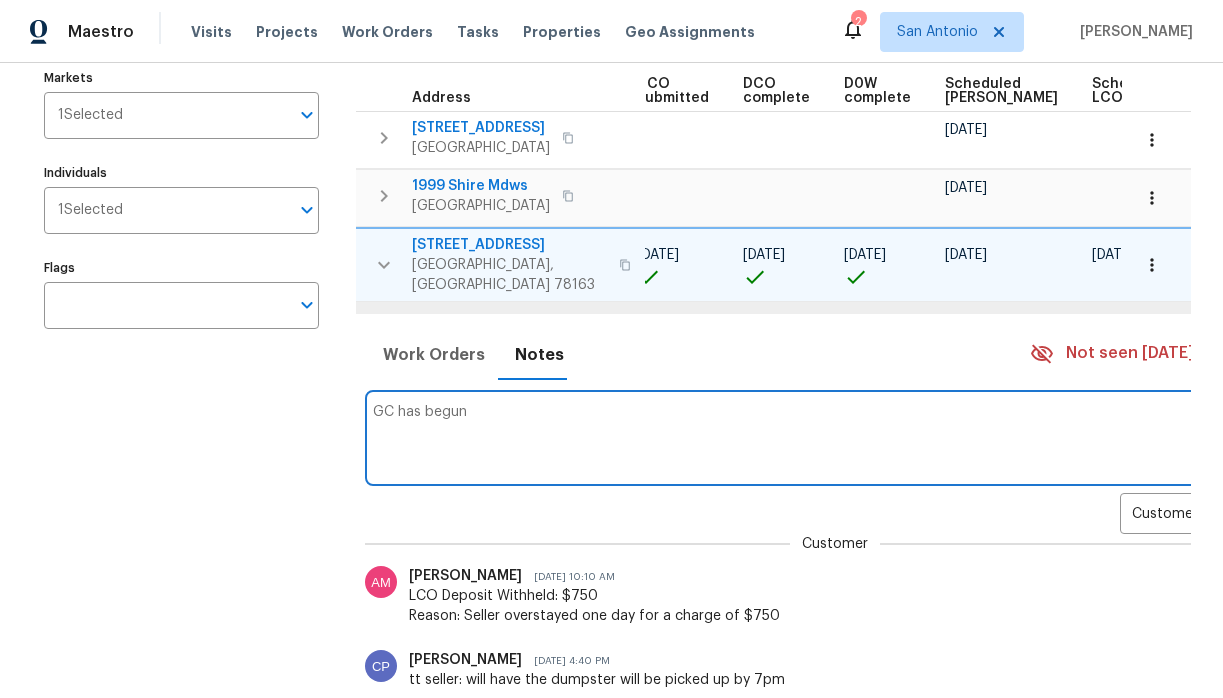 scroll, scrollTop: 0, scrollLeft: 402, axis: horizontal 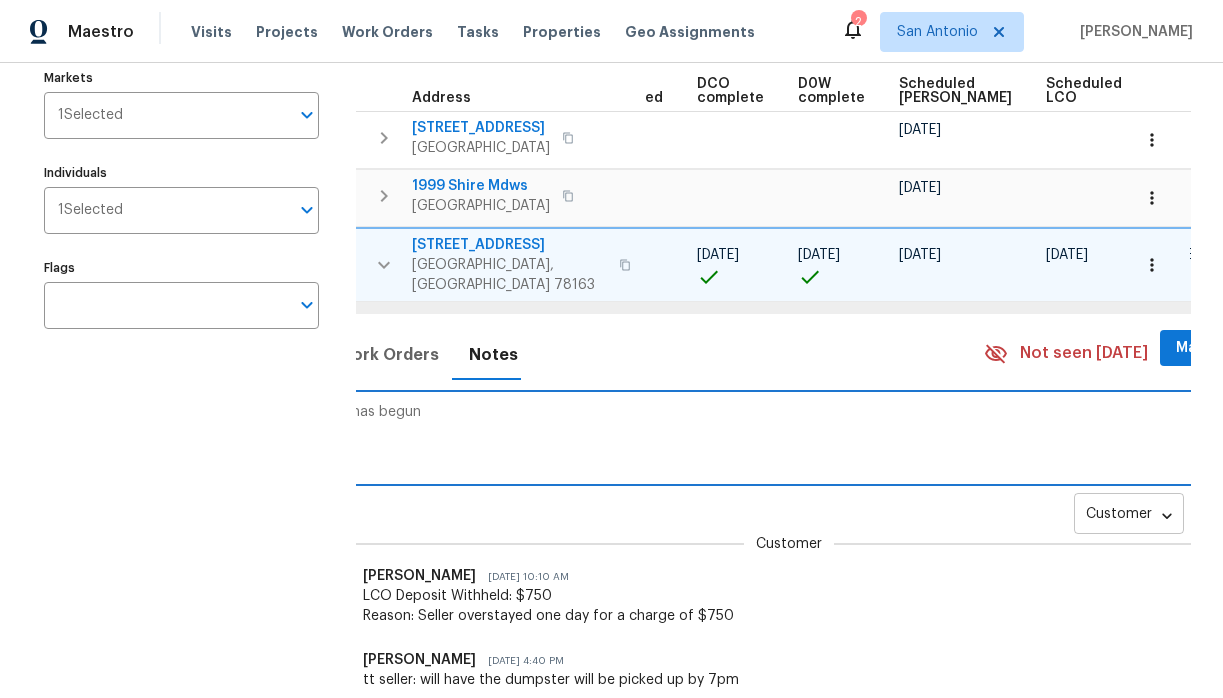 type on "GC has begun" 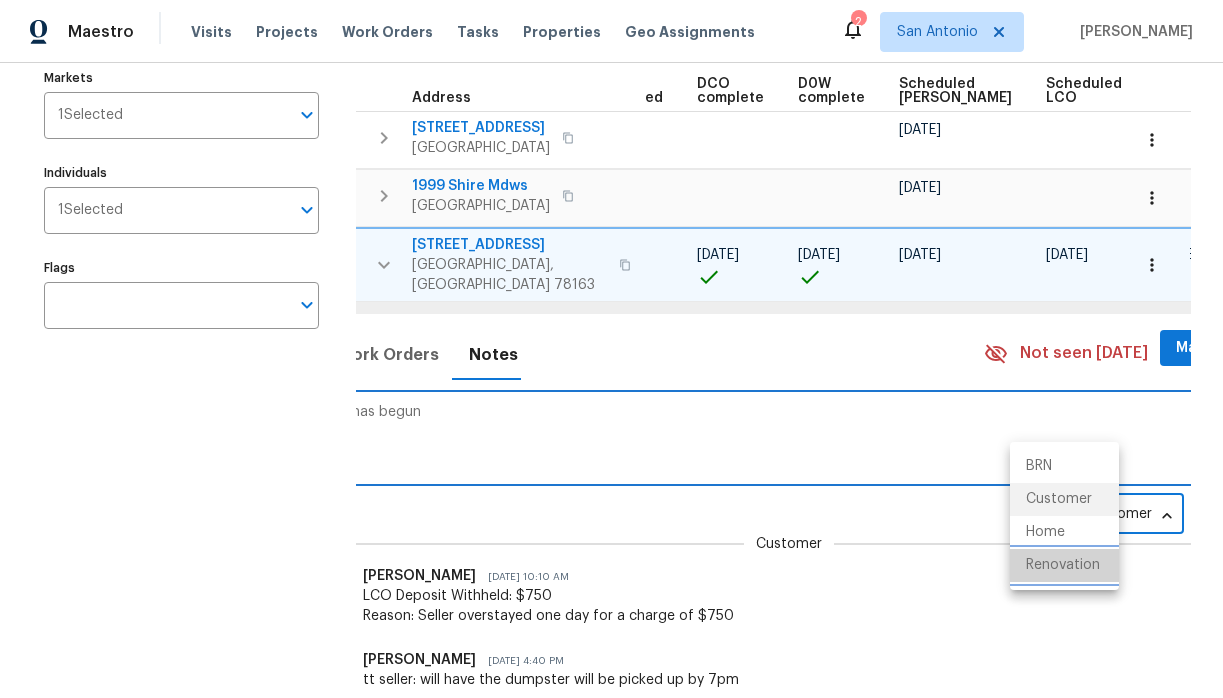 click on "Renovation" at bounding box center (1064, 565) 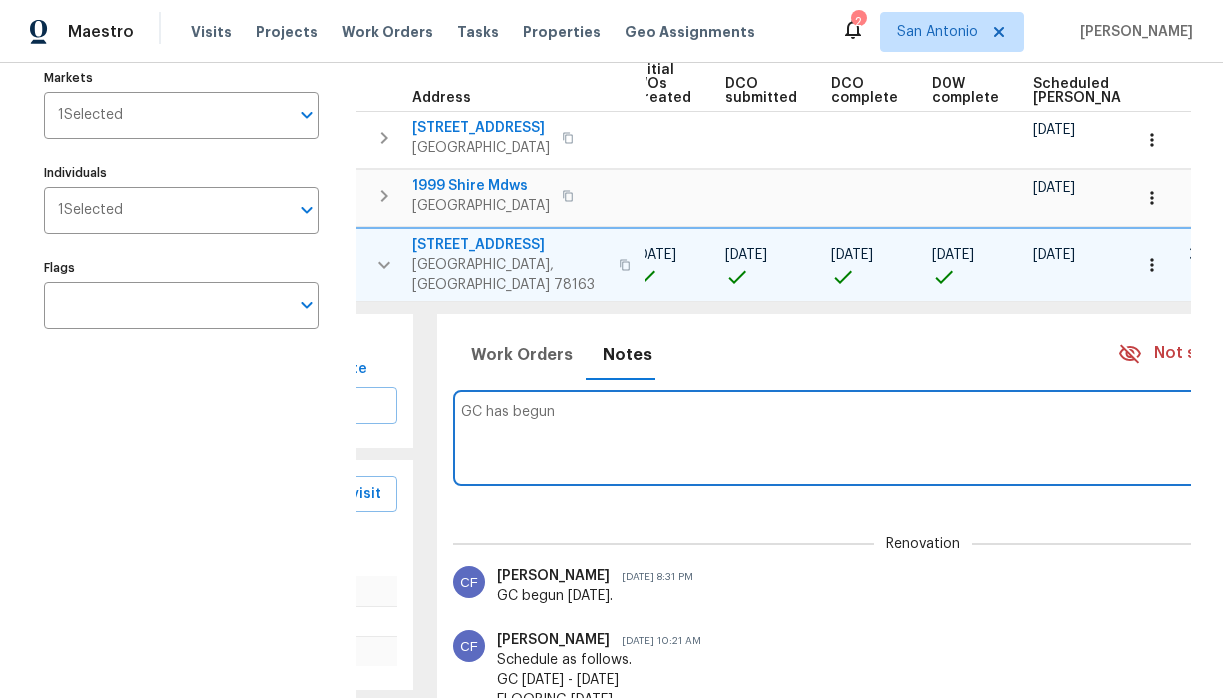 scroll, scrollTop: 0, scrollLeft: 261, axis: horizontal 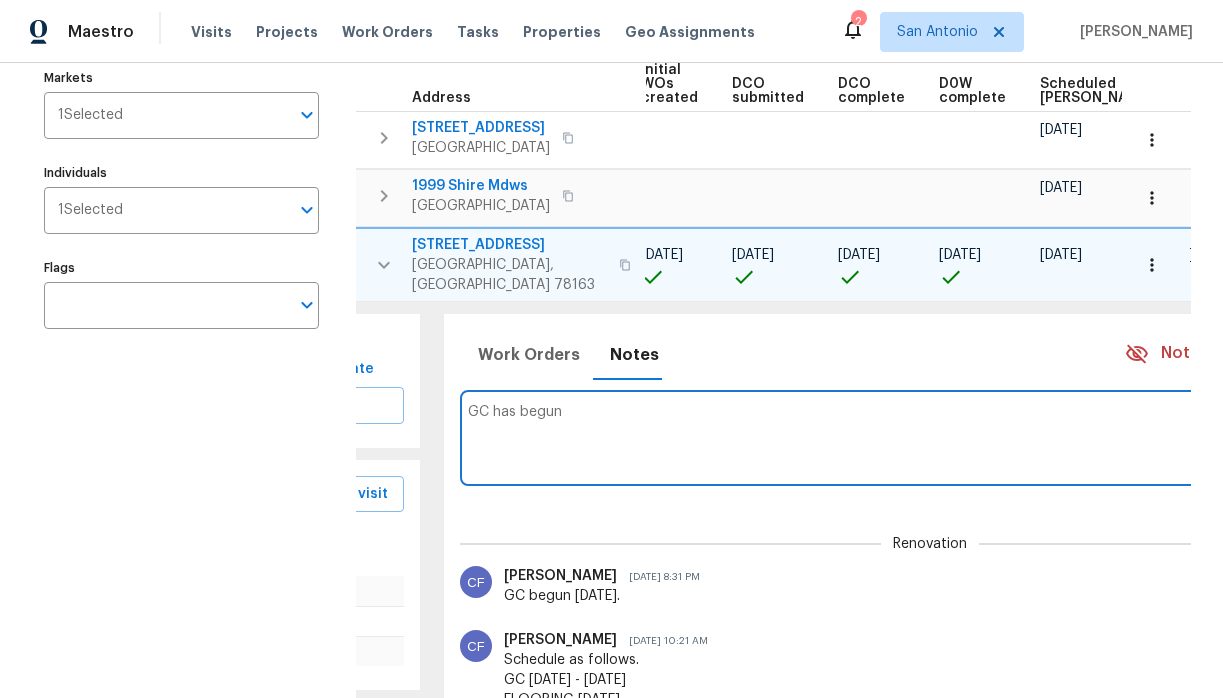 click on "GC has begun" at bounding box center [931, 437] 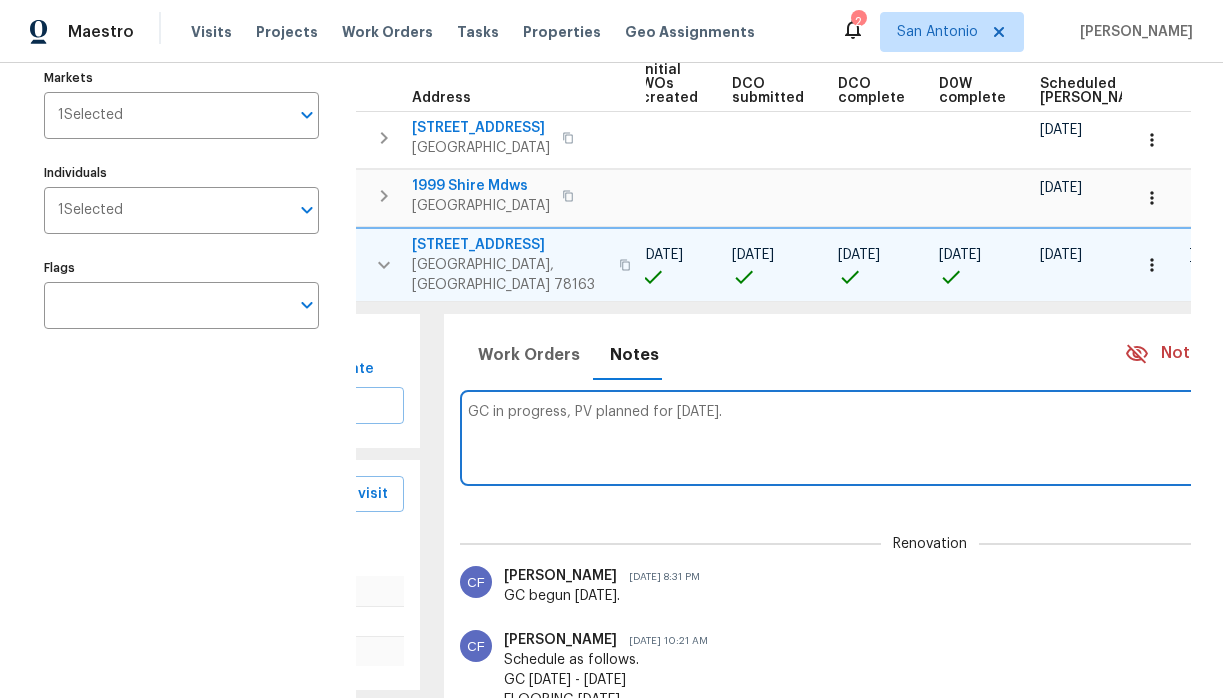 scroll, scrollTop: 0, scrollLeft: 441, axis: horizontal 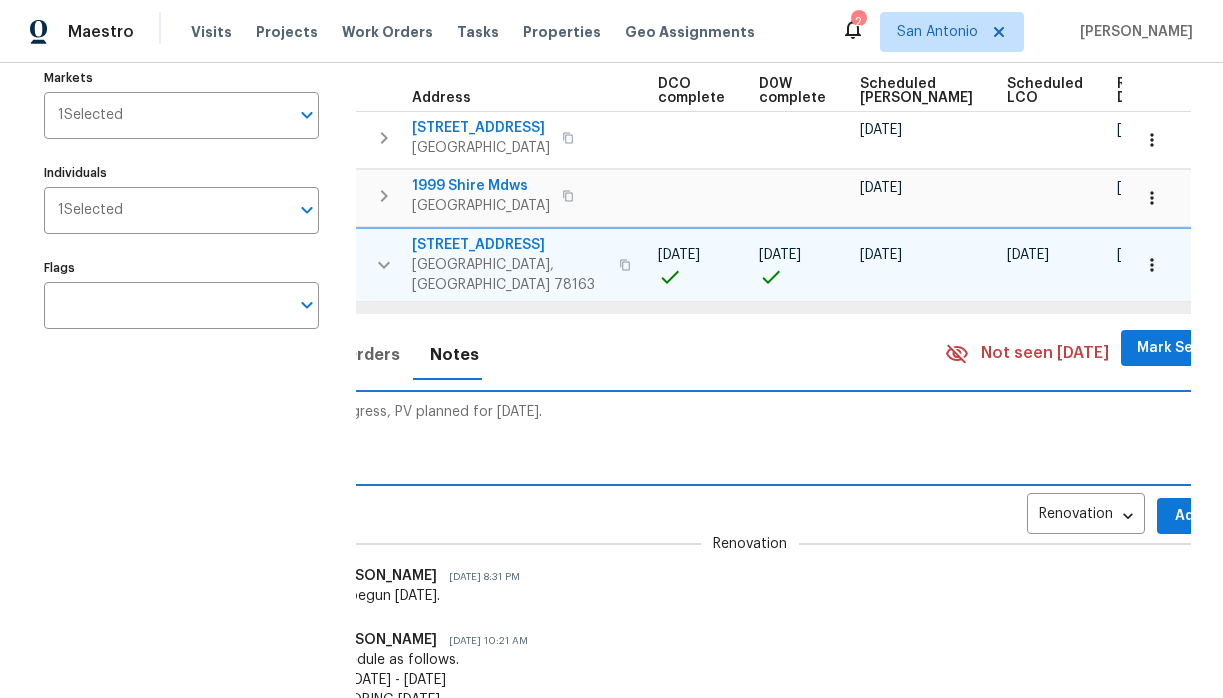 type on "GC in progress, PV planned for today." 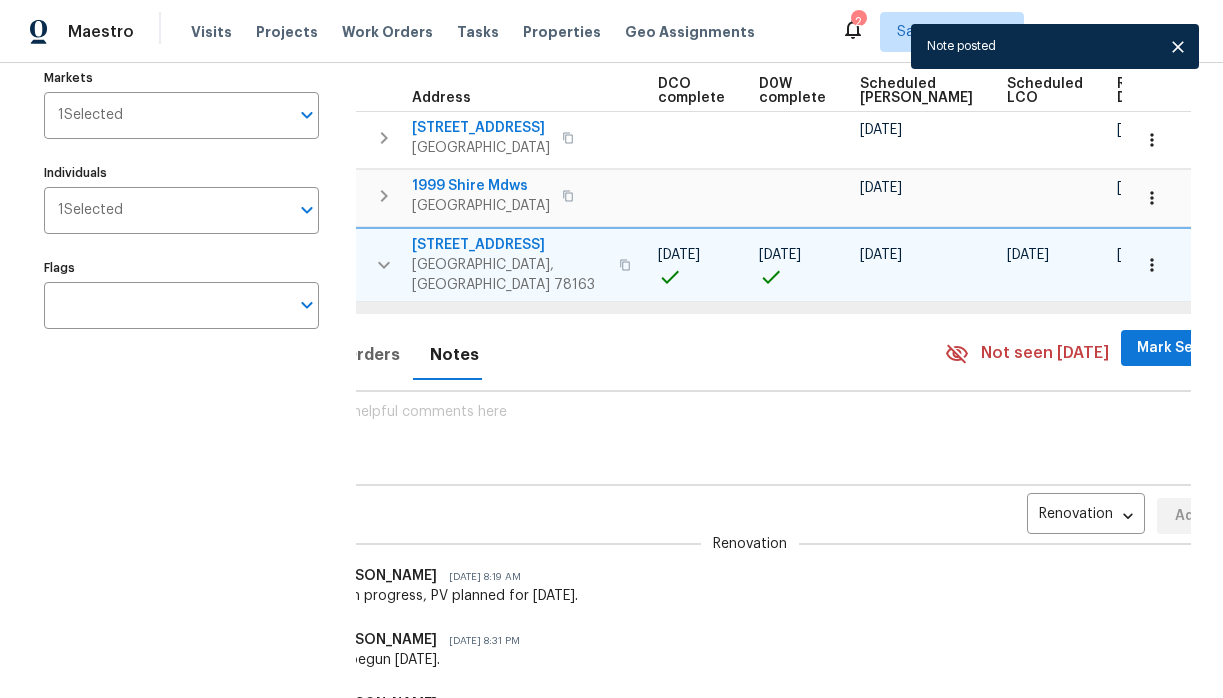 click on "Mark Seen" at bounding box center (1174, 348) 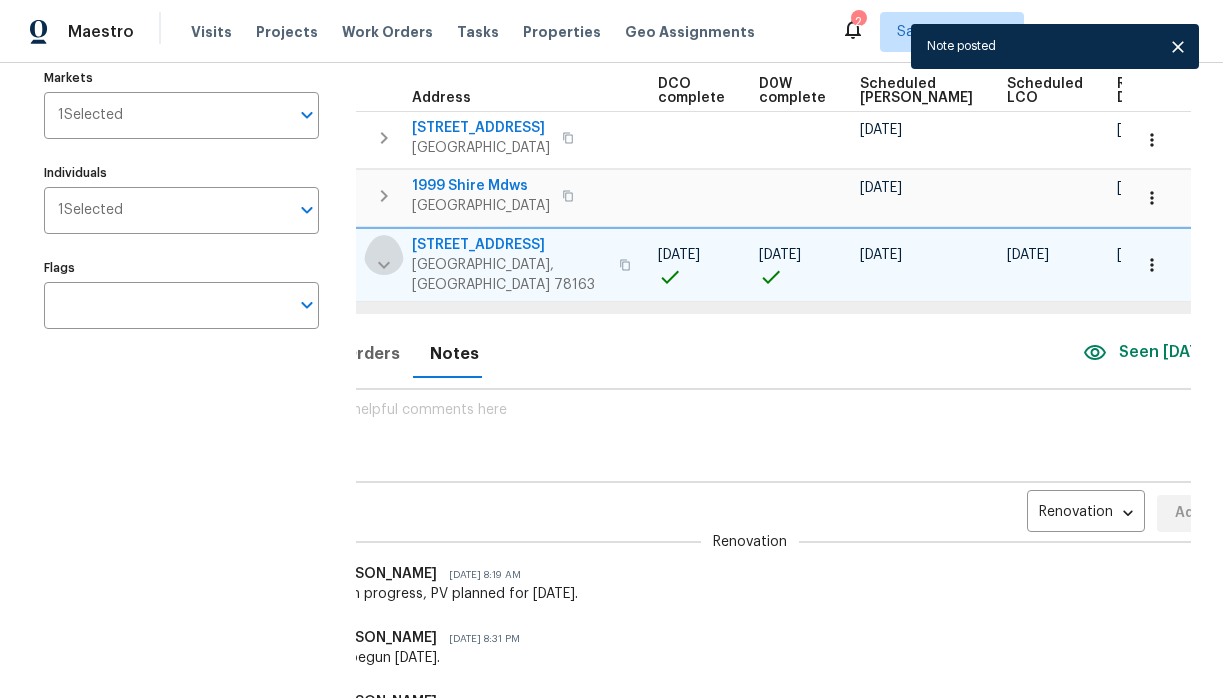 click 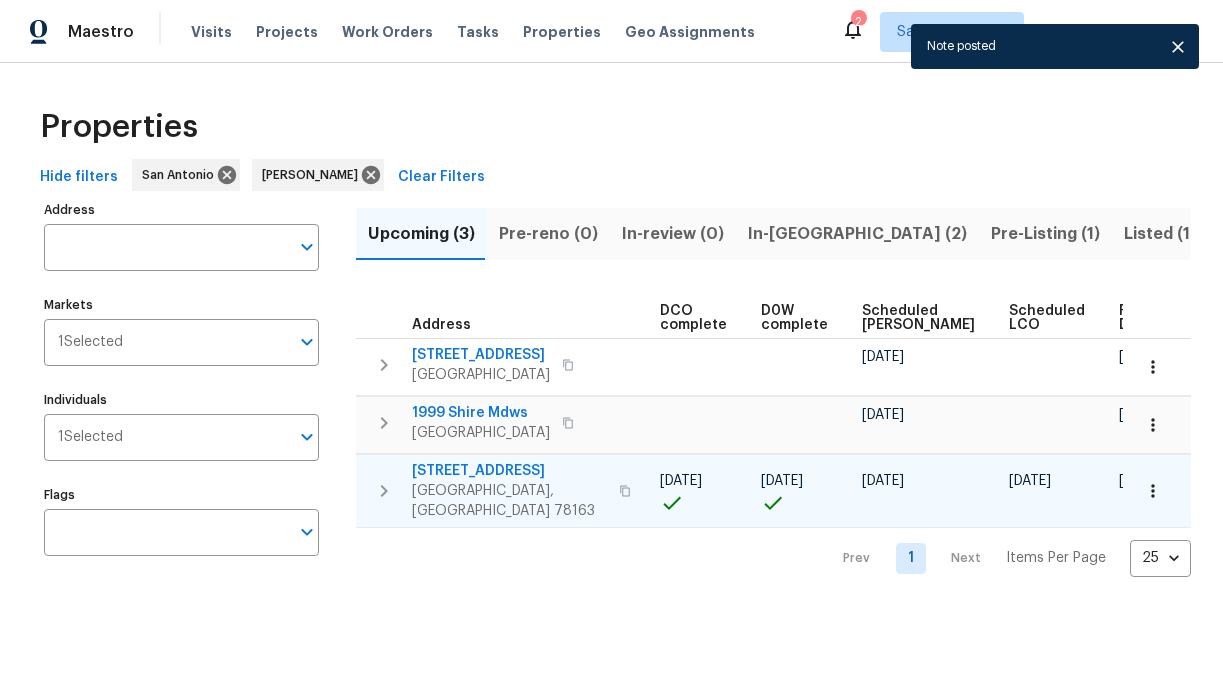 scroll, scrollTop: 0, scrollLeft: 0, axis: both 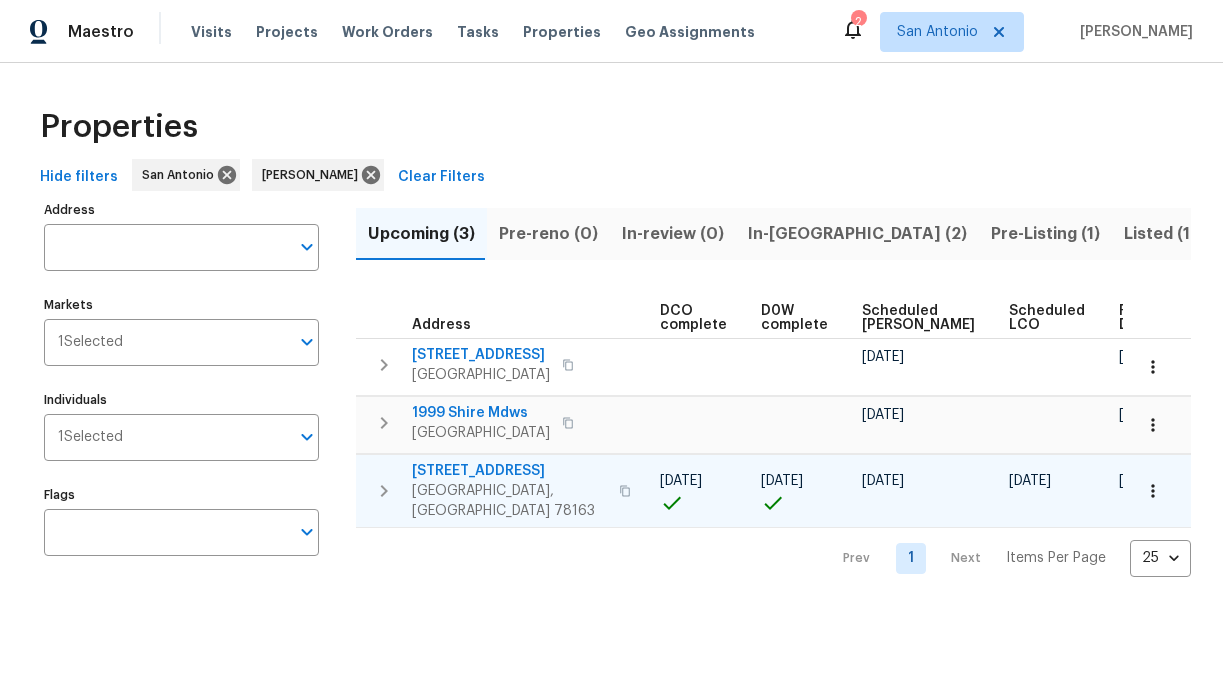 click on "3433 Cottonwood Cyn" at bounding box center [509, 471] 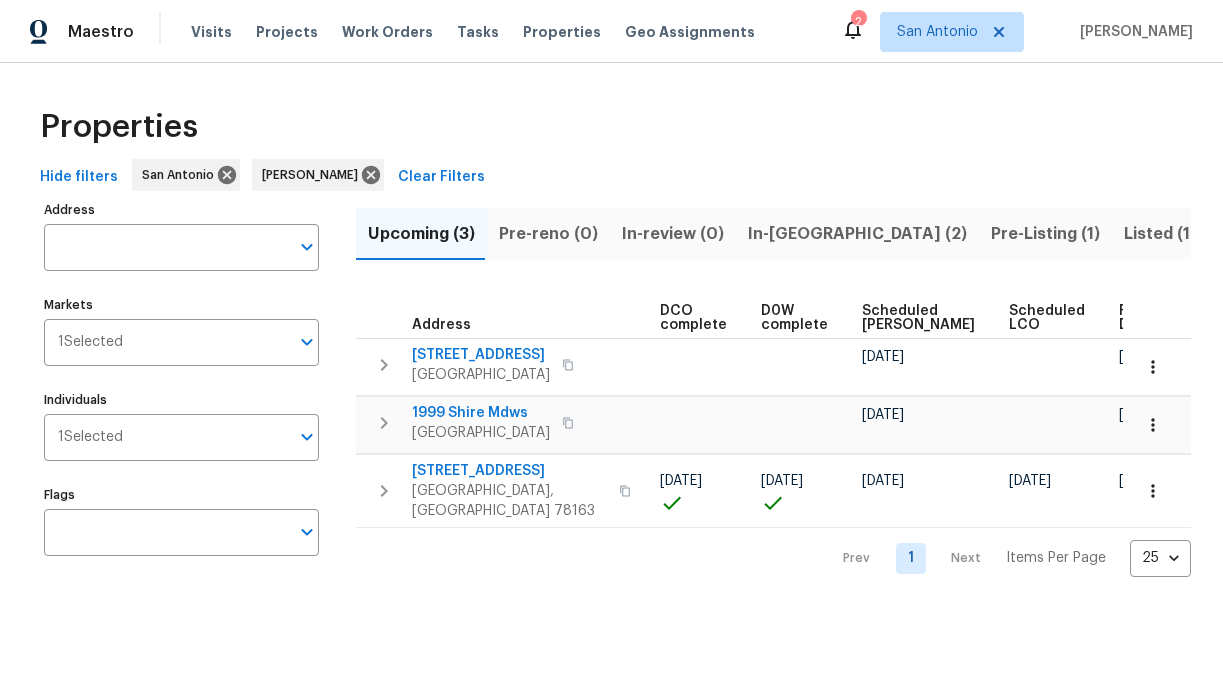 click on "In-reno (2)" at bounding box center [857, 234] 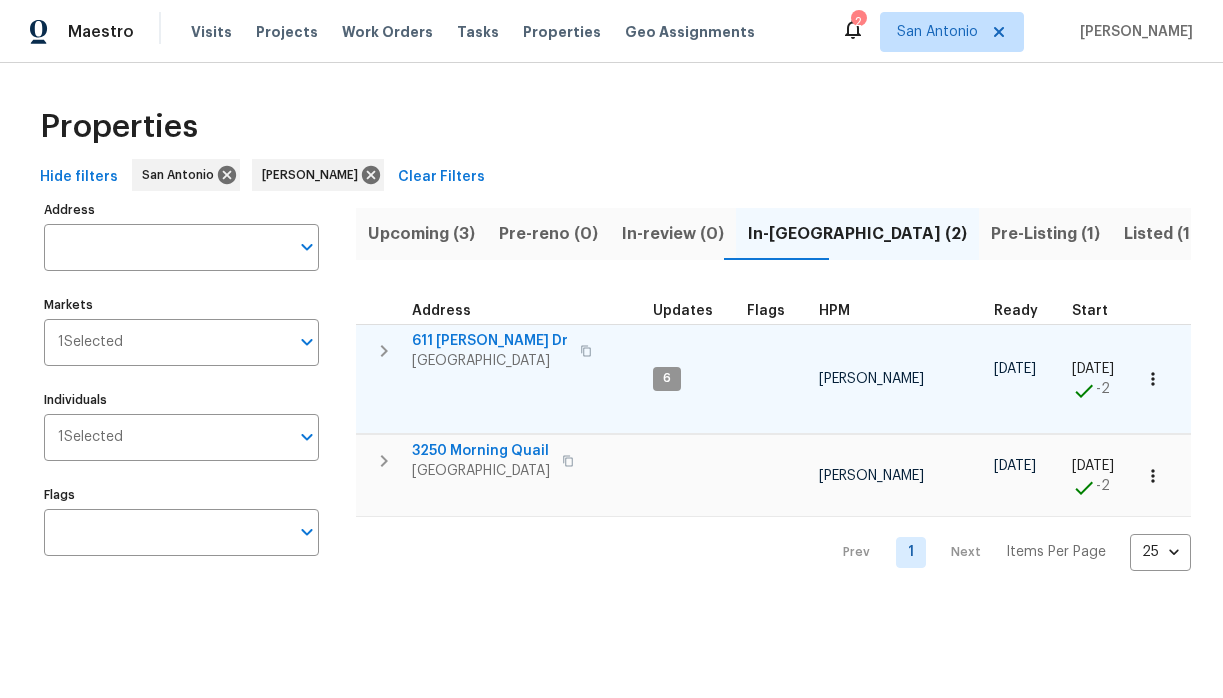 click on "611 Tom Kemp Dr" at bounding box center (490, 341) 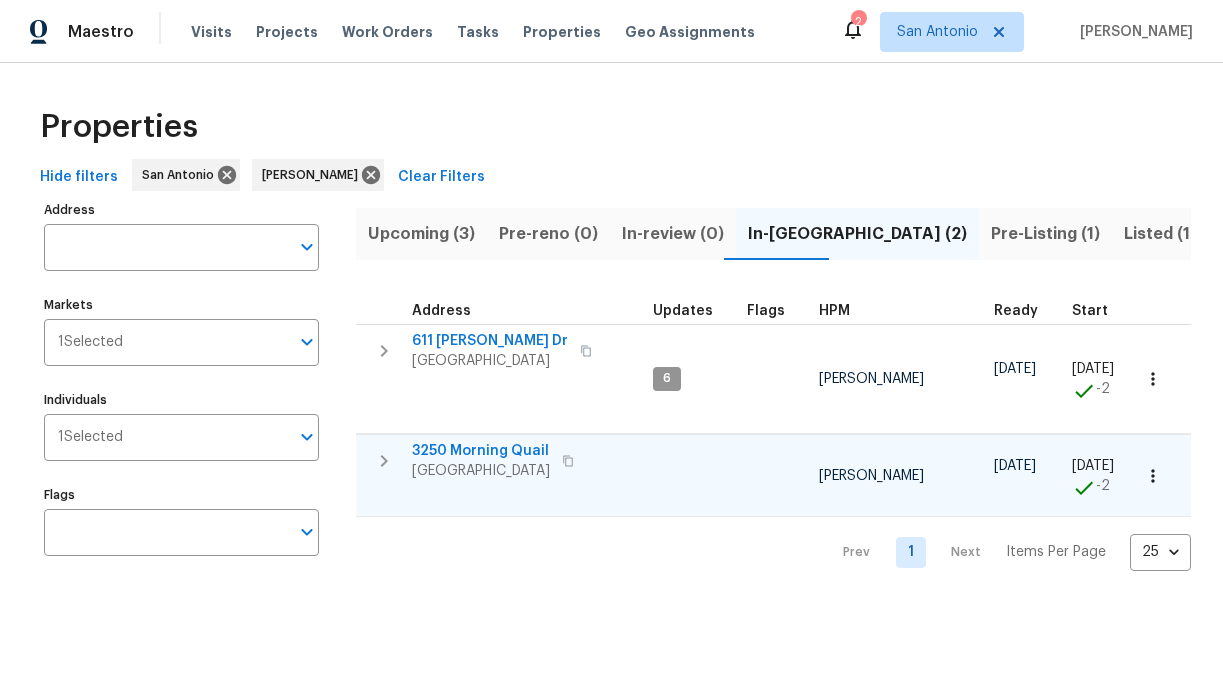 click on "3250 Morning Quail" at bounding box center (481, 451) 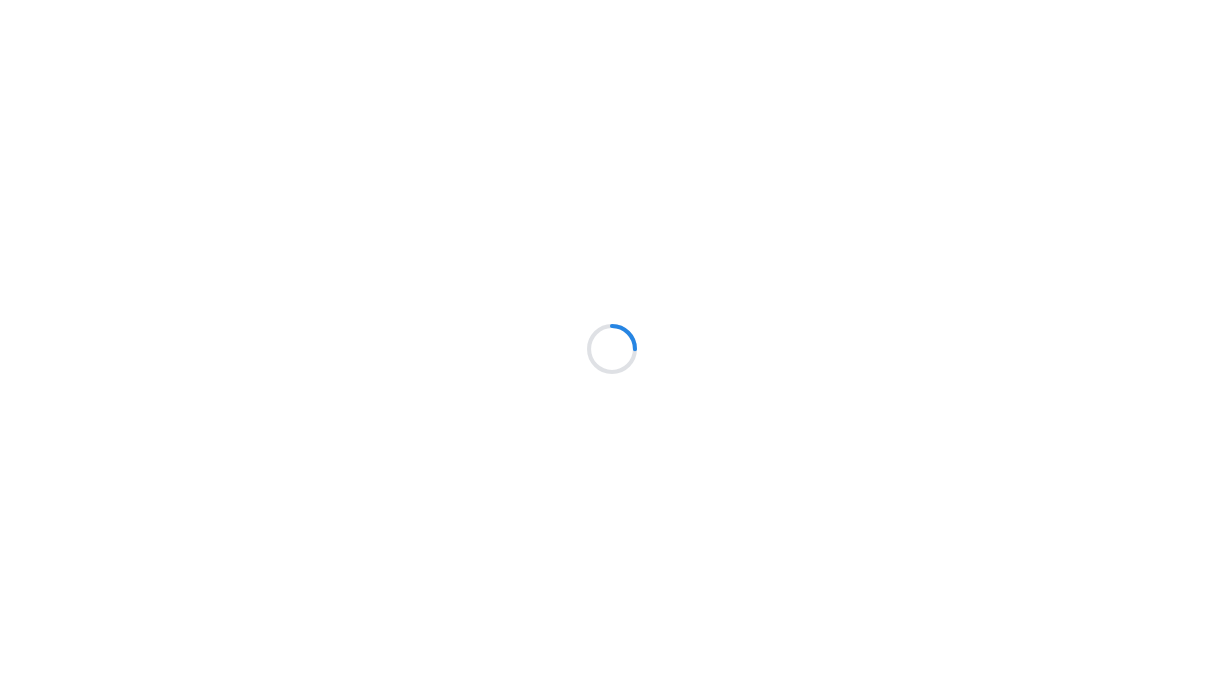 scroll, scrollTop: 0, scrollLeft: 0, axis: both 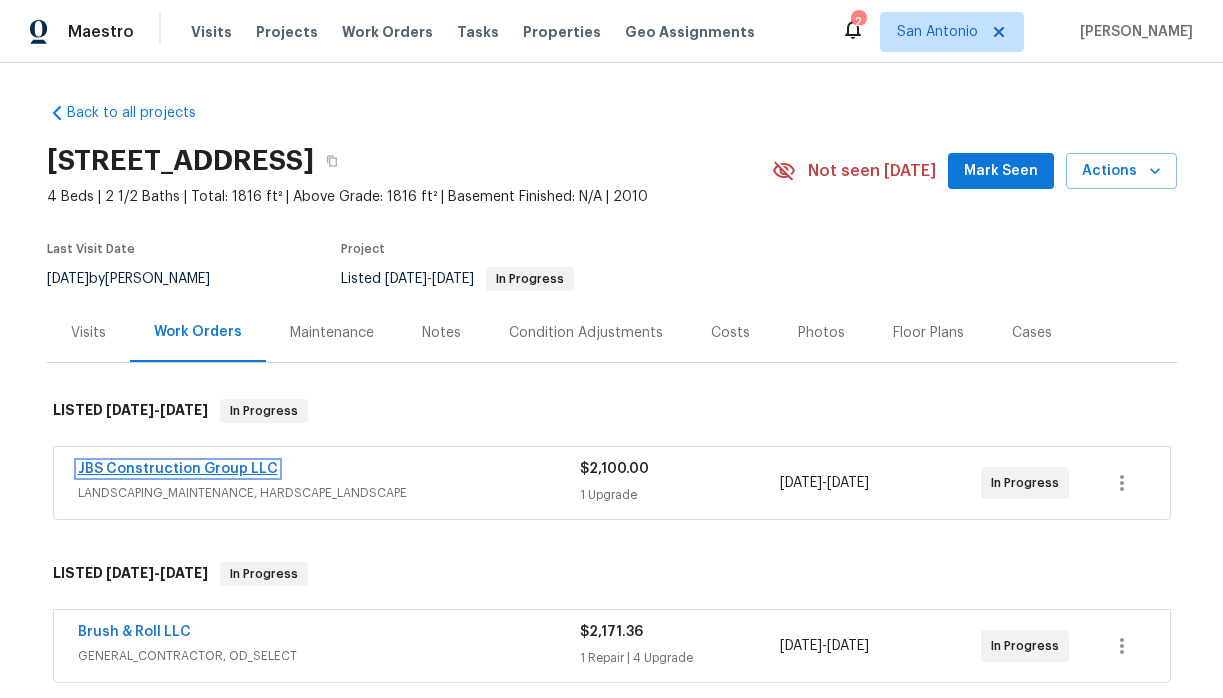 click on "JBS Construction Group LLC" at bounding box center [178, 469] 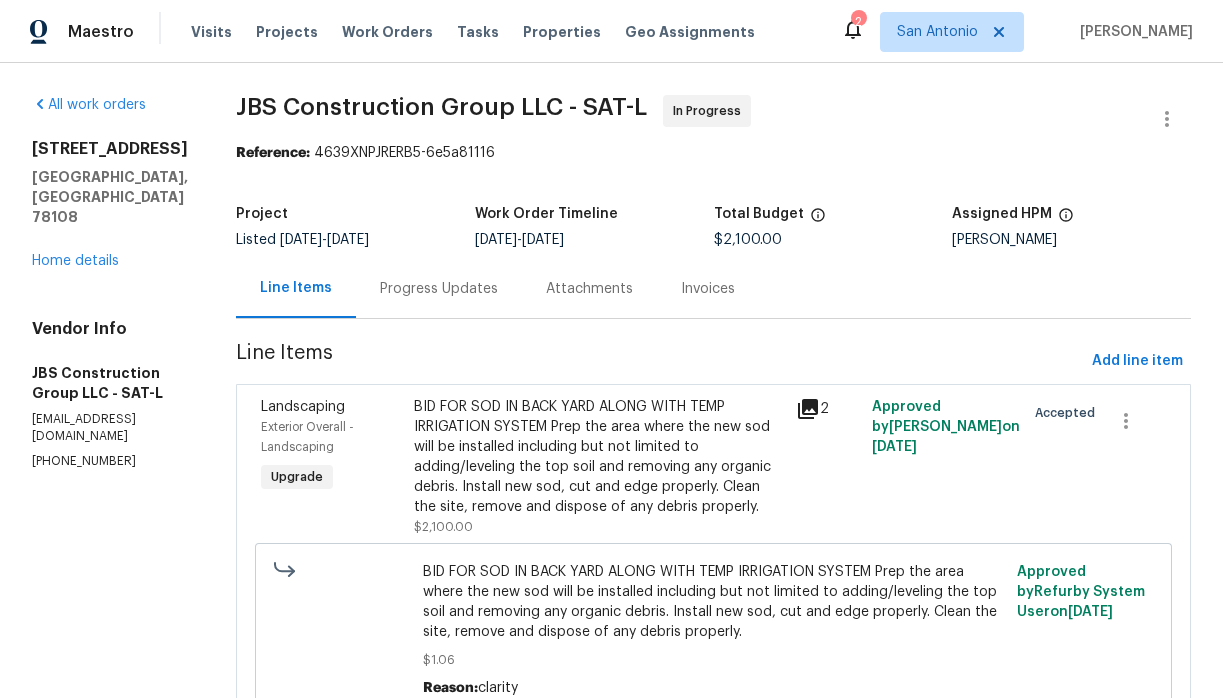 click on "Progress Updates" at bounding box center (439, 289) 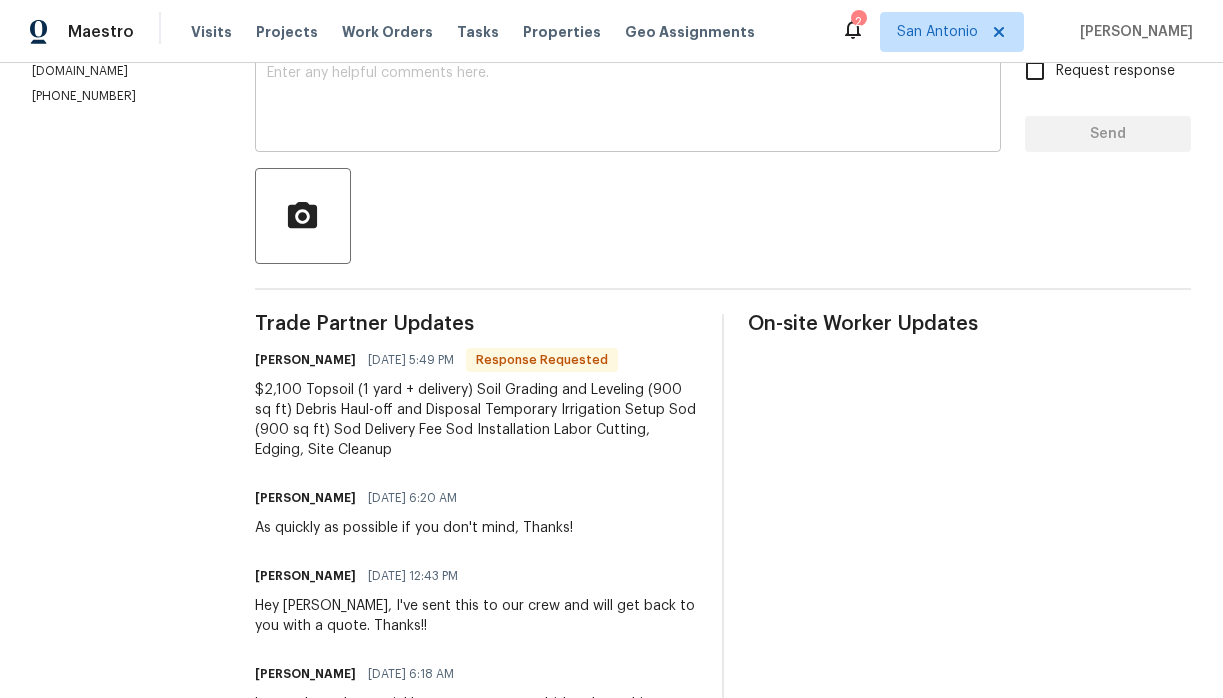 scroll, scrollTop: 235, scrollLeft: 0, axis: vertical 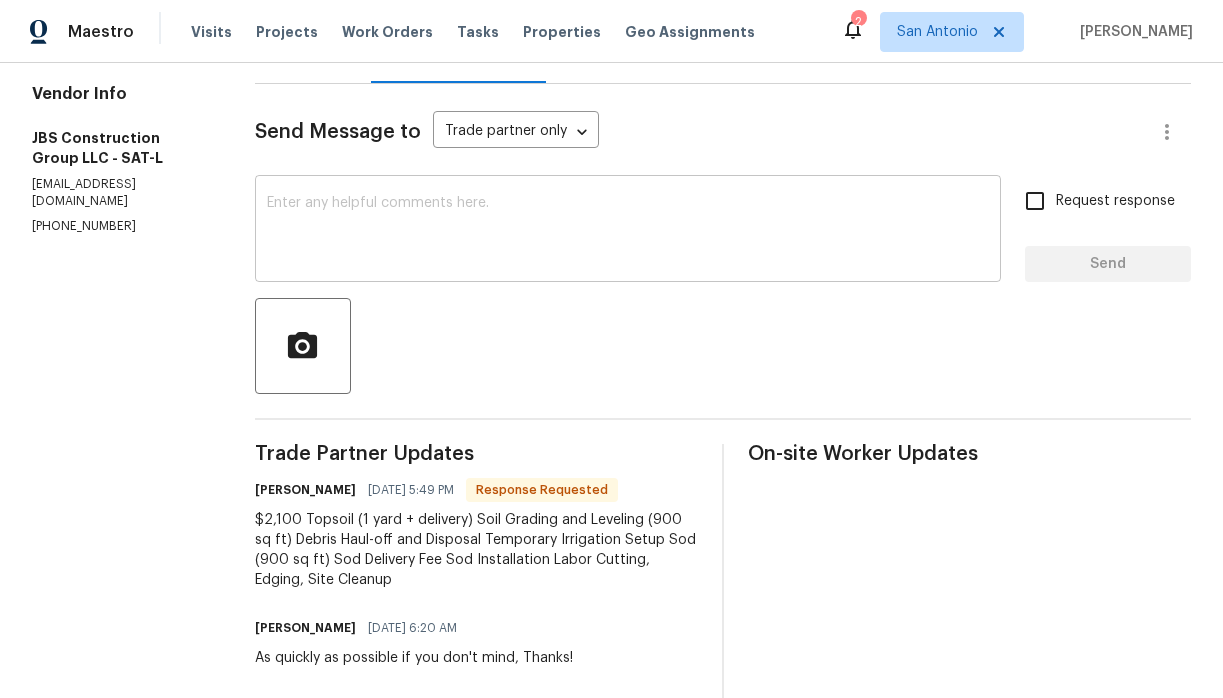 click at bounding box center [628, 231] 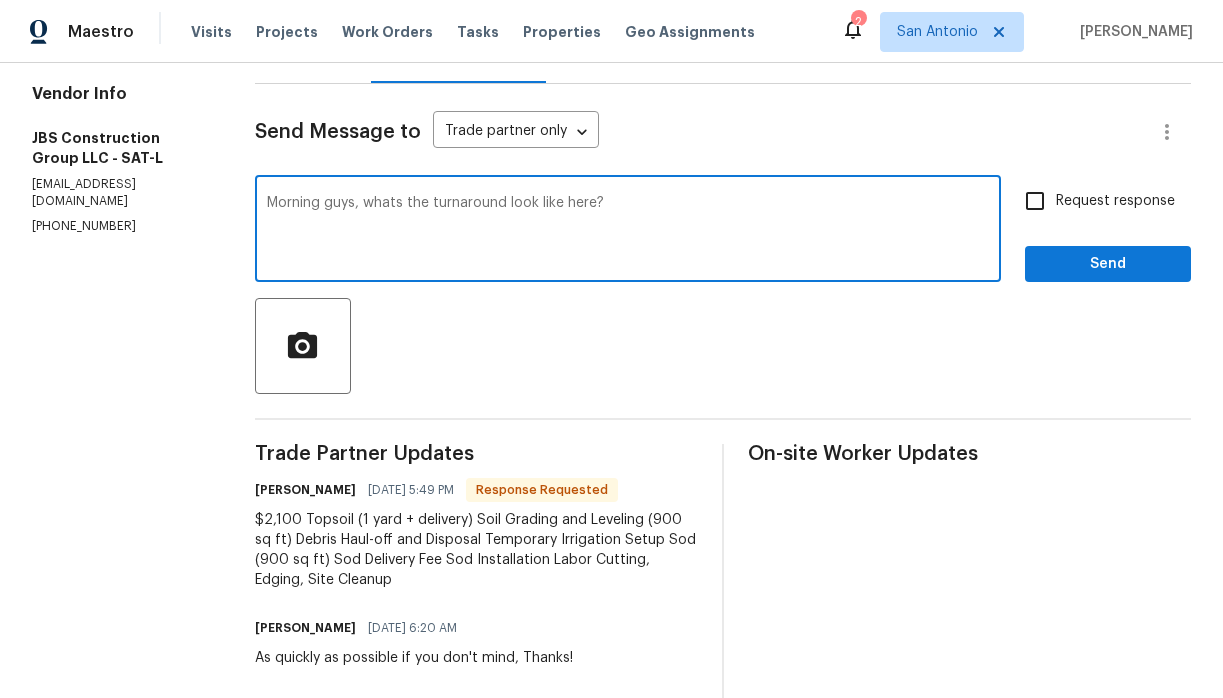 type on "Morning guys, whats the turnaround look like here?" 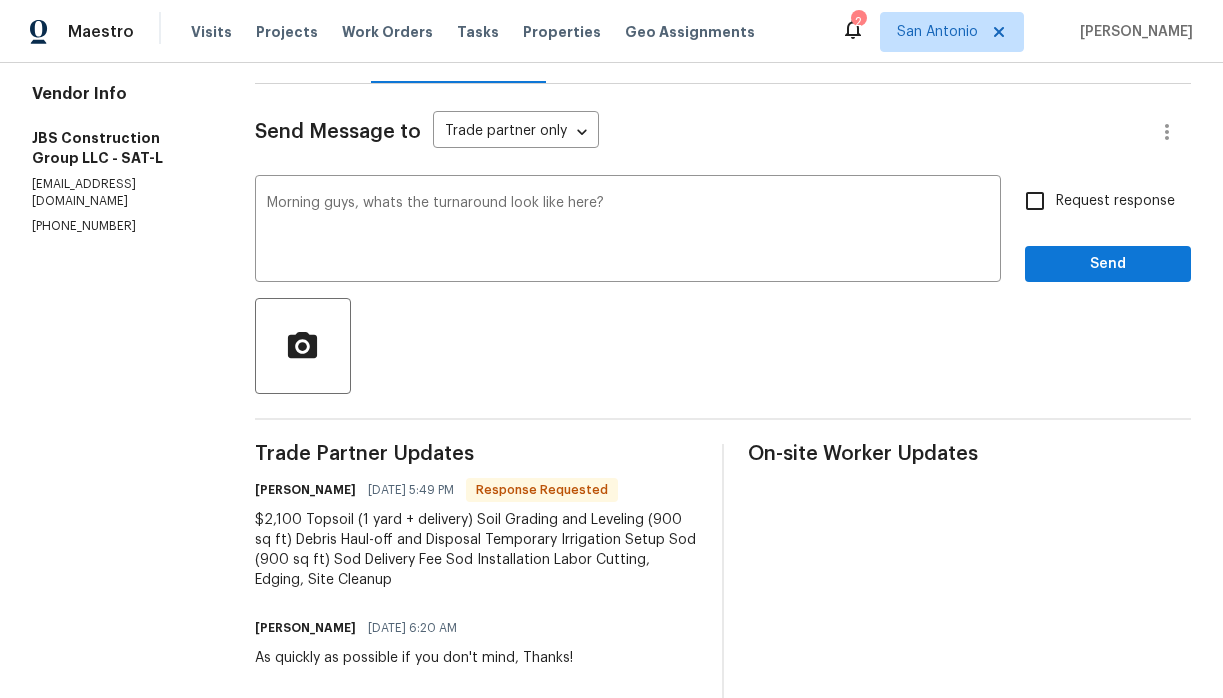 click on "Request response Send" at bounding box center [1108, 231] 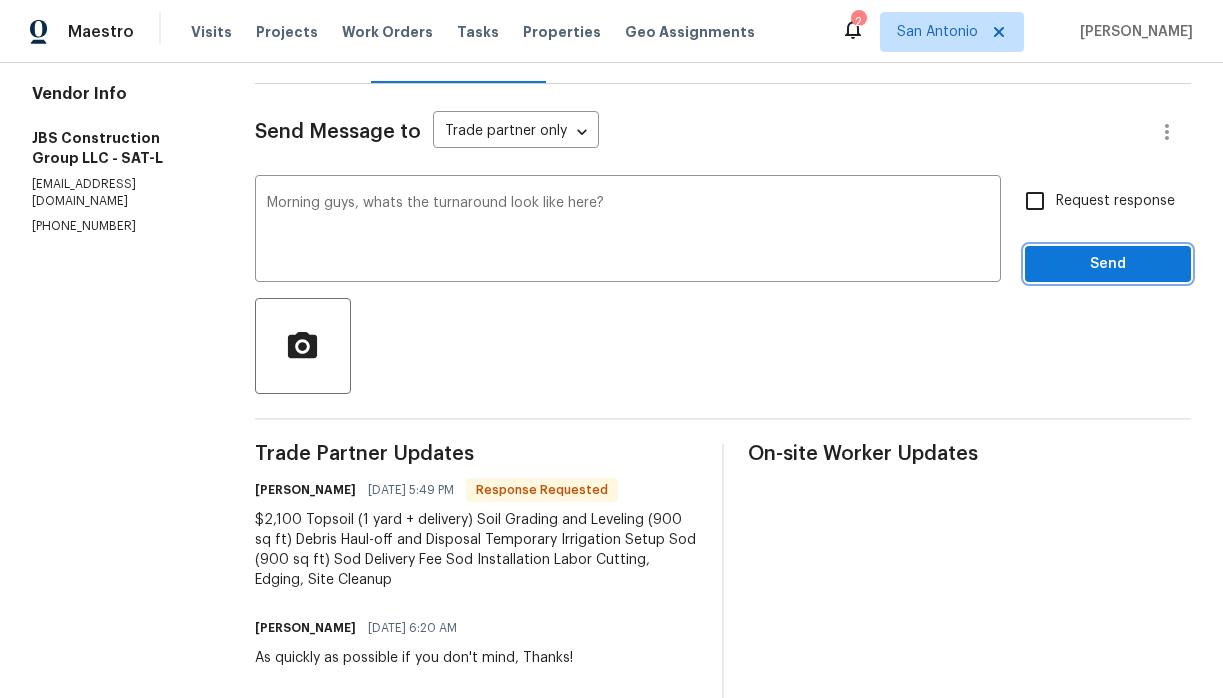 click on "Send" at bounding box center (1108, 264) 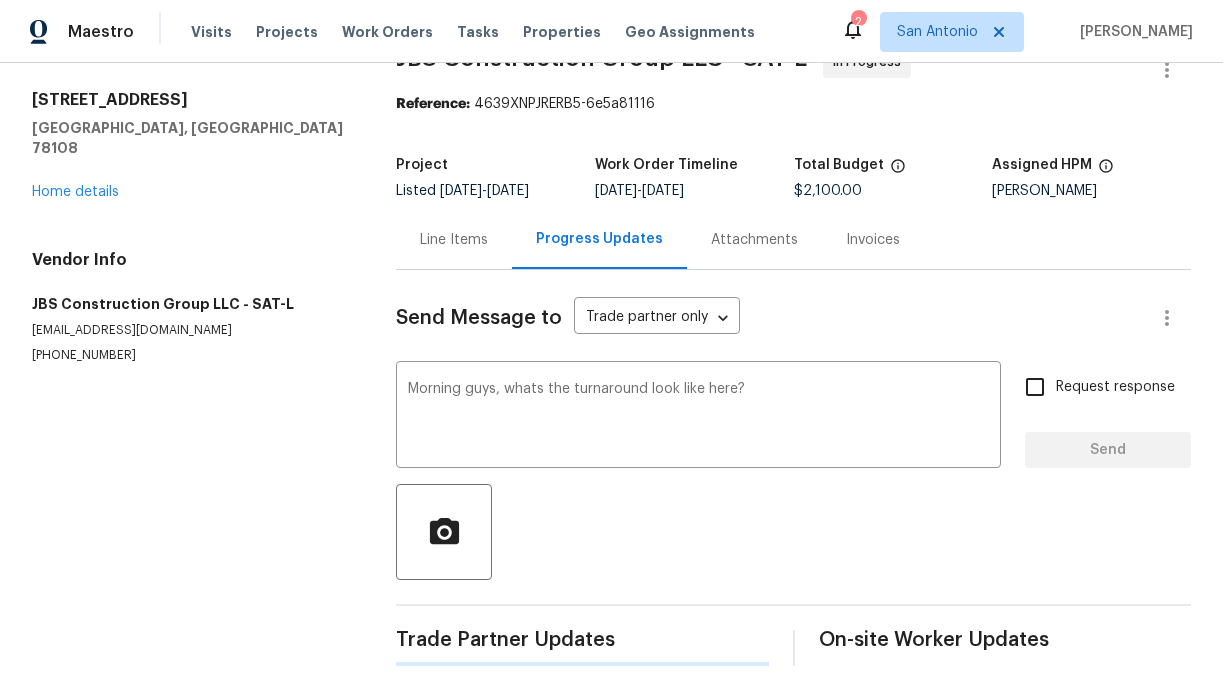 type 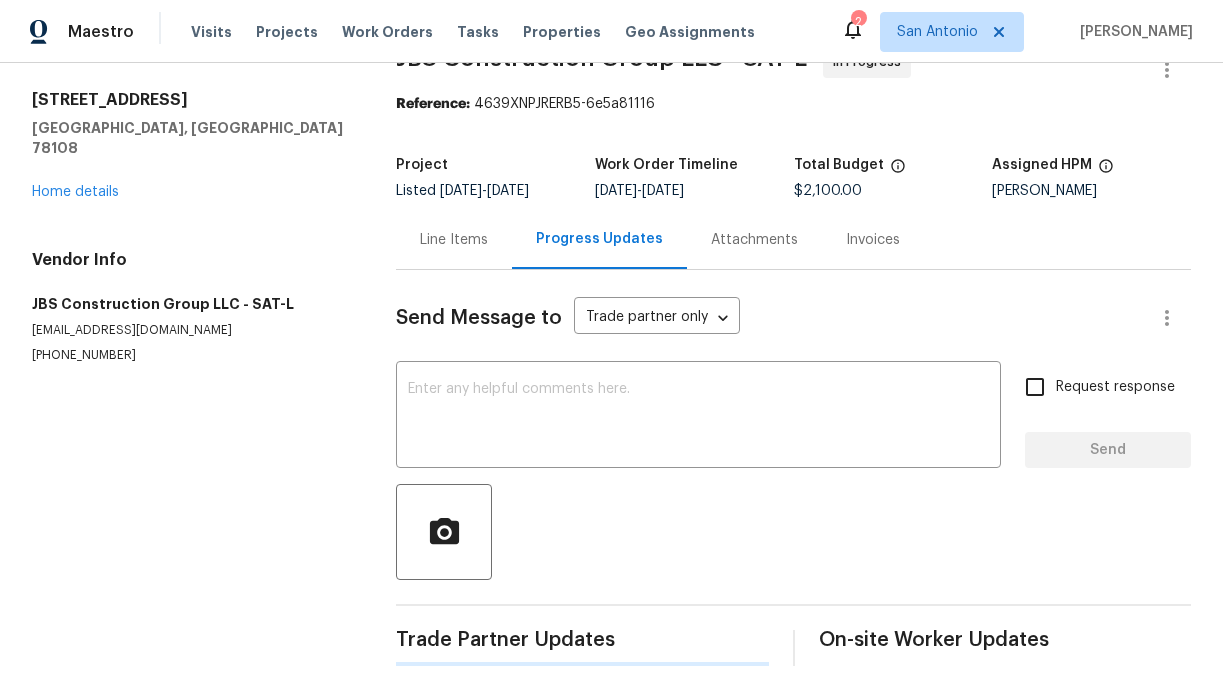 scroll, scrollTop: 235, scrollLeft: 0, axis: vertical 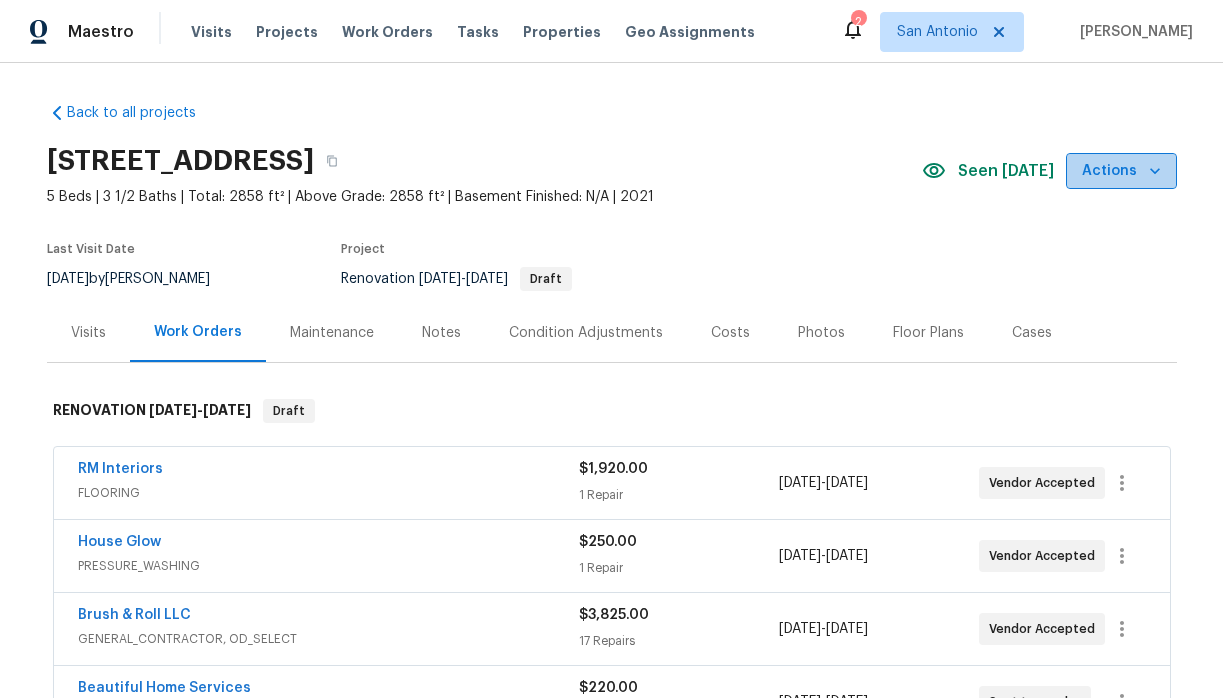click 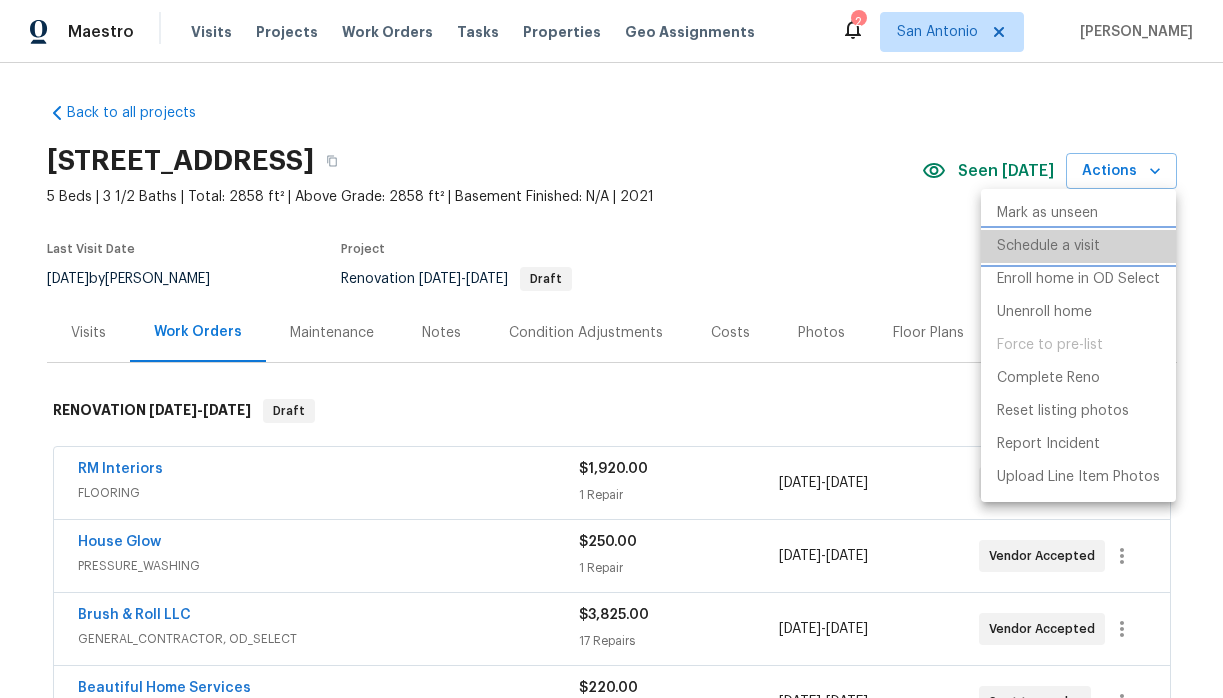 click on "Schedule a visit" at bounding box center [1048, 246] 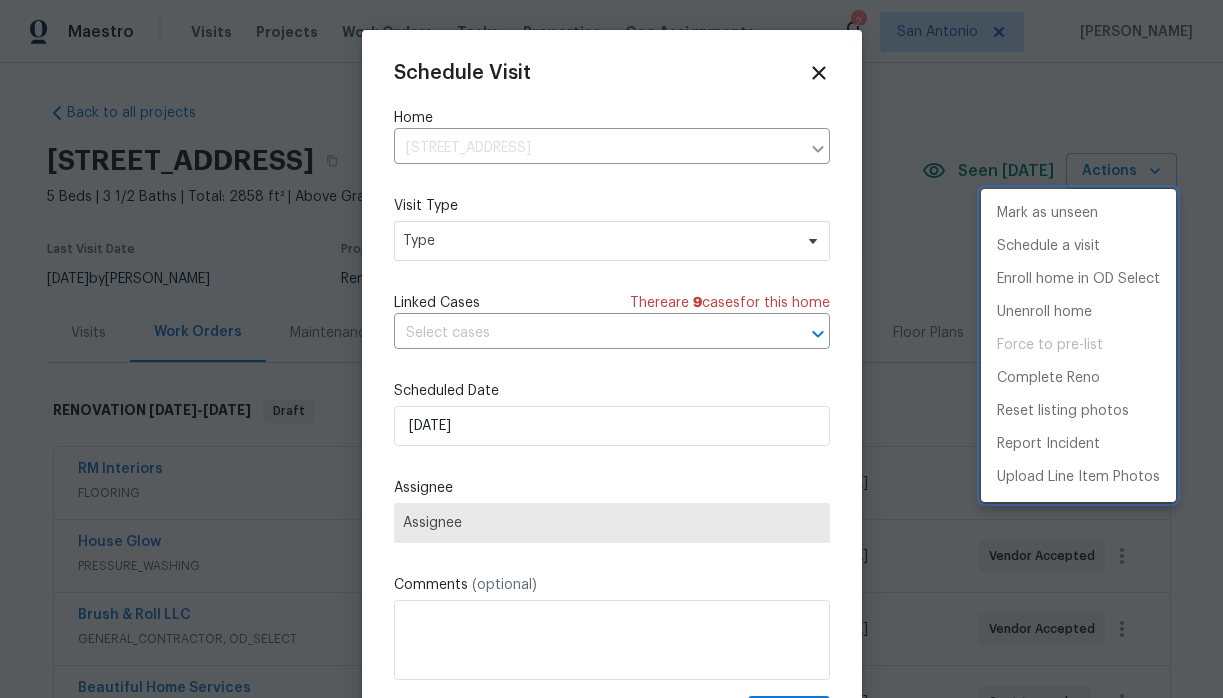 click at bounding box center [611, 349] 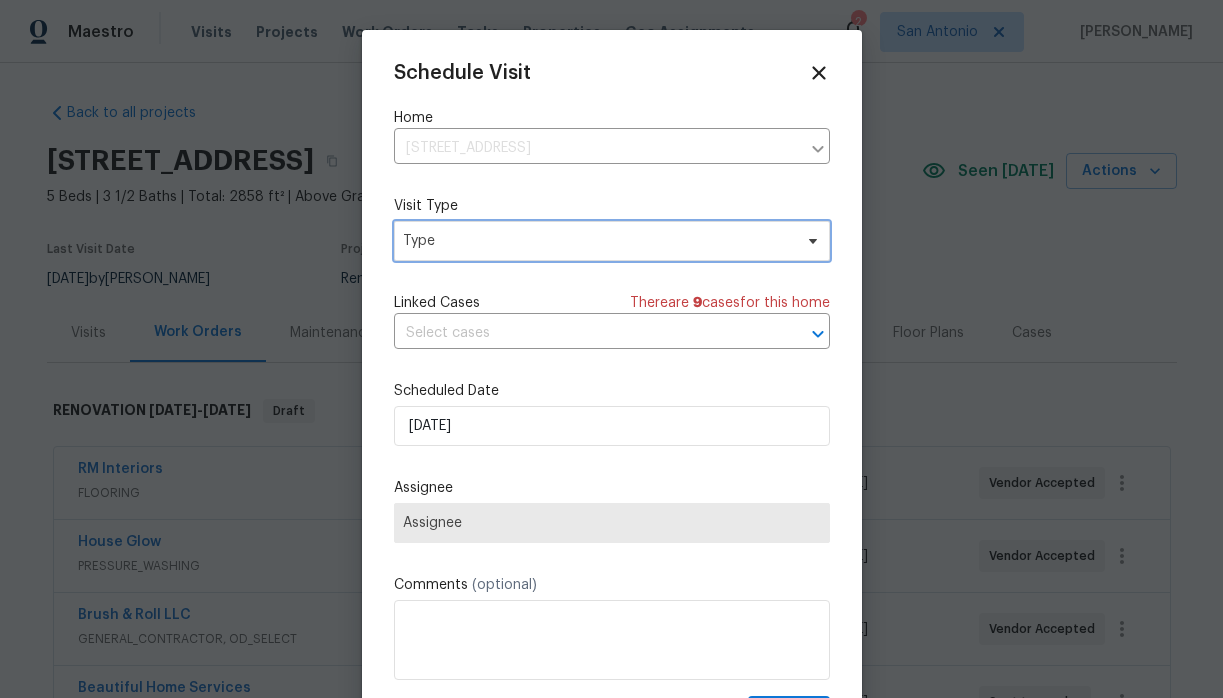 click on "Type" at bounding box center (597, 241) 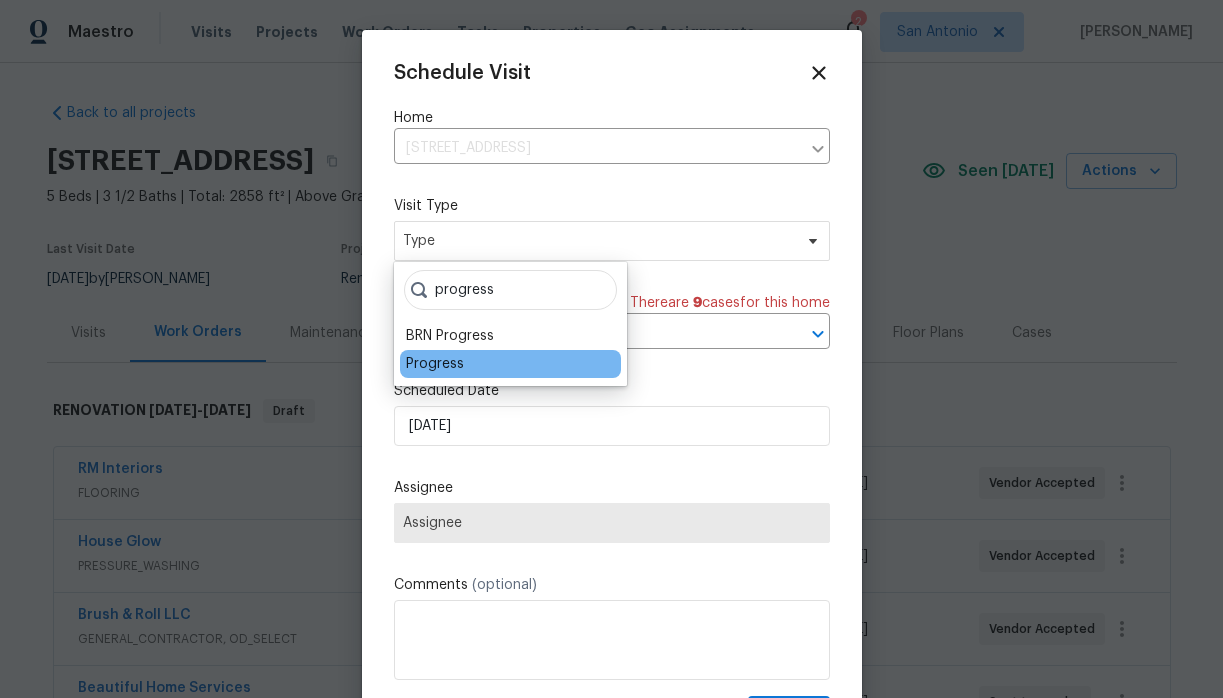 type on "progress" 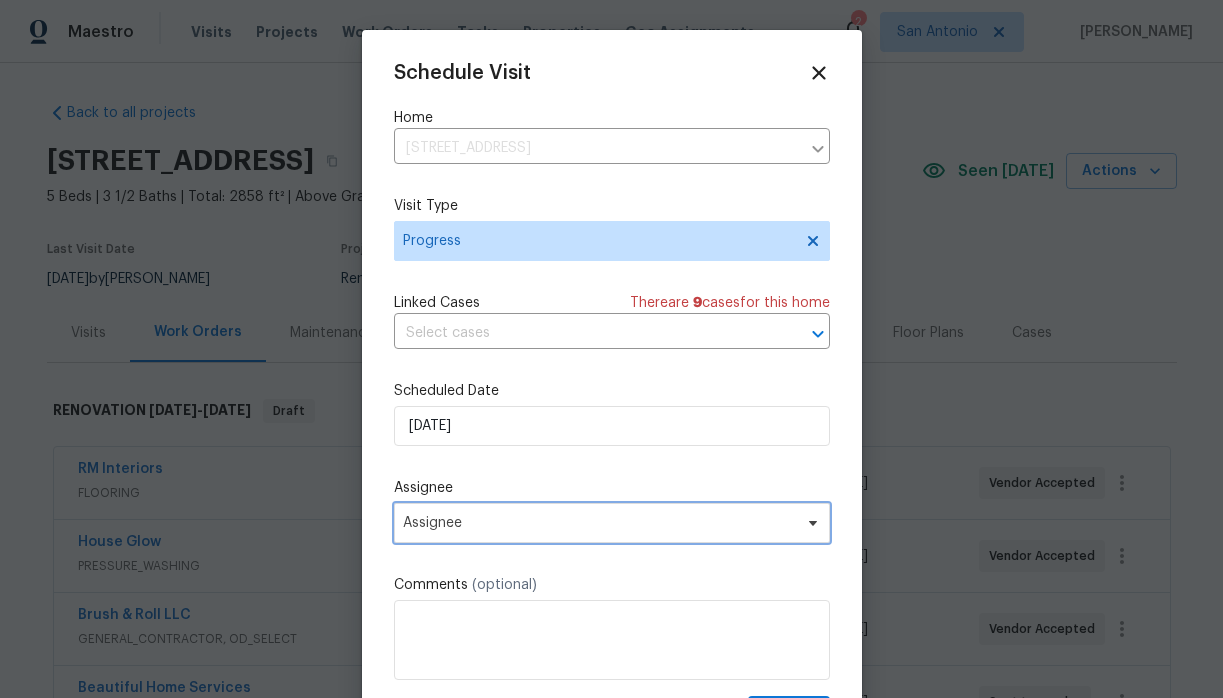 click on "Assignee" at bounding box center (599, 523) 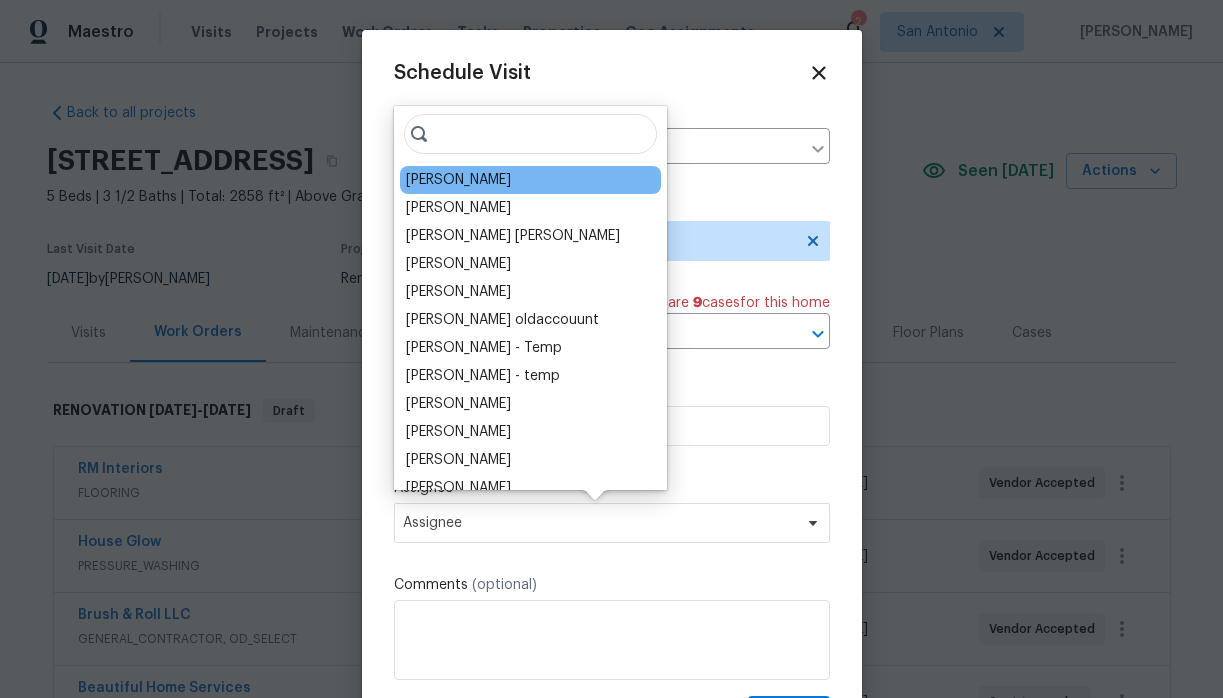 click on "[PERSON_NAME]" at bounding box center [530, 180] 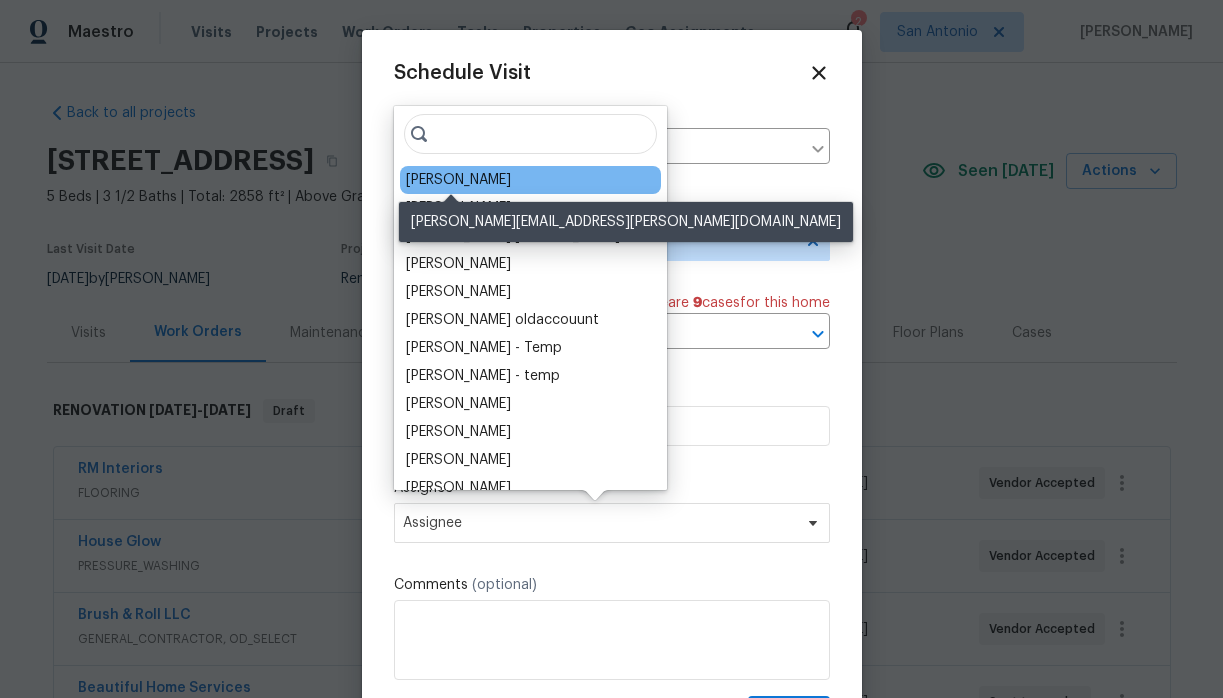 click on "[PERSON_NAME]" at bounding box center [458, 180] 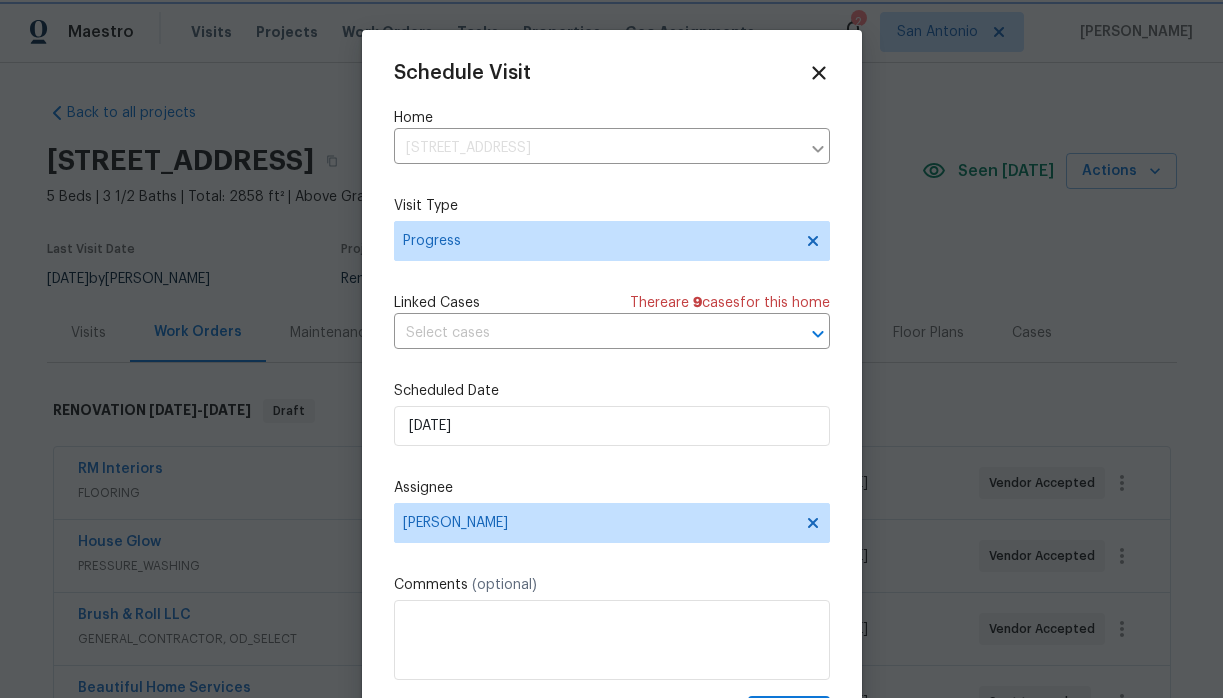 scroll, scrollTop: 36, scrollLeft: 0, axis: vertical 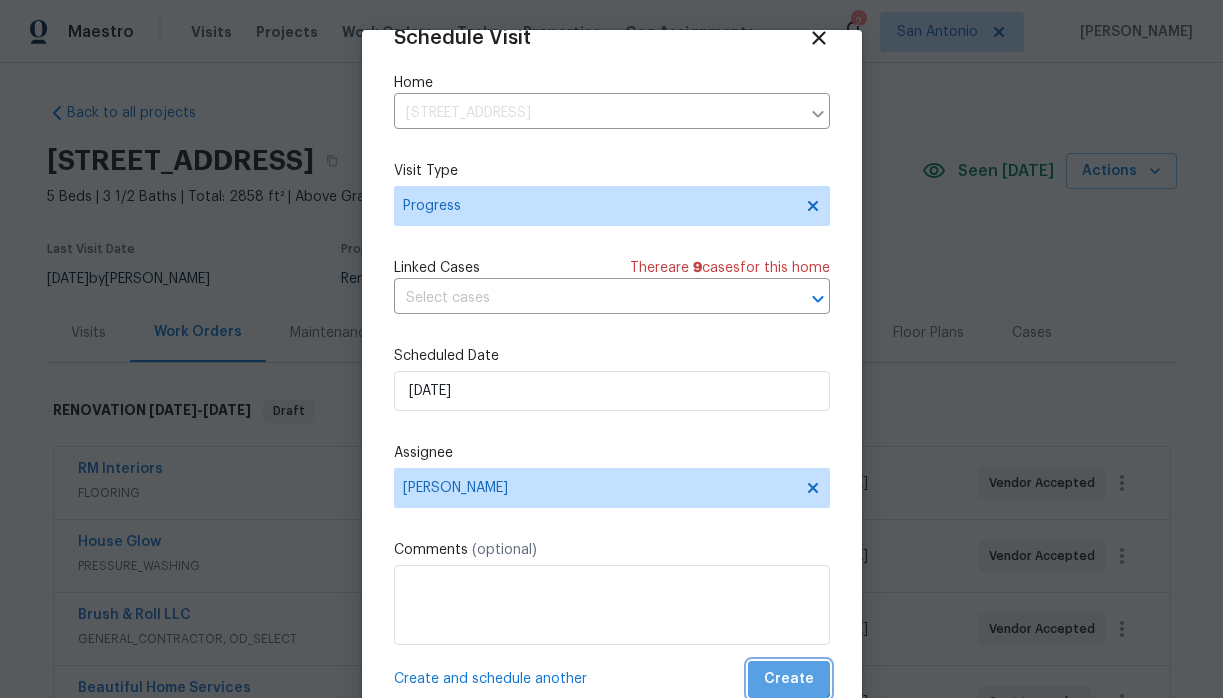 click on "Create" at bounding box center (789, 679) 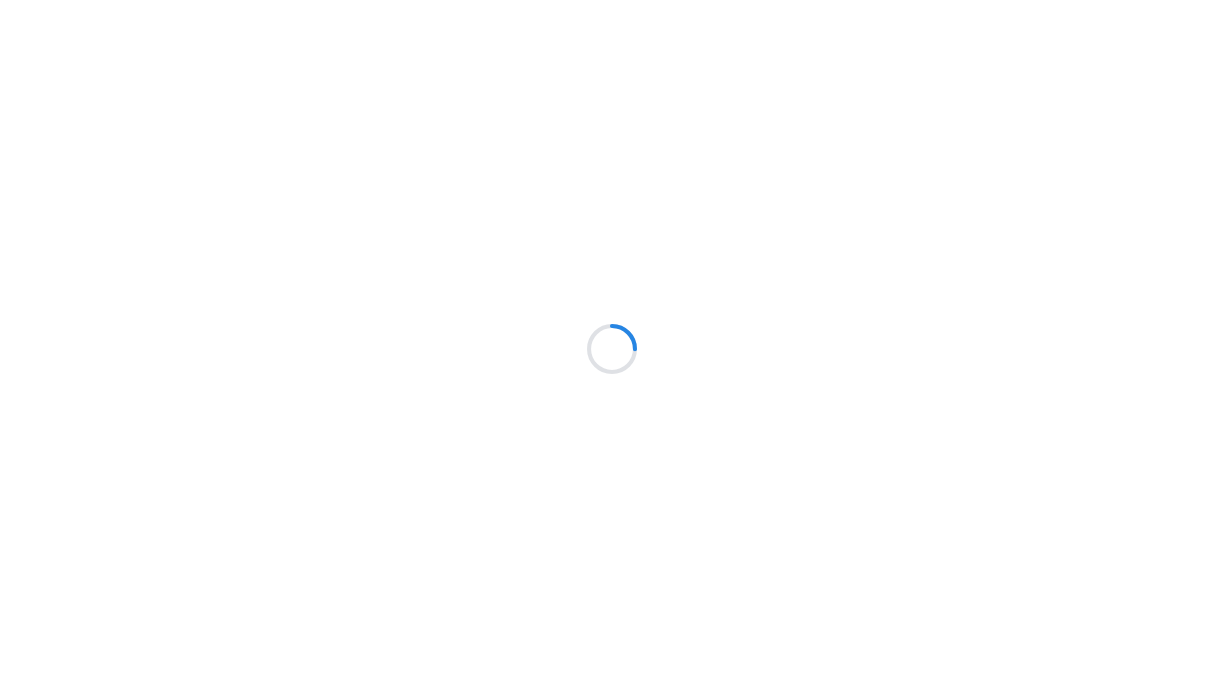 scroll, scrollTop: 0, scrollLeft: 0, axis: both 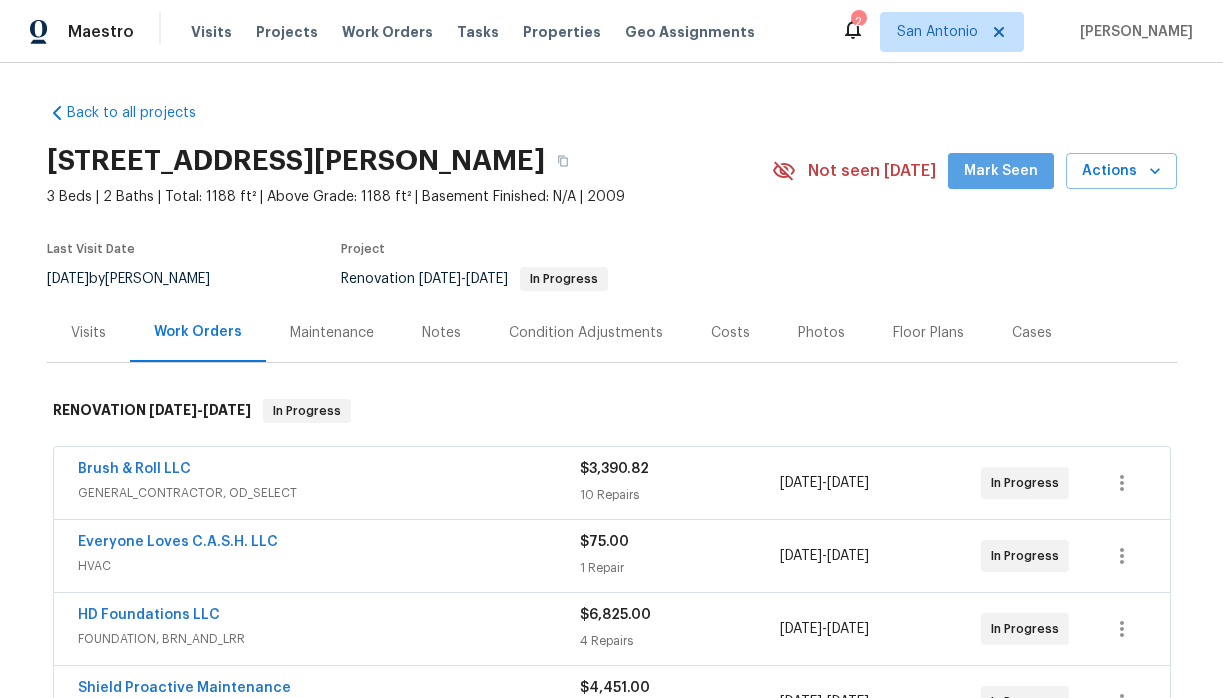 click on "Mark Seen" at bounding box center (1001, 171) 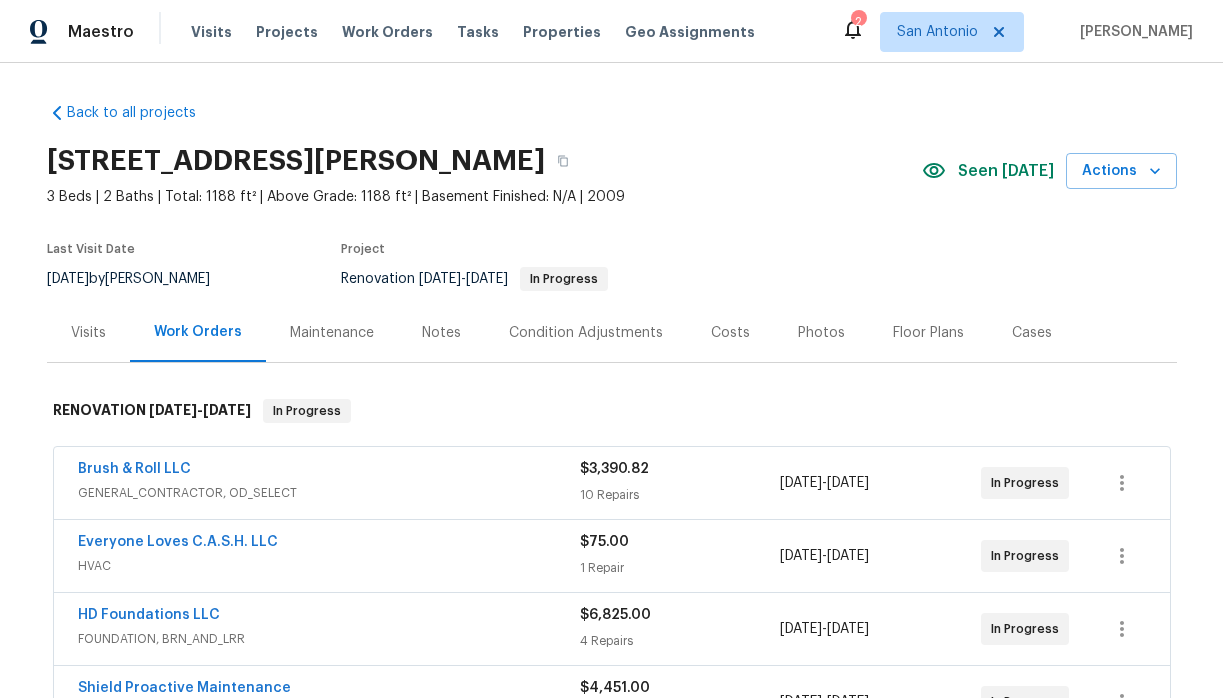 scroll, scrollTop: 160, scrollLeft: 0, axis: vertical 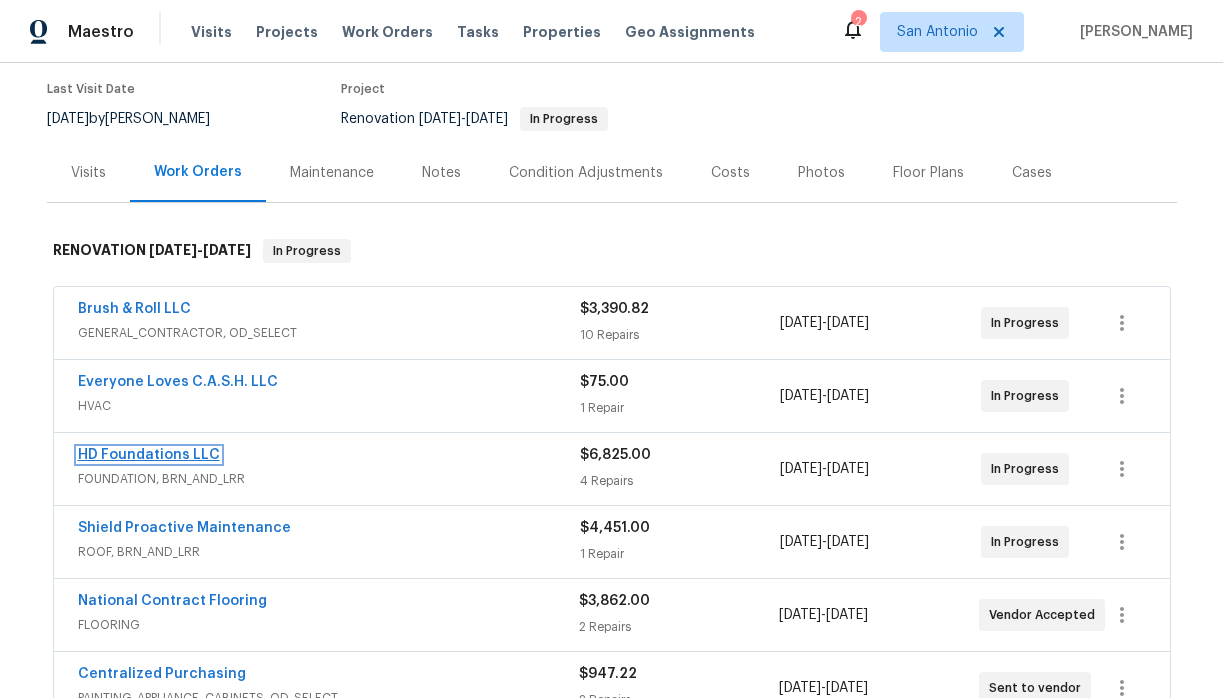 click on "HD Foundations LLC" at bounding box center (149, 455) 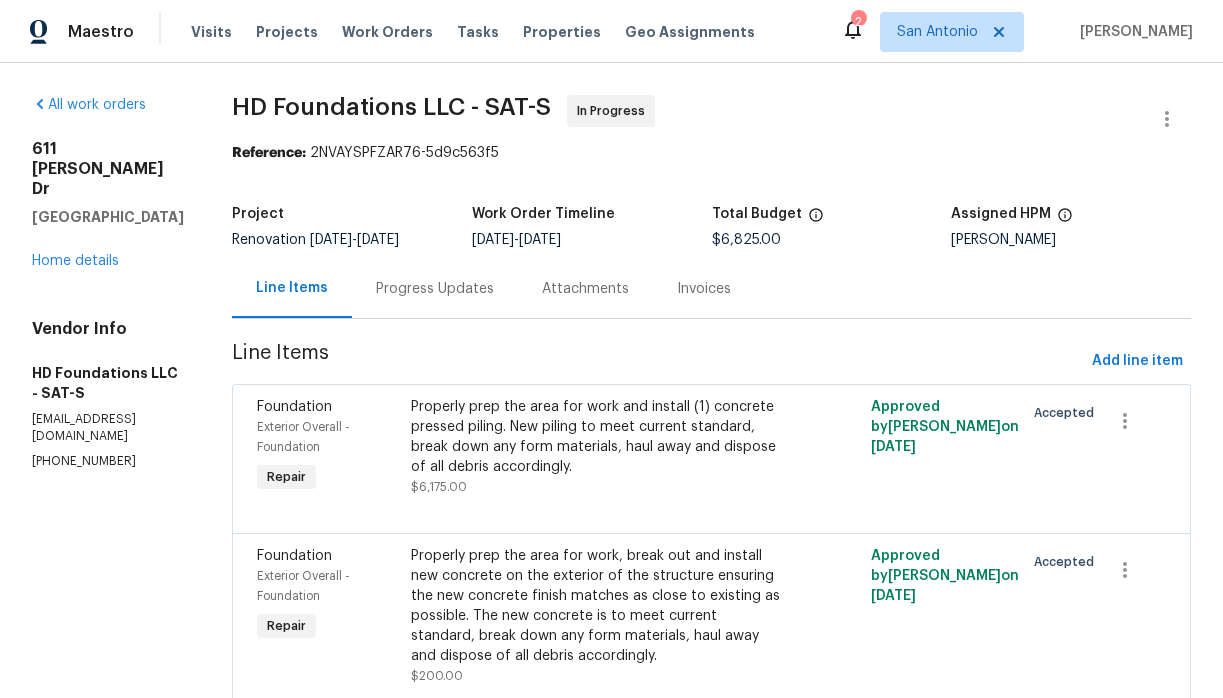 click on "Progress Updates" at bounding box center [435, 289] 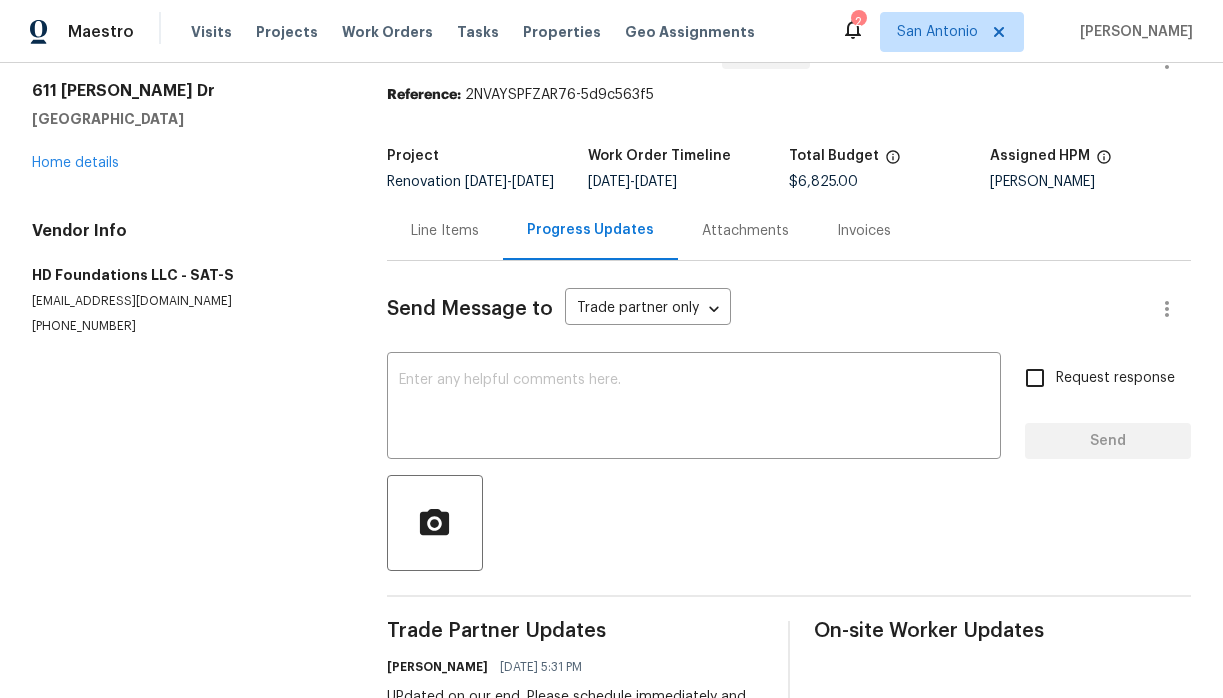 scroll, scrollTop: 51, scrollLeft: 0, axis: vertical 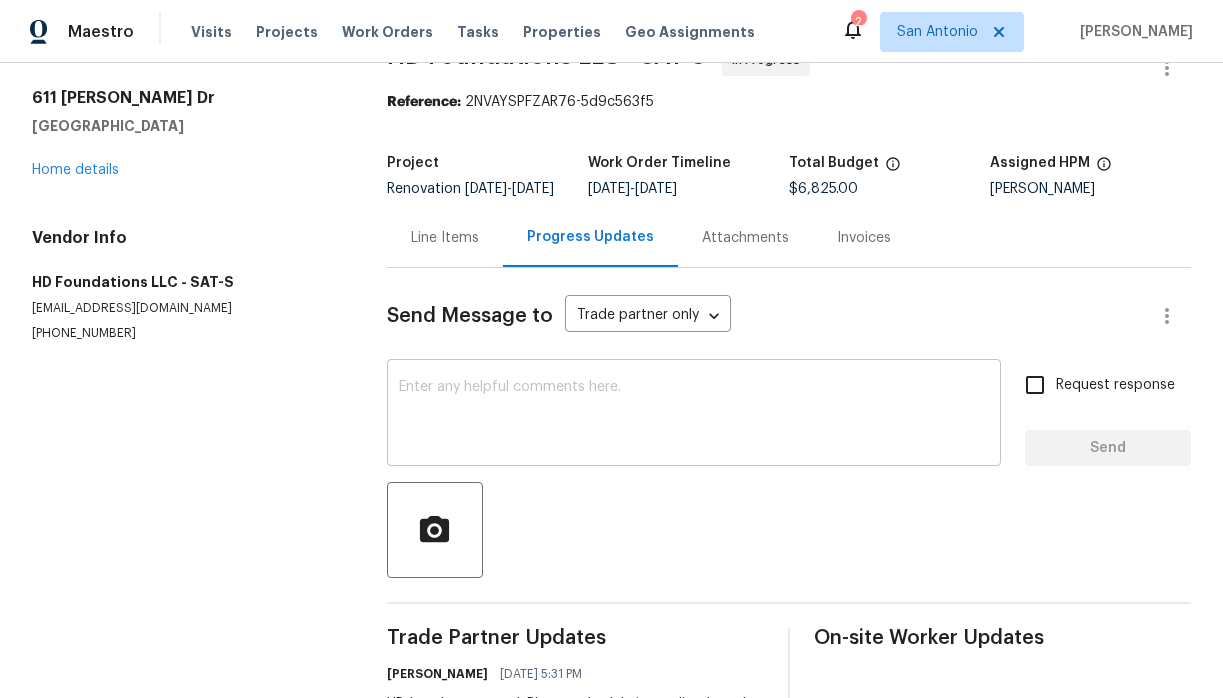 click on "x ​" at bounding box center [694, 415] 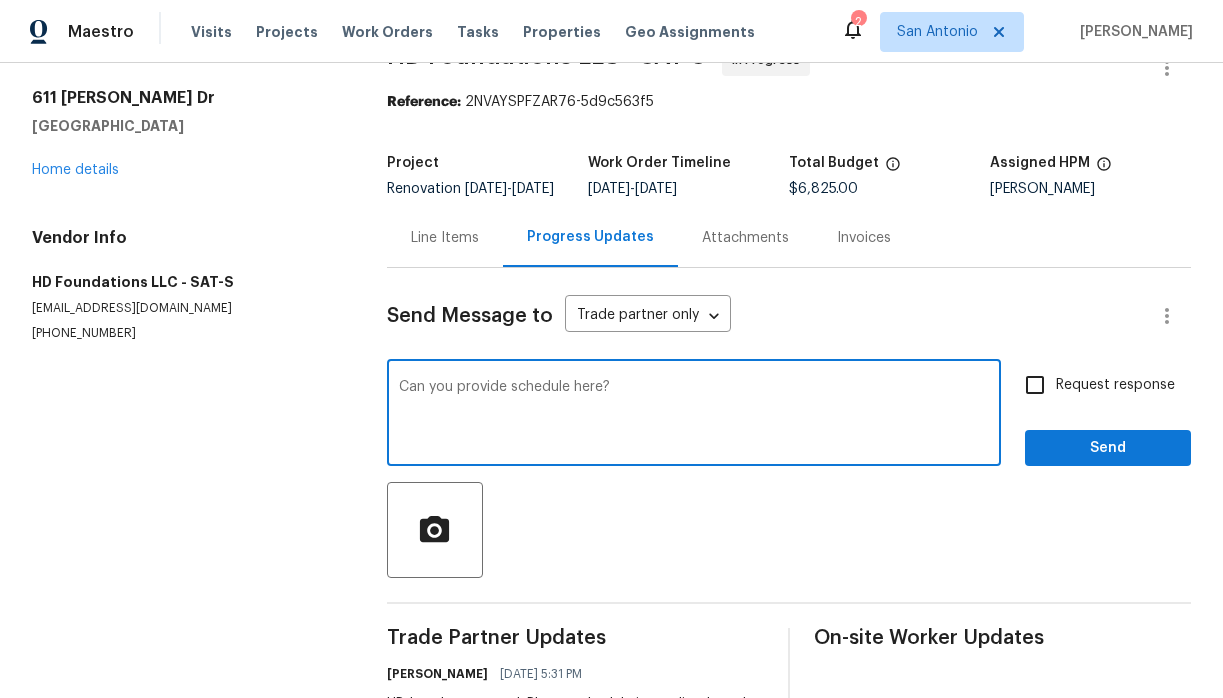 type on "Can you provide schedule here?" 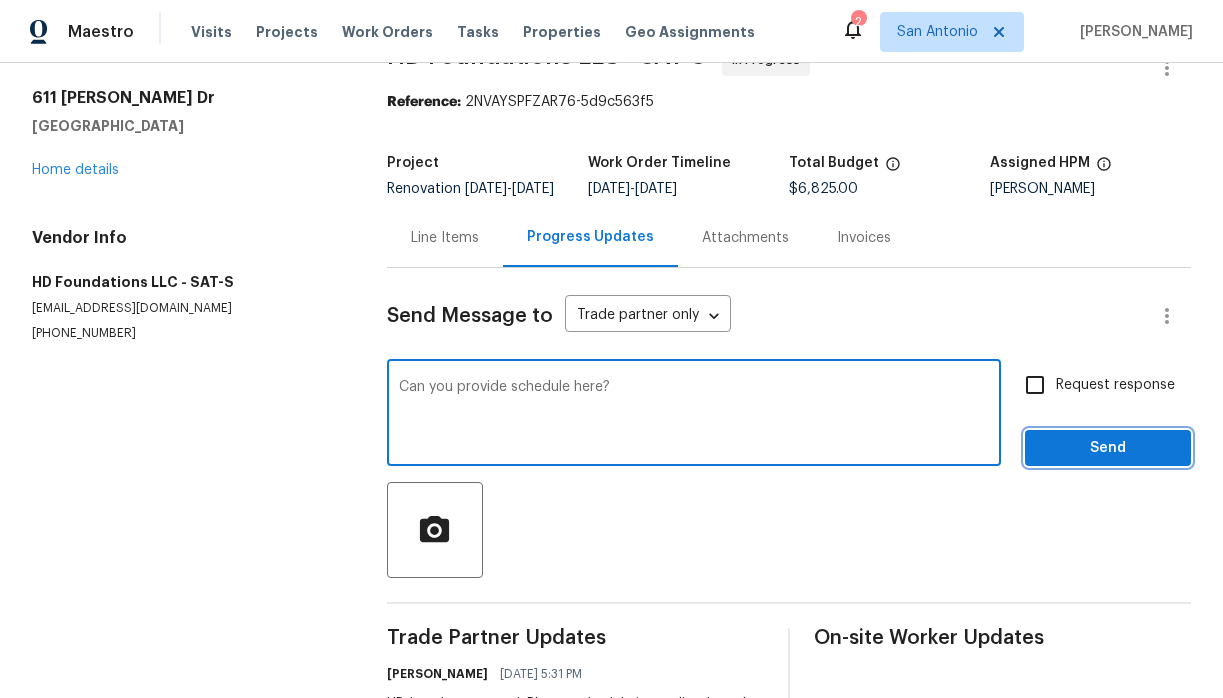 click on "Send" at bounding box center (1108, 448) 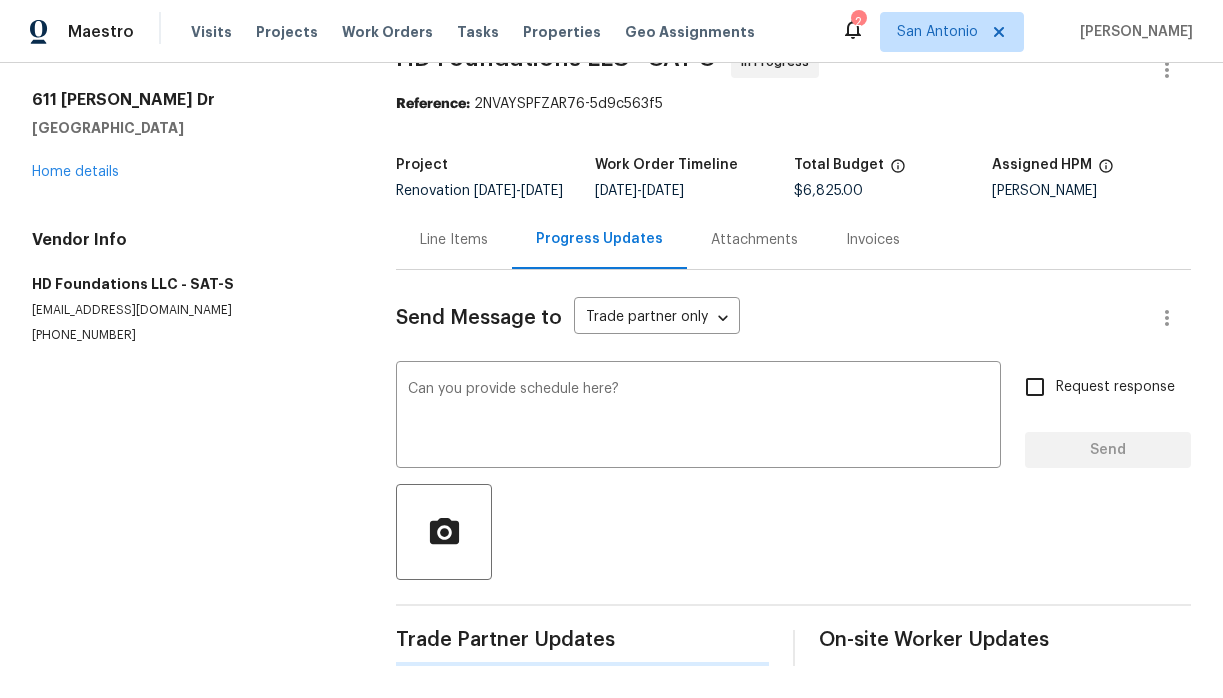 type 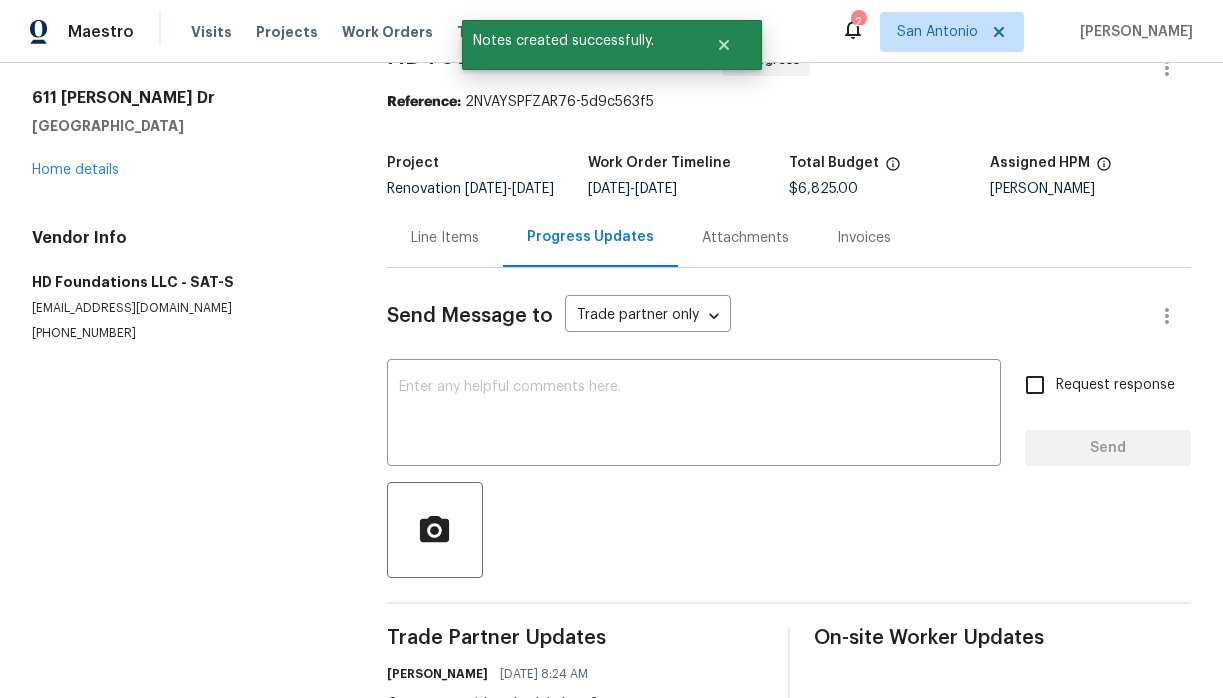 click on "[STREET_ADDRESS][PERSON_NAME] Home details" at bounding box center [185, 134] 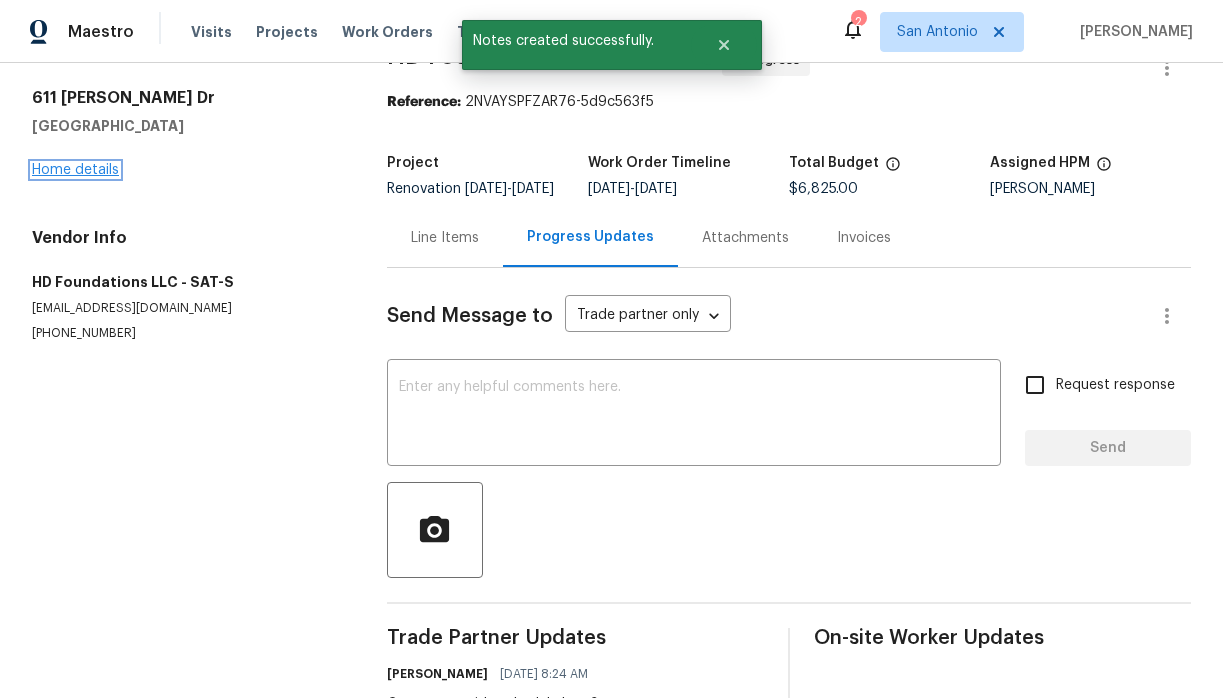 click on "Home details" at bounding box center (75, 170) 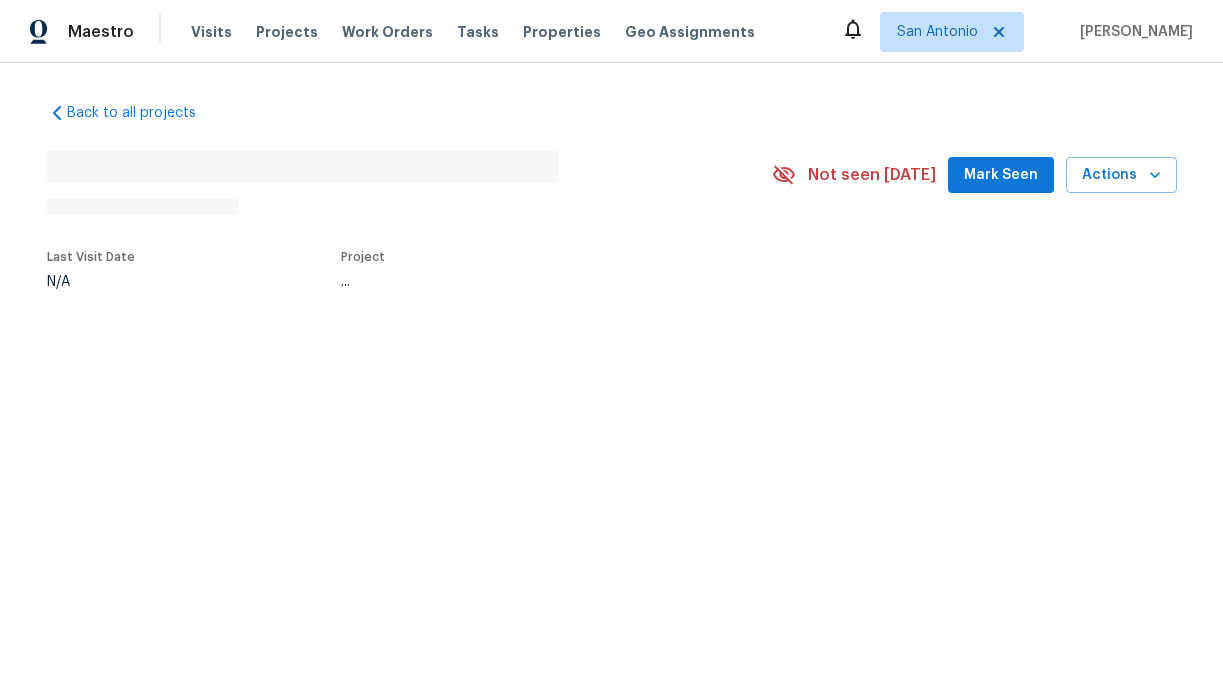 scroll, scrollTop: 0, scrollLeft: 0, axis: both 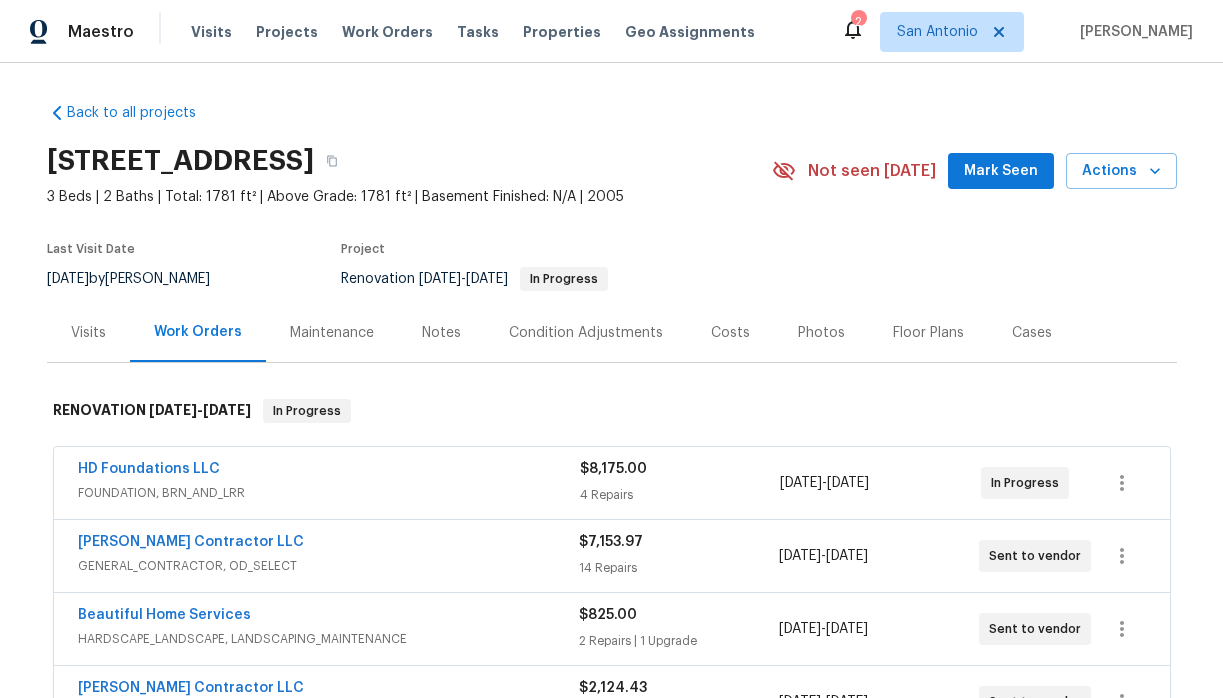 click on "Mark Seen" at bounding box center (1001, 171) 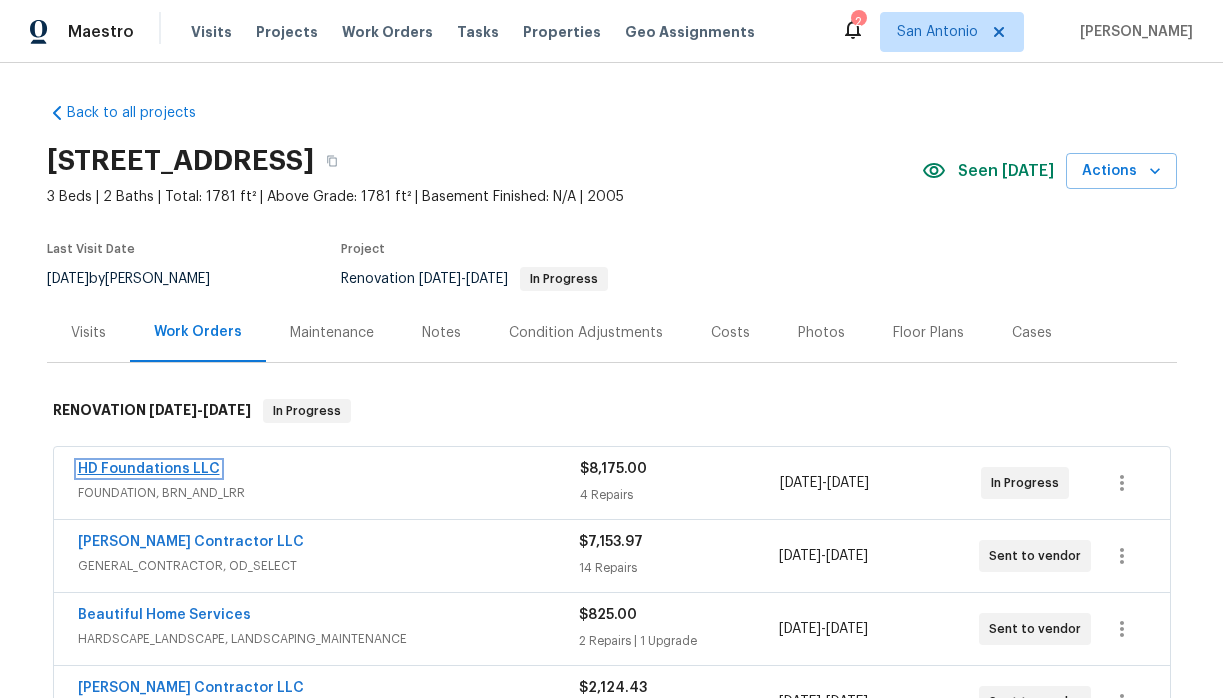 click on "HD Foundations LLC" at bounding box center [149, 469] 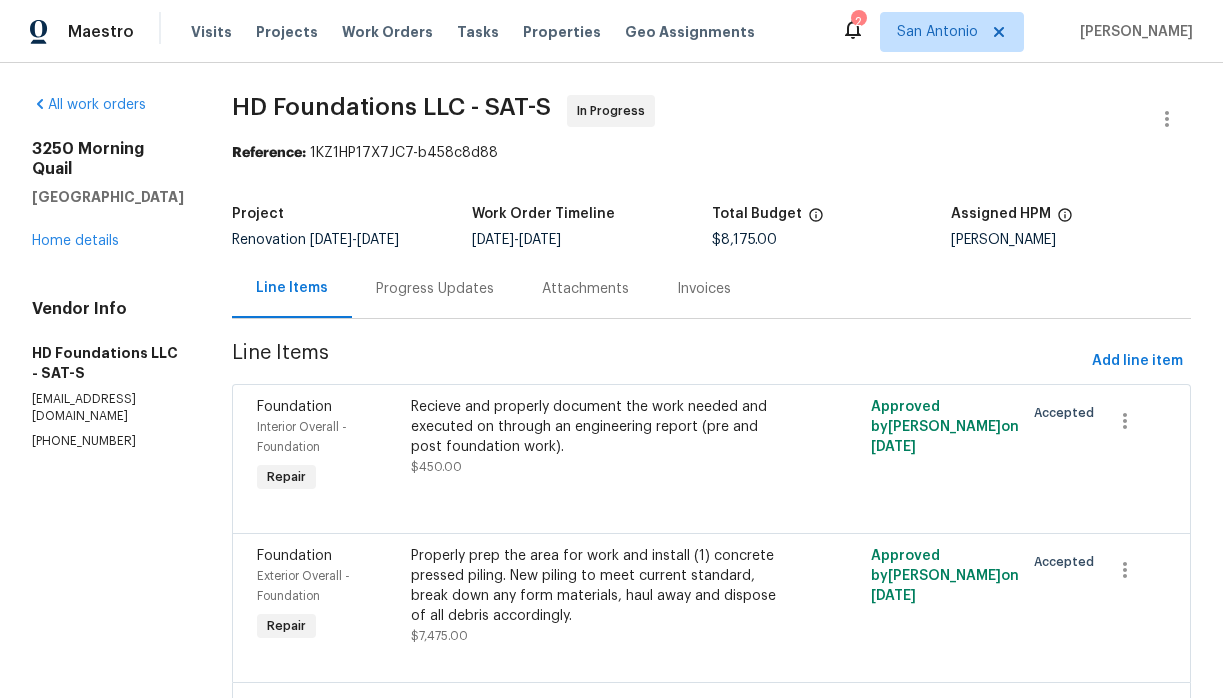 click on "Progress Updates" at bounding box center (435, 289) 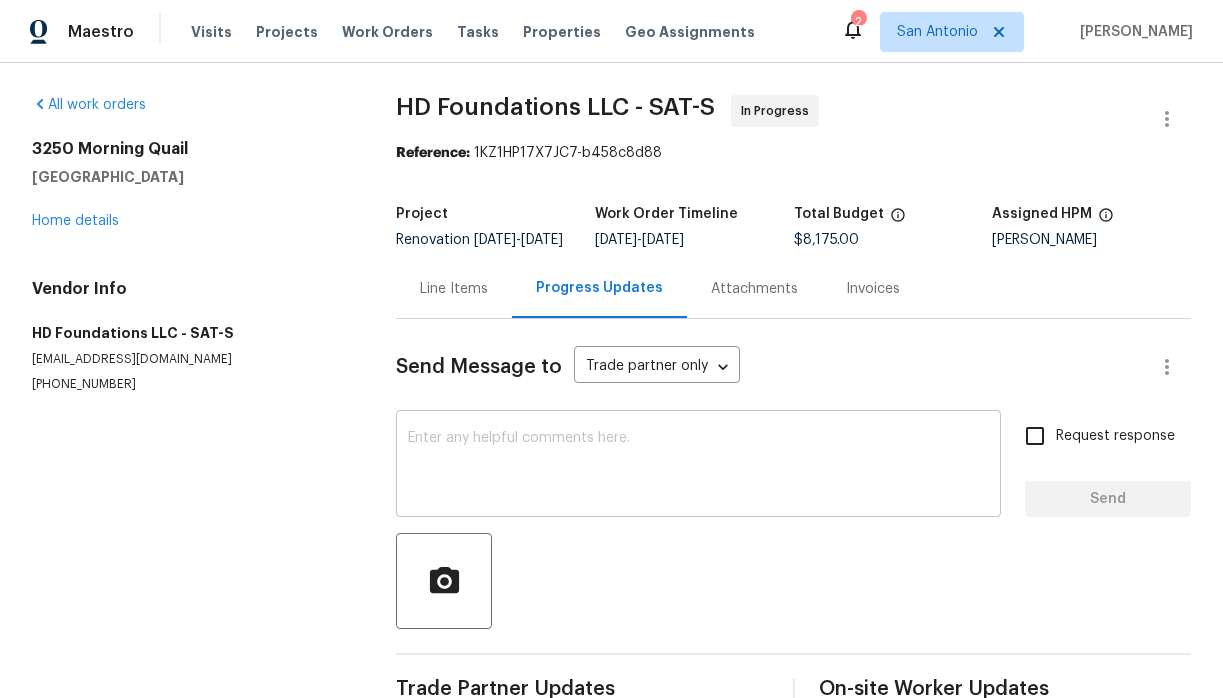 click on "x ​" at bounding box center [698, 466] 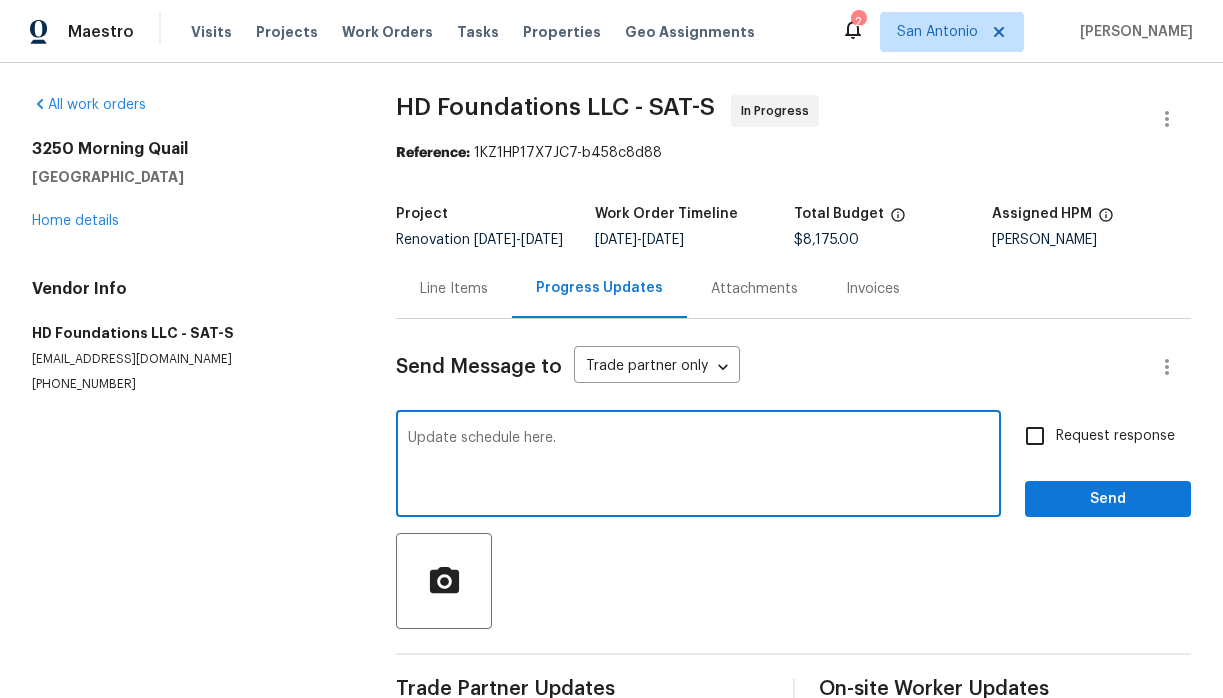 type on "Update schedule here." 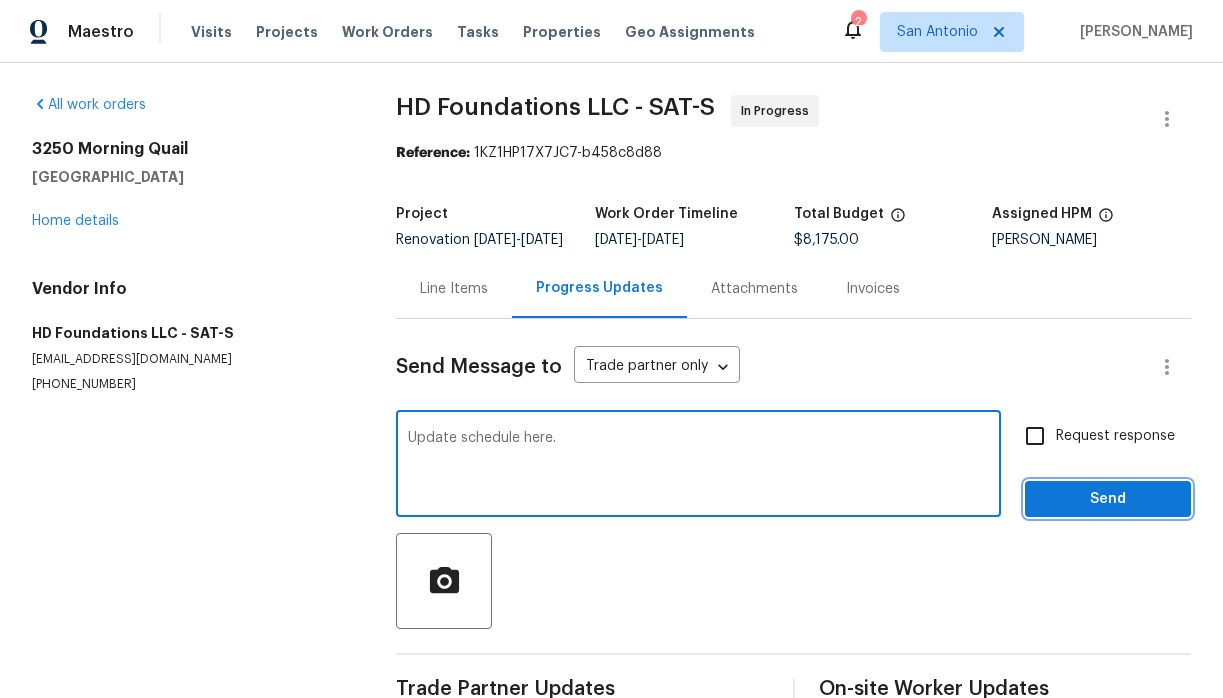 click on "Send" at bounding box center [1108, 499] 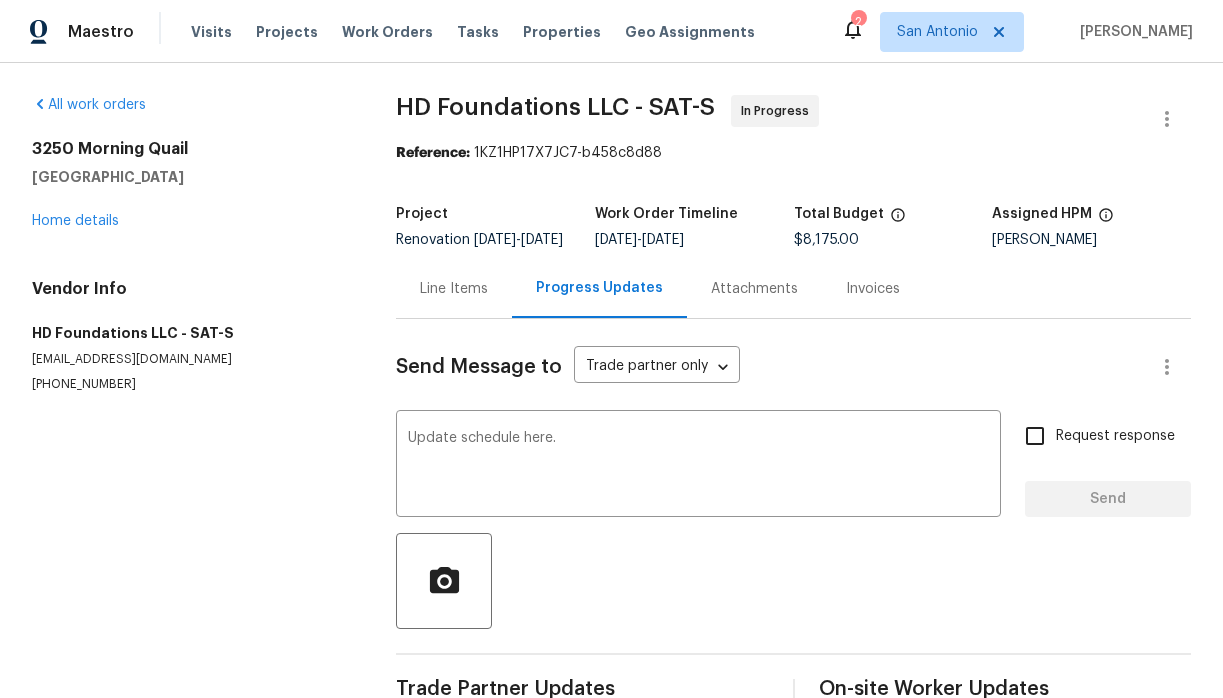 type 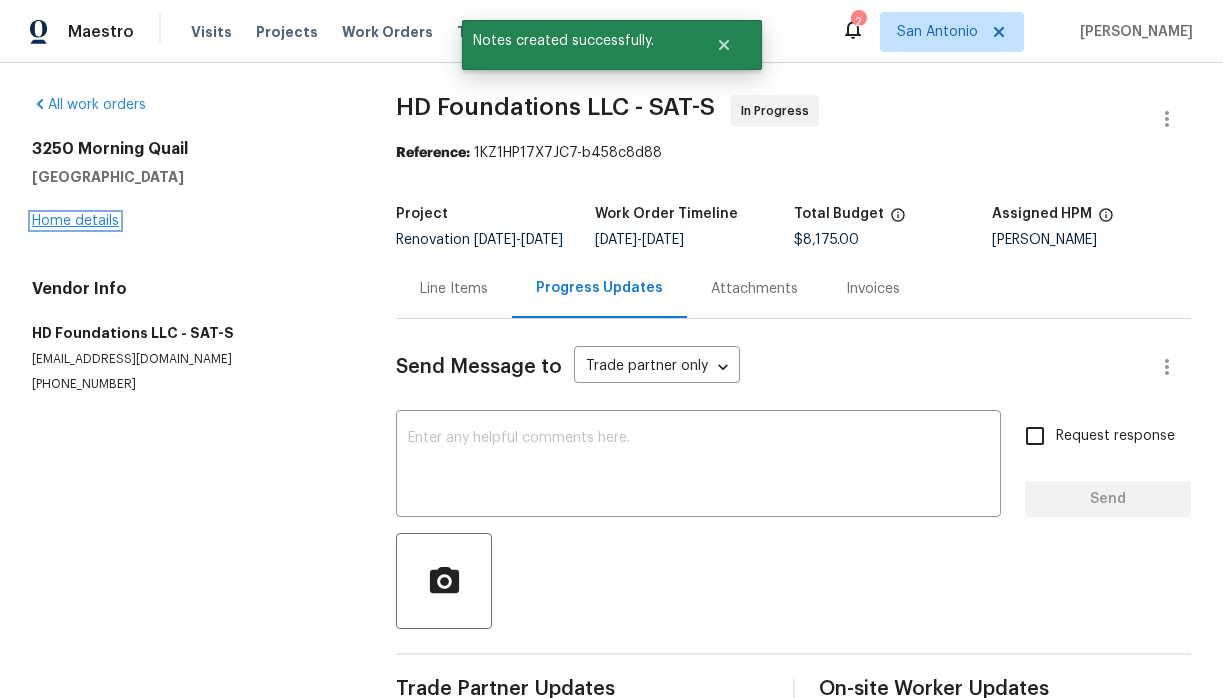 click on "Home details" at bounding box center (75, 221) 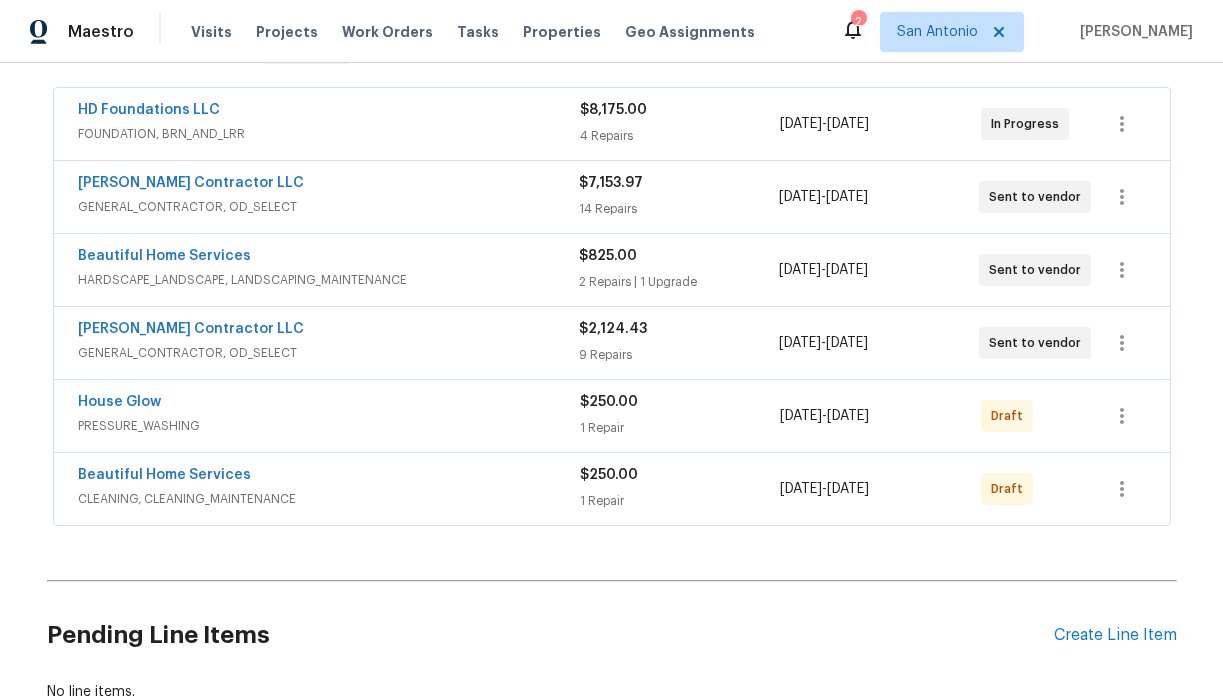 scroll, scrollTop: 31, scrollLeft: 0, axis: vertical 